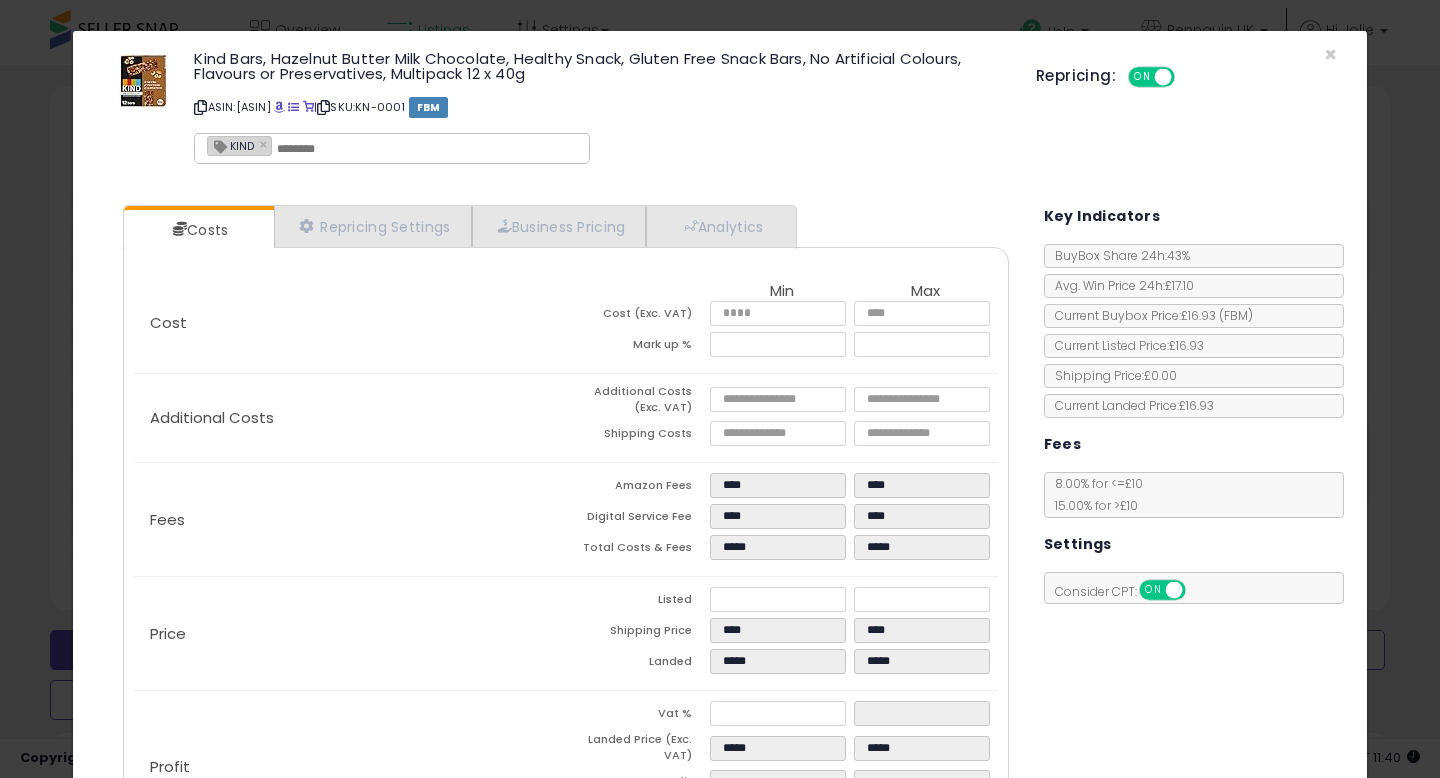 scroll, scrollTop: 637, scrollLeft: 0, axis: vertical 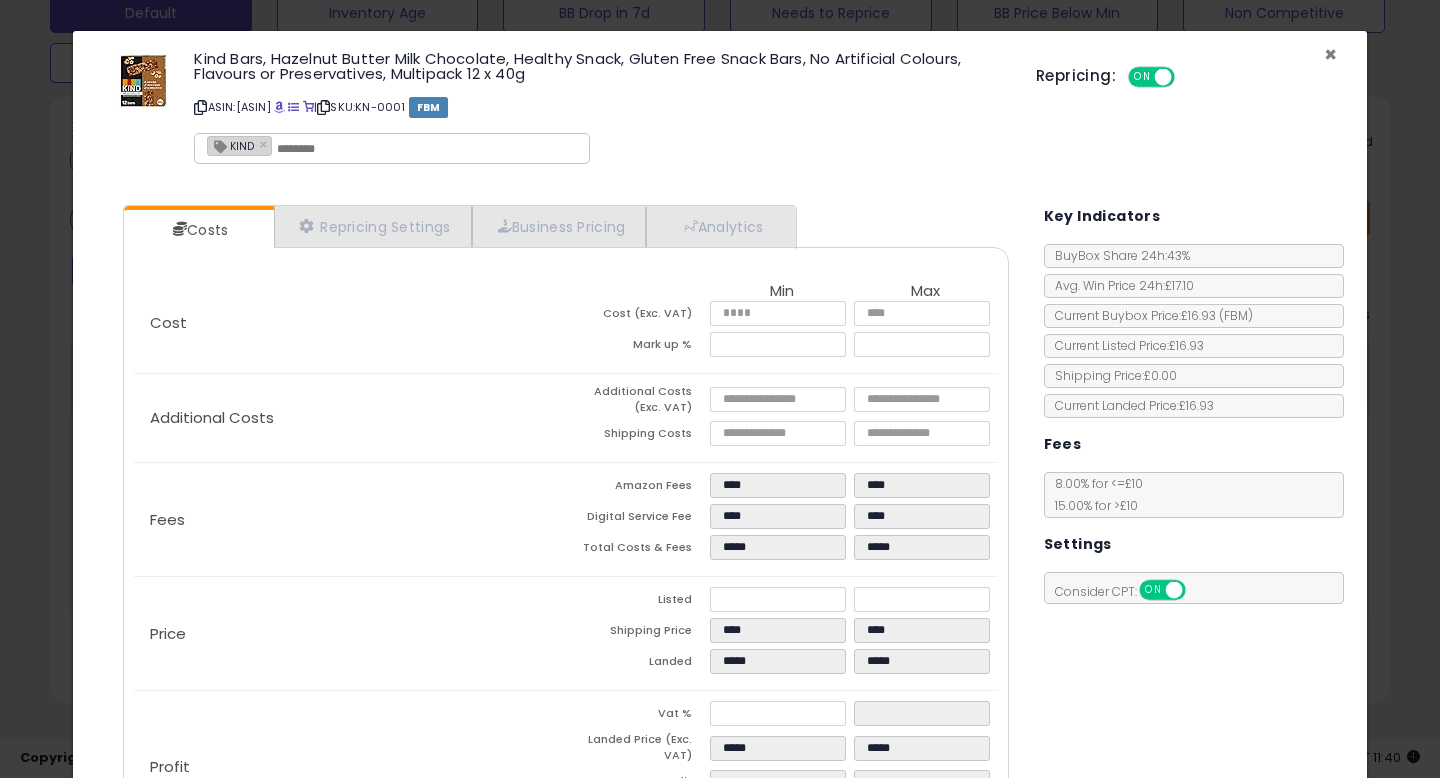 click on "×" at bounding box center (1330, 54) 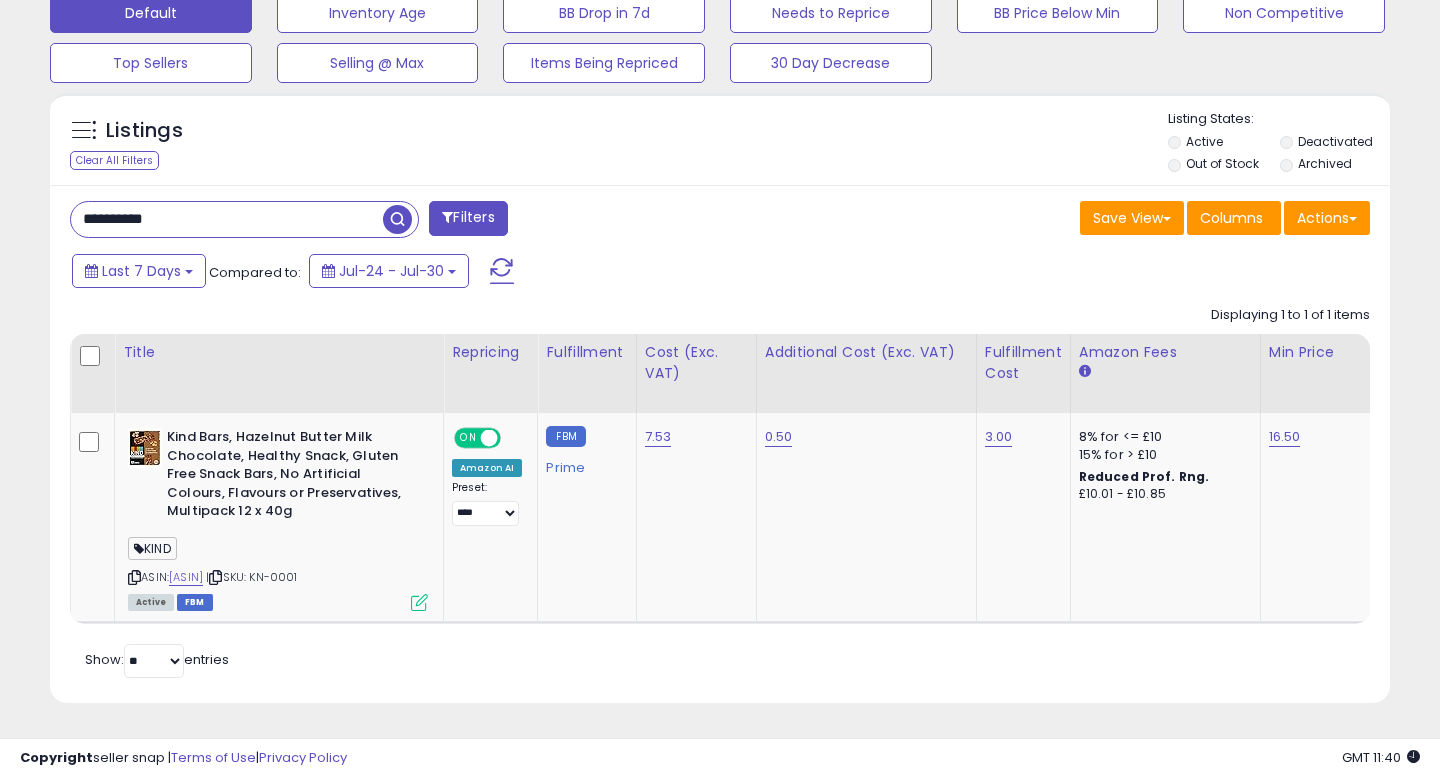 click on "**********" at bounding box center [227, 219] 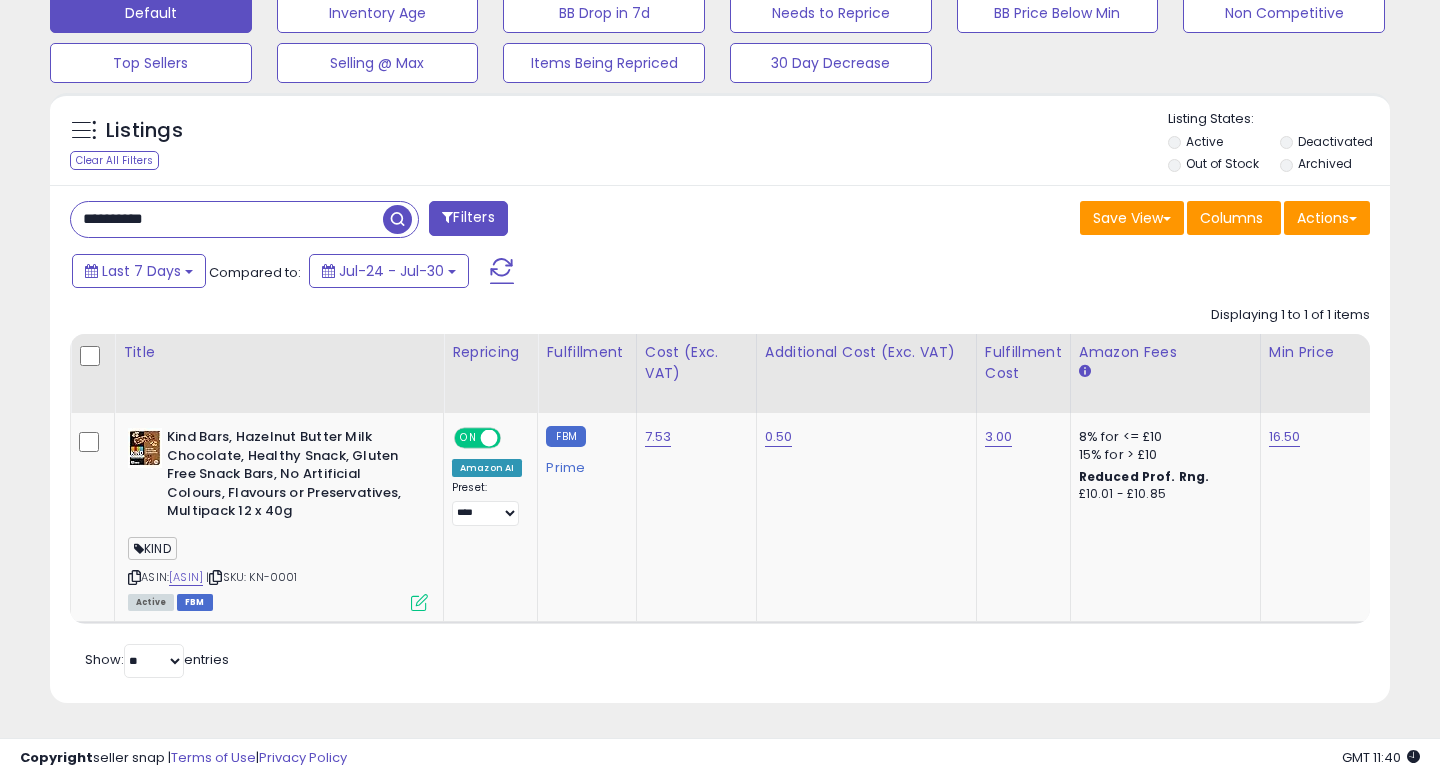 click on "**********" at bounding box center [227, 219] 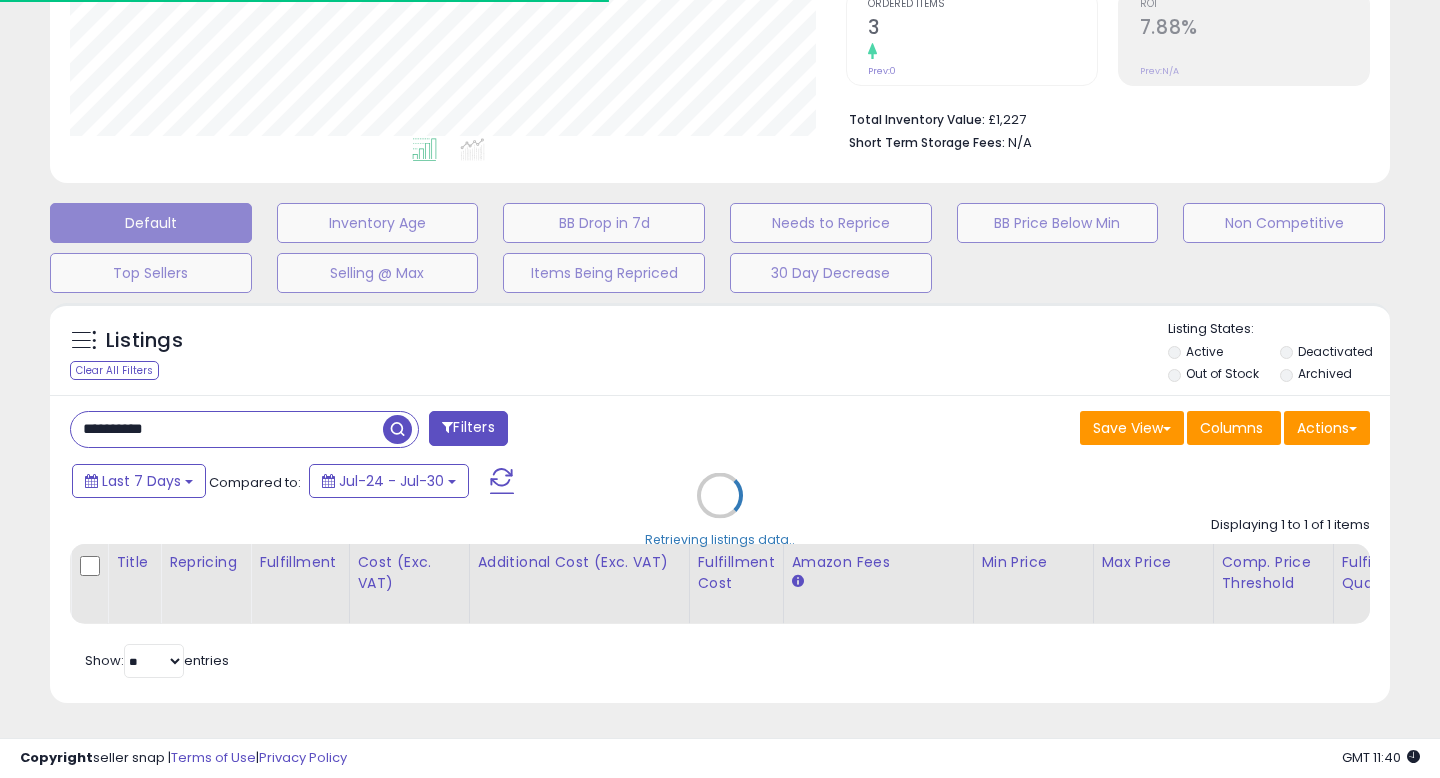 scroll, scrollTop: 637, scrollLeft: 0, axis: vertical 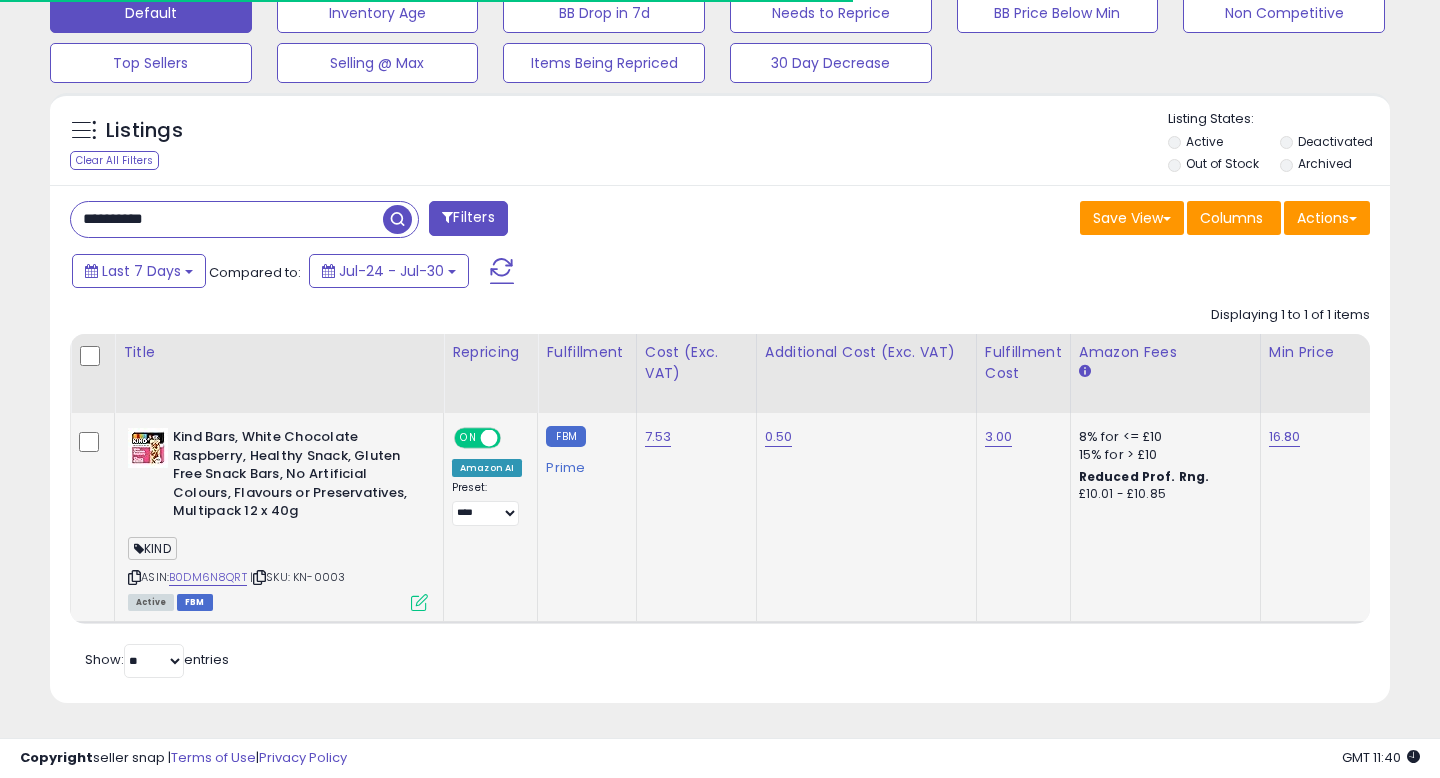 click at bounding box center (419, 602) 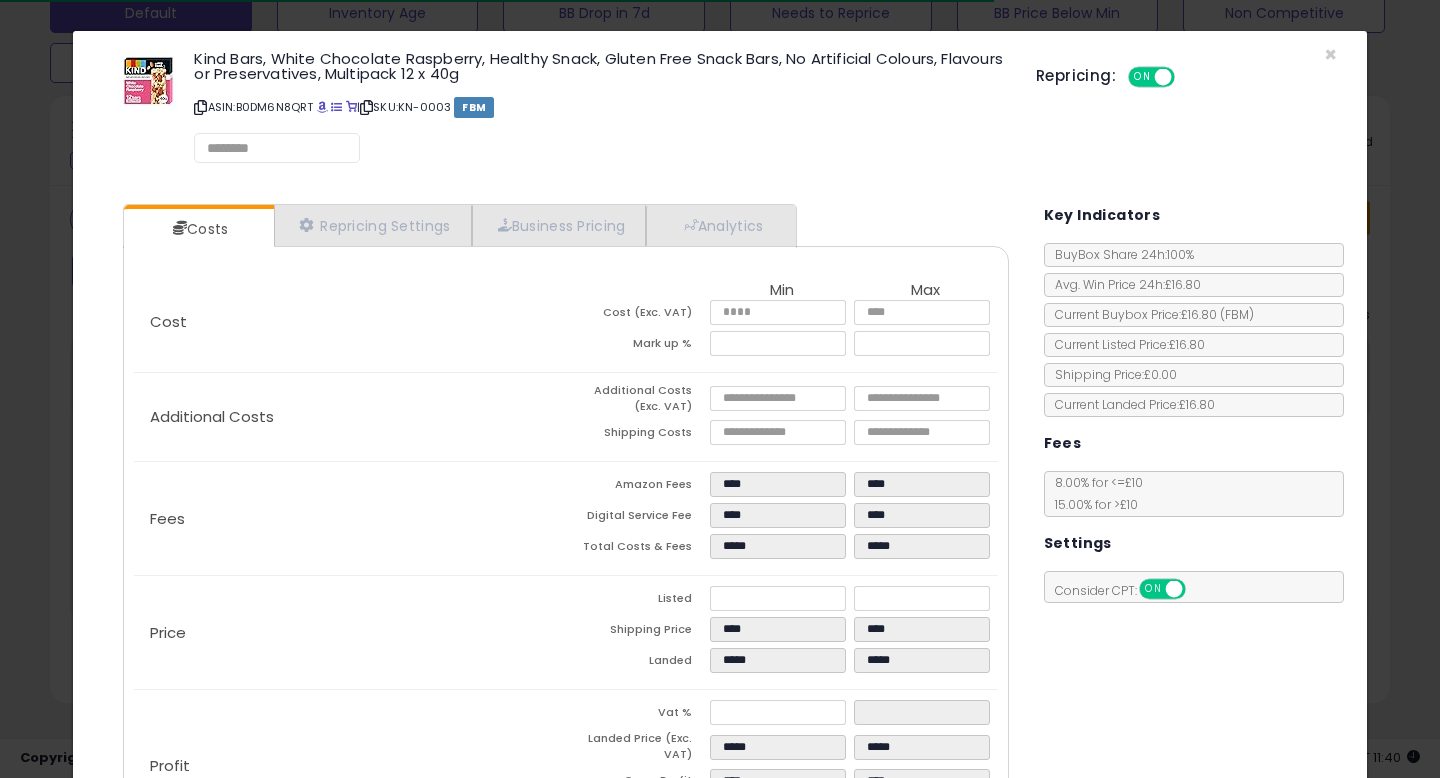 scroll, scrollTop: 999590, scrollLeft: 999224, axis: both 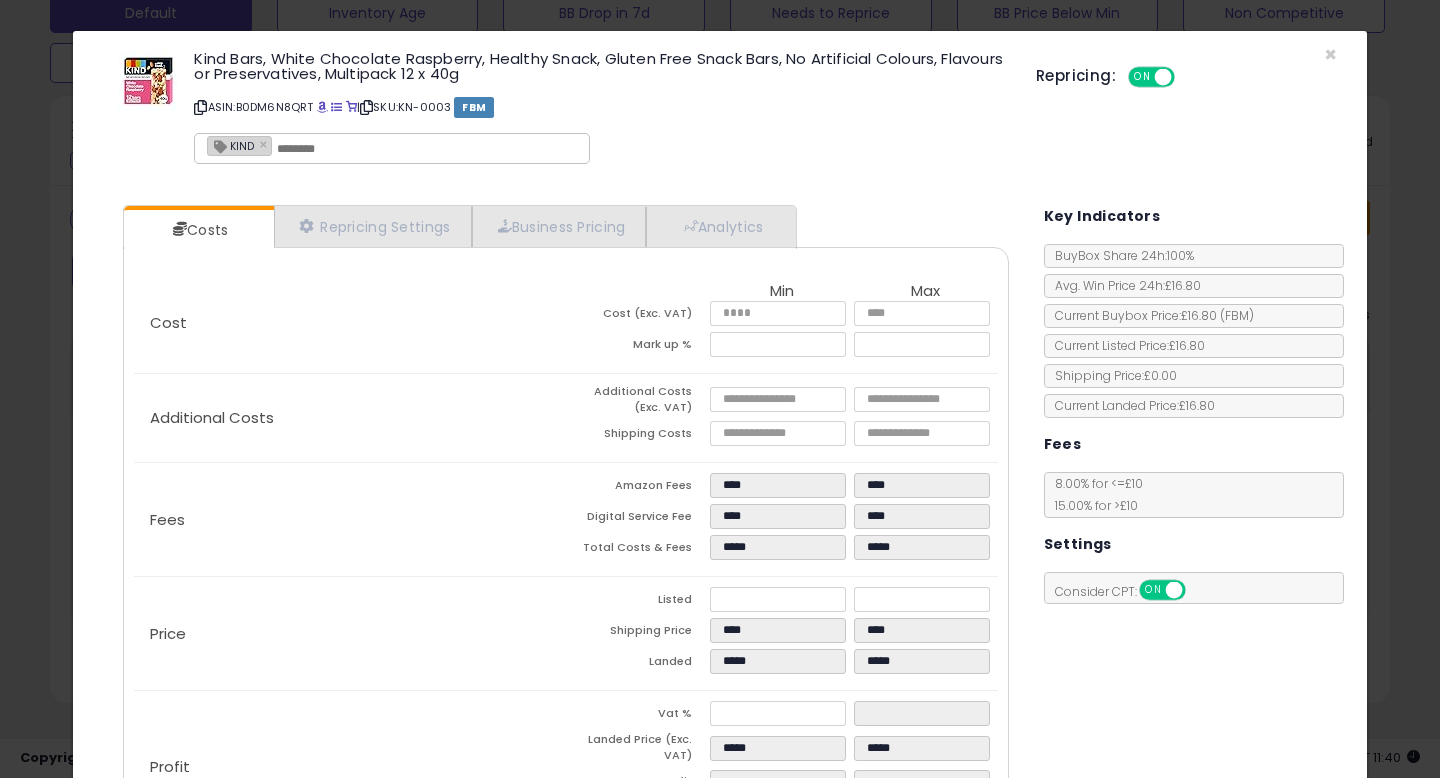 click at bounding box center [200, 107] 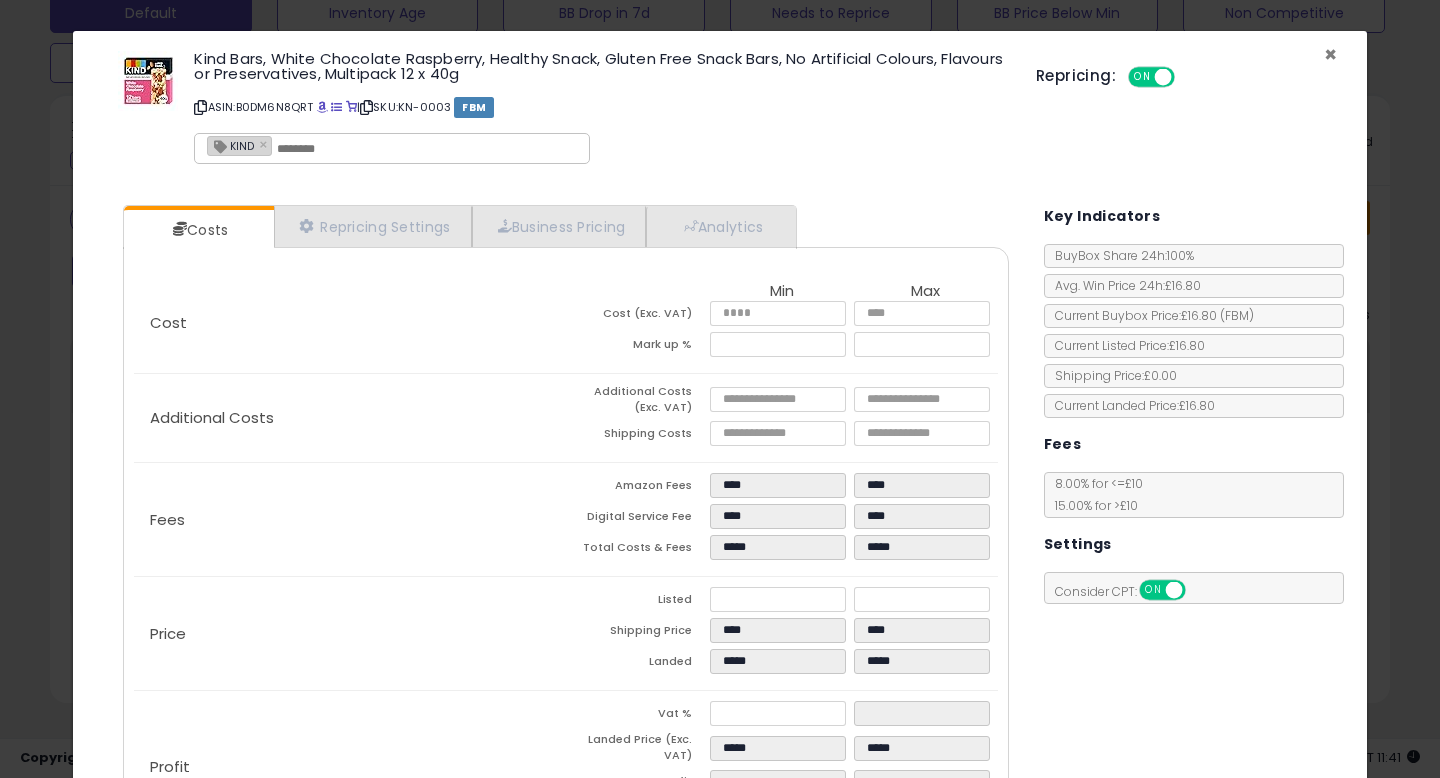 click on "×" at bounding box center (1330, 54) 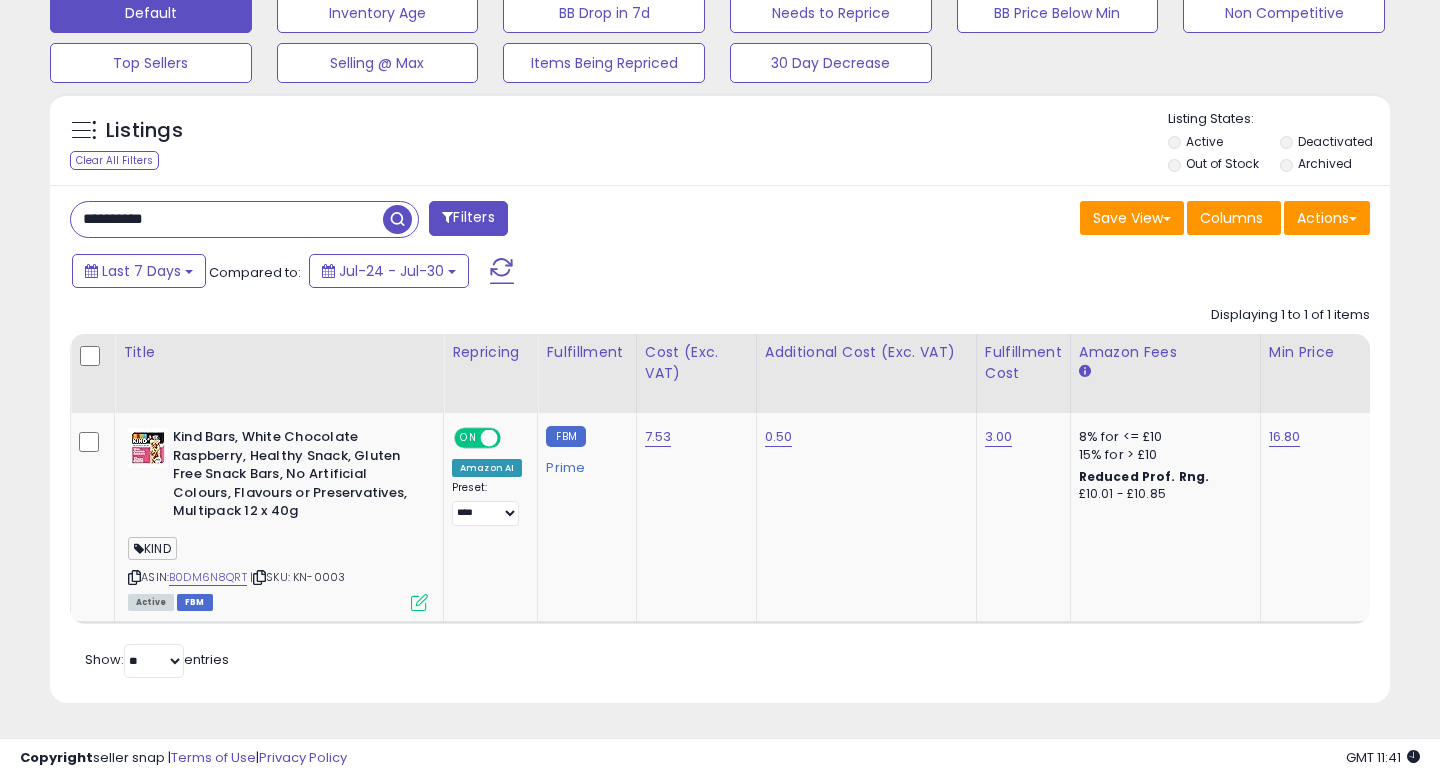 click on "**********" at bounding box center (227, 219) 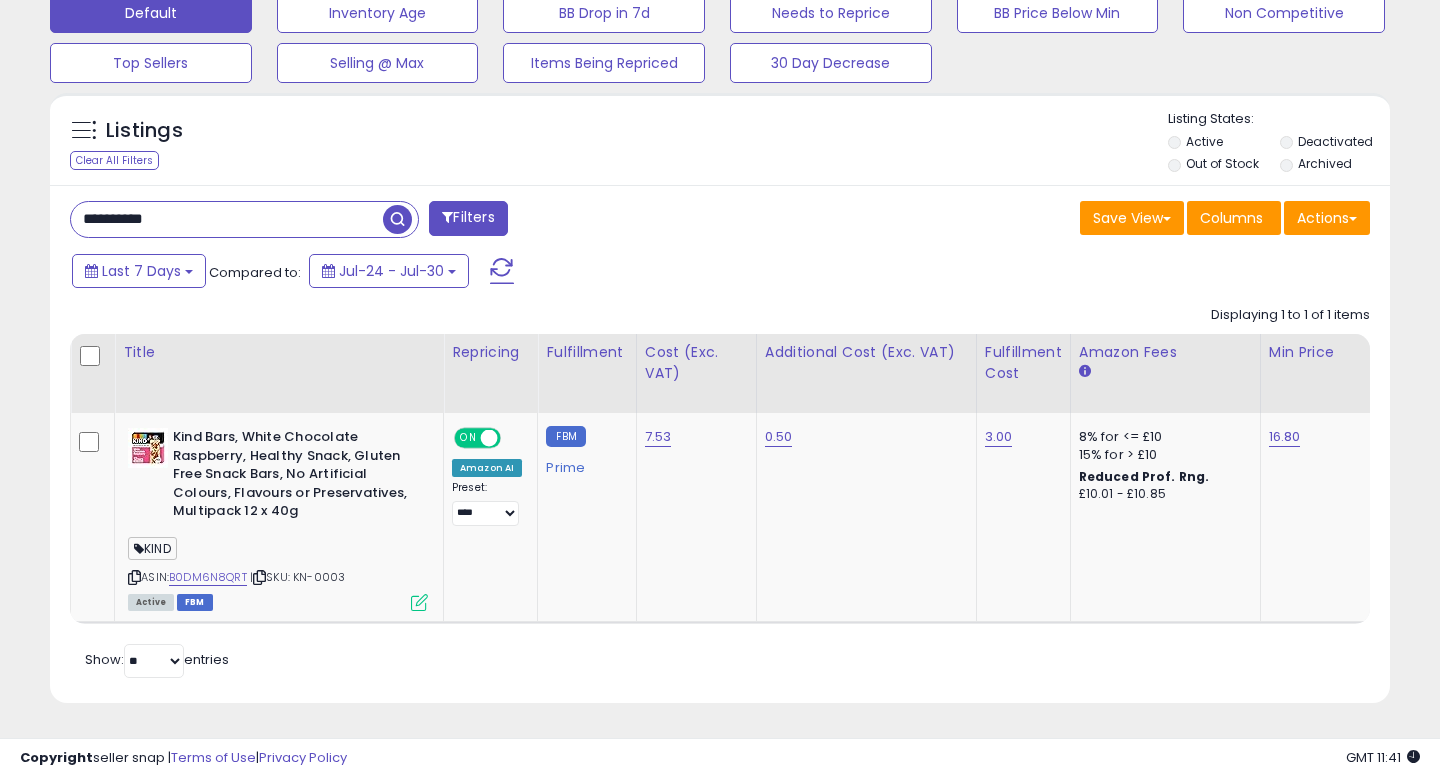 click on "**********" at bounding box center [227, 219] 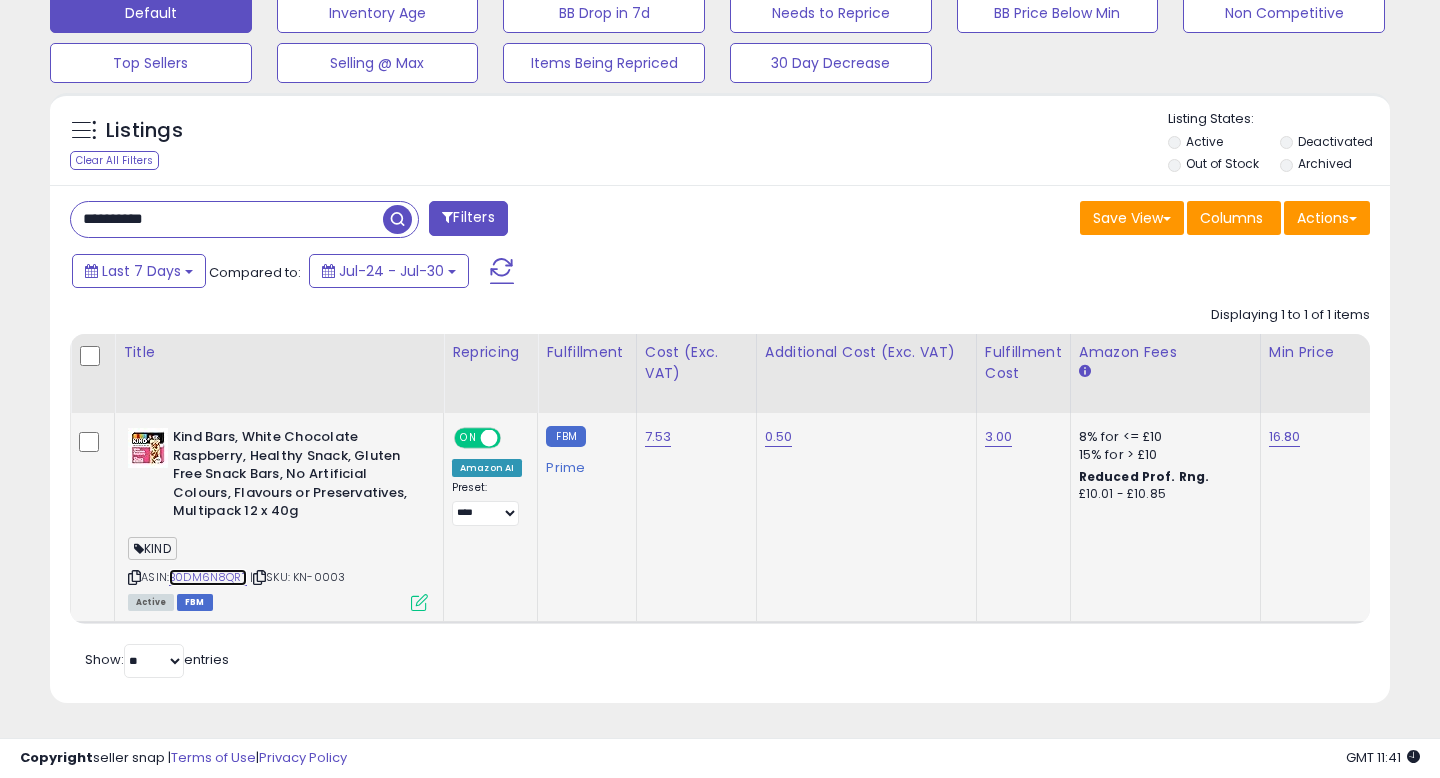 click on "B0DM6N8QRT" at bounding box center [208, 577] 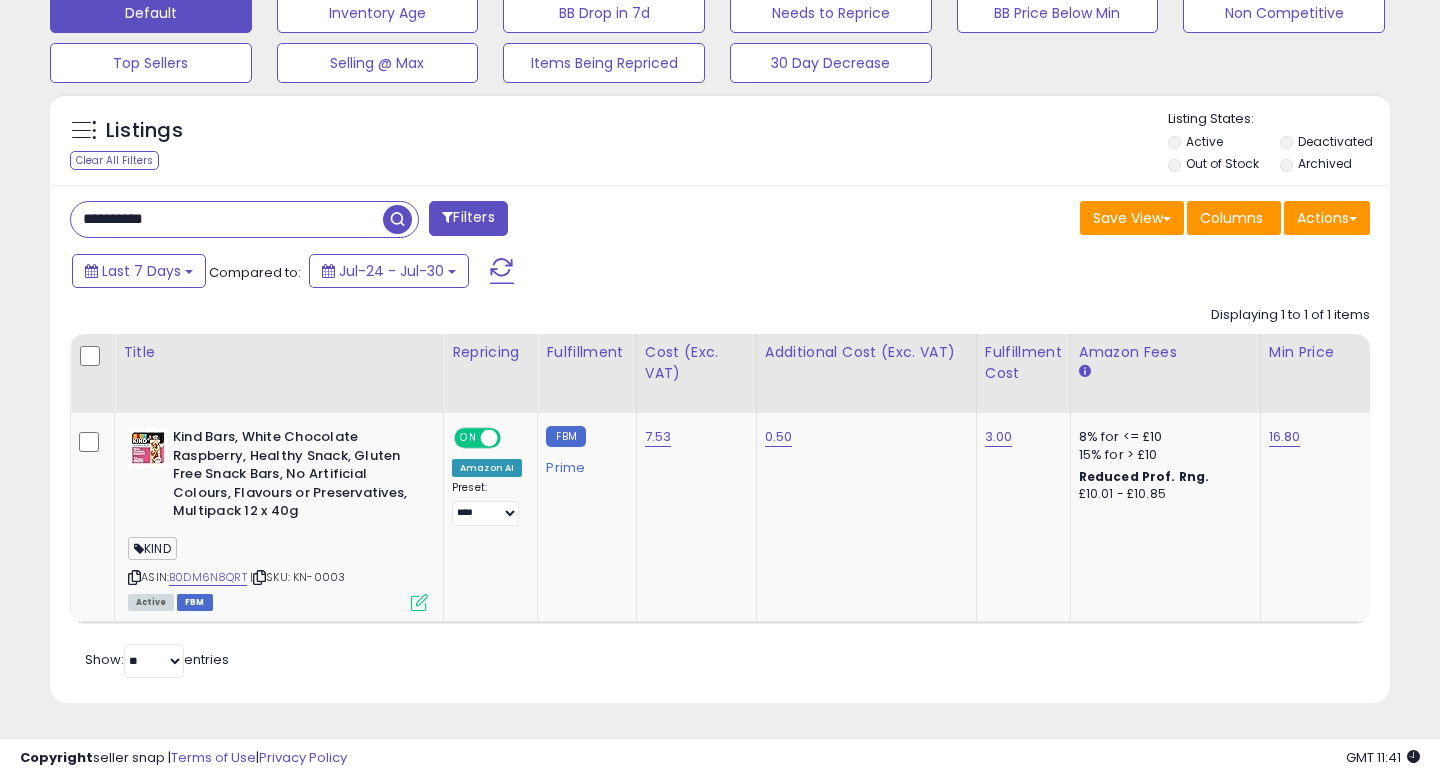 click on "**********" at bounding box center (227, 219) 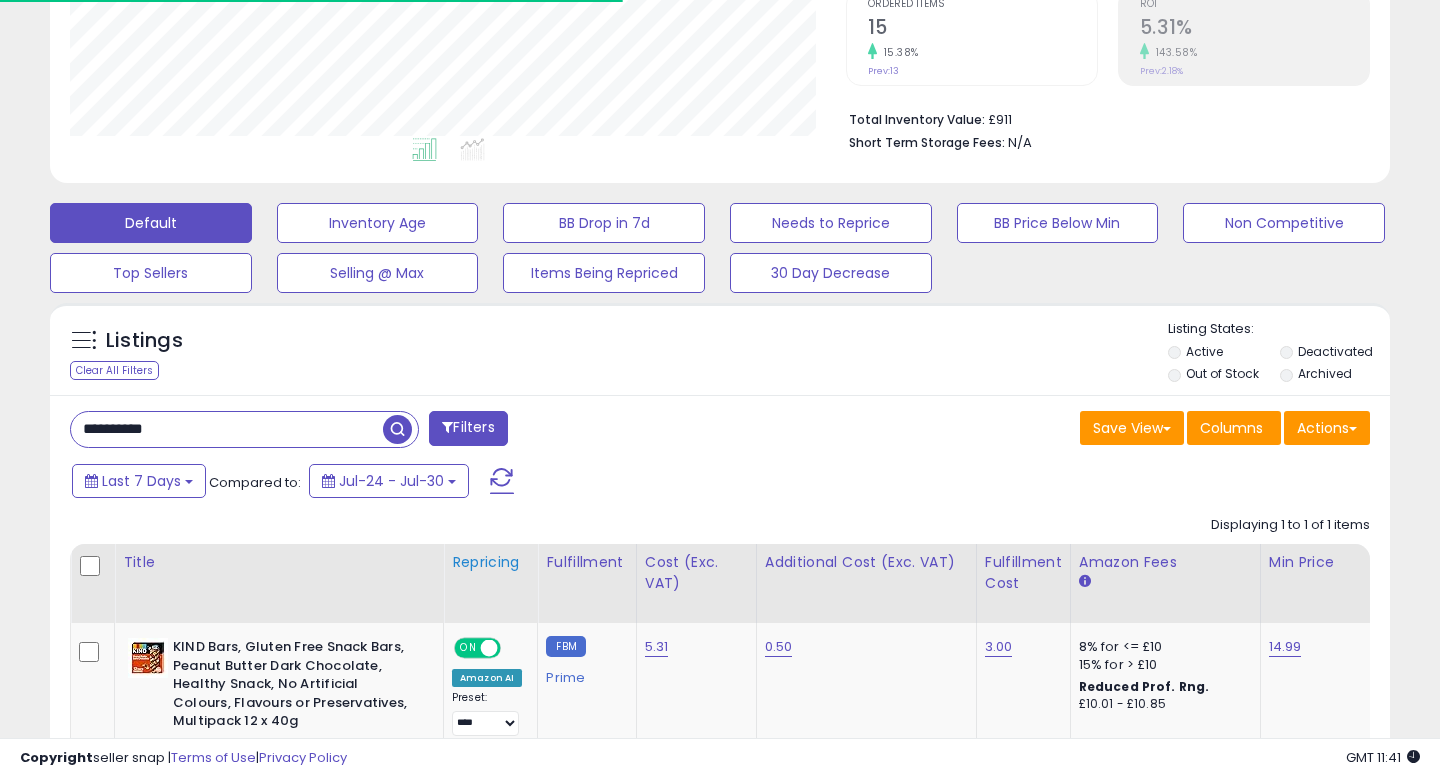 scroll, scrollTop: 637, scrollLeft: 0, axis: vertical 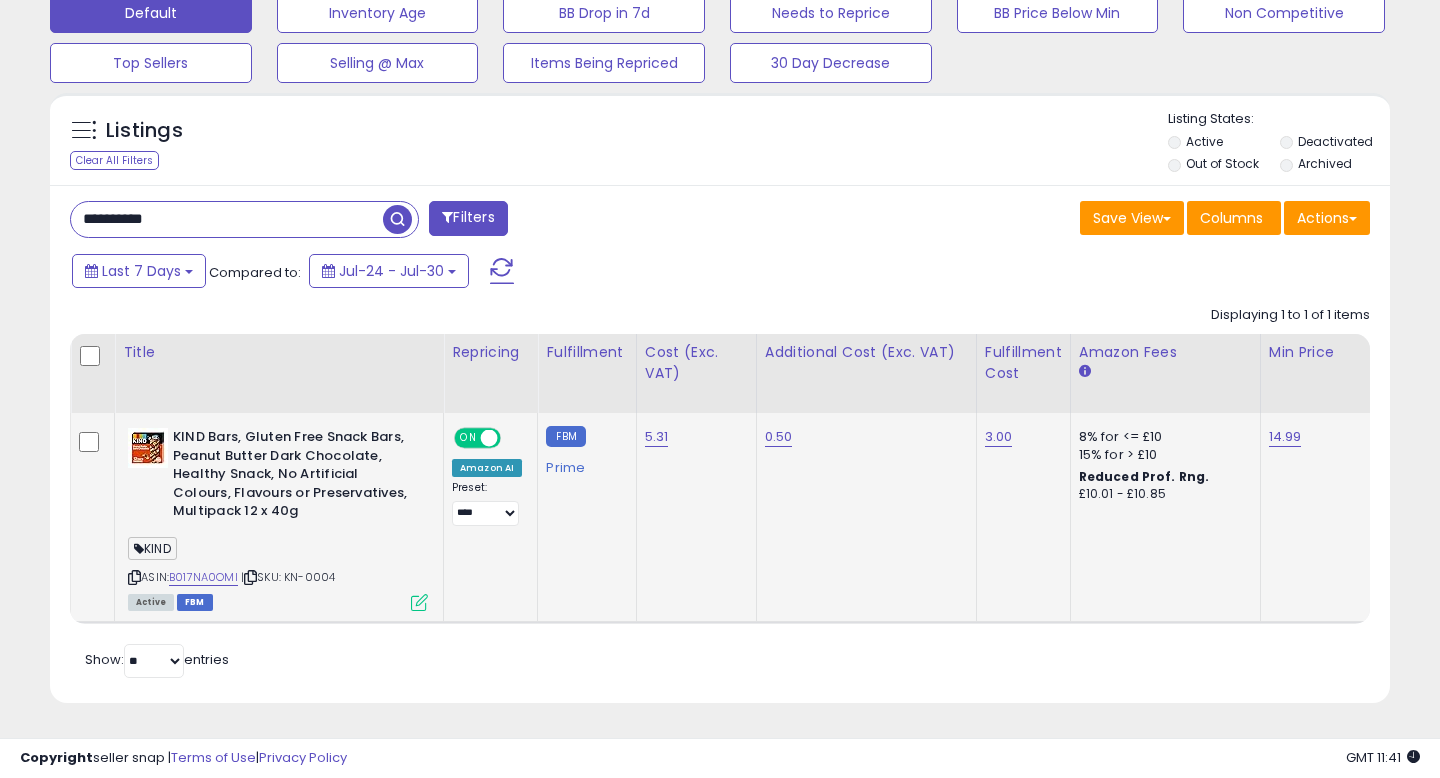 click at bounding box center [419, 602] 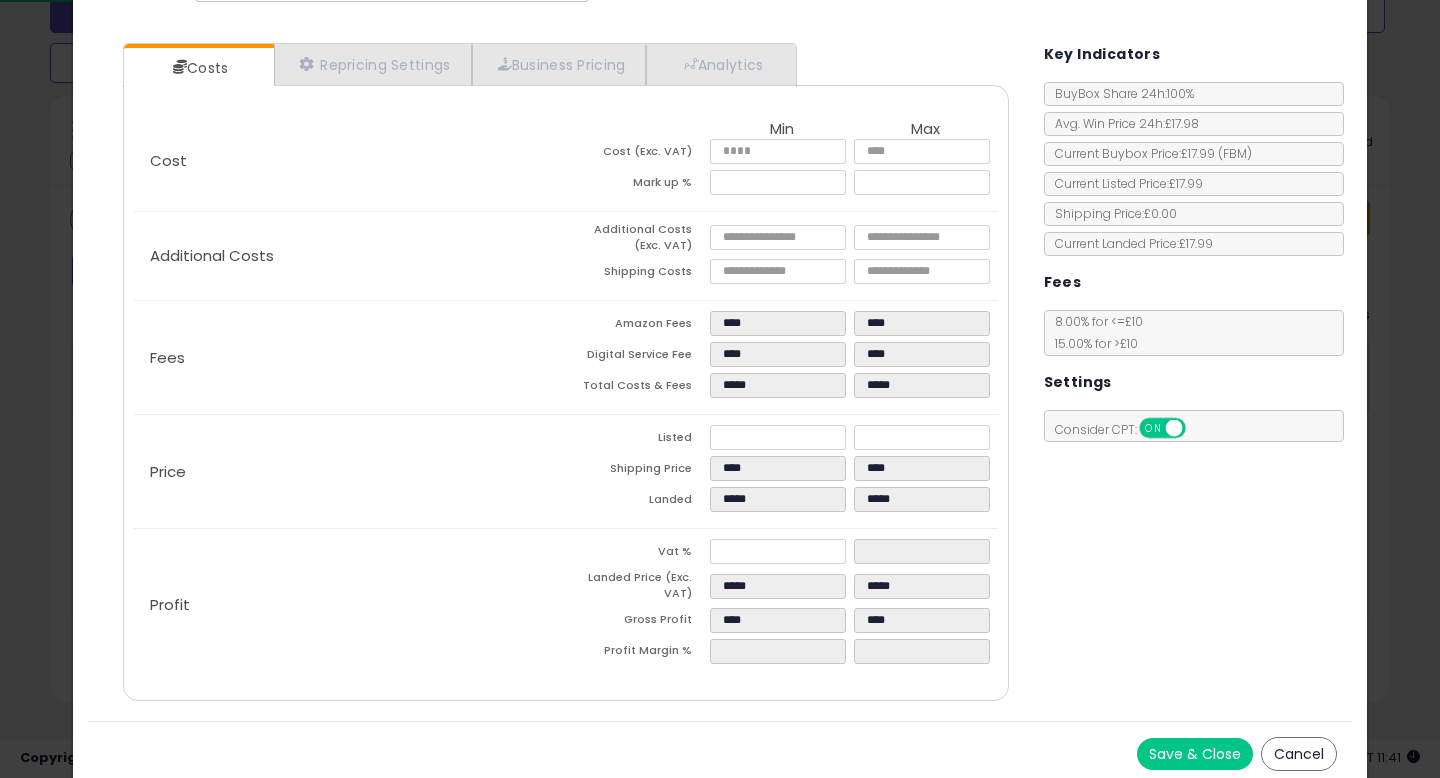 scroll, scrollTop: 166, scrollLeft: 0, axis: vertical 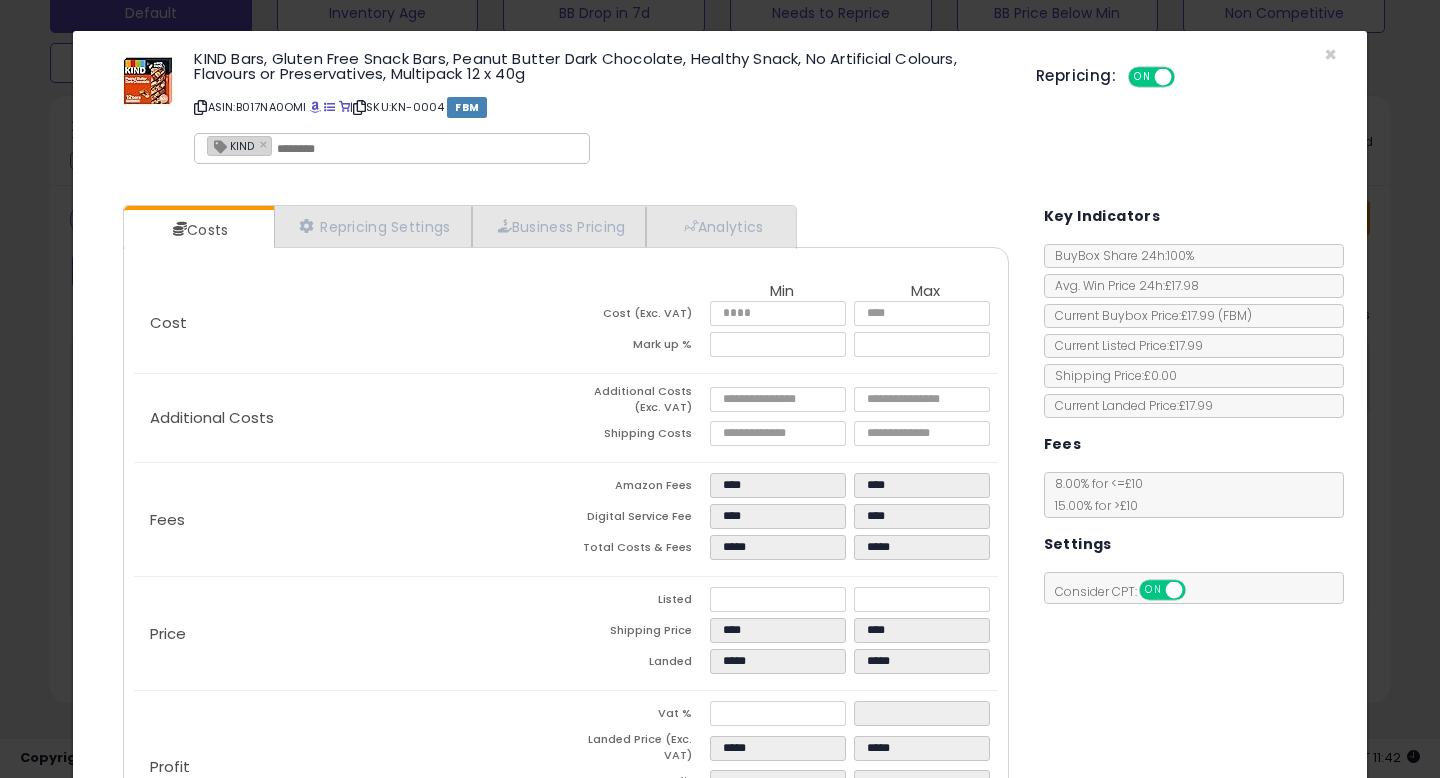 click on "Repricing:
ON   OFF" at bounding box center (1186, 74) 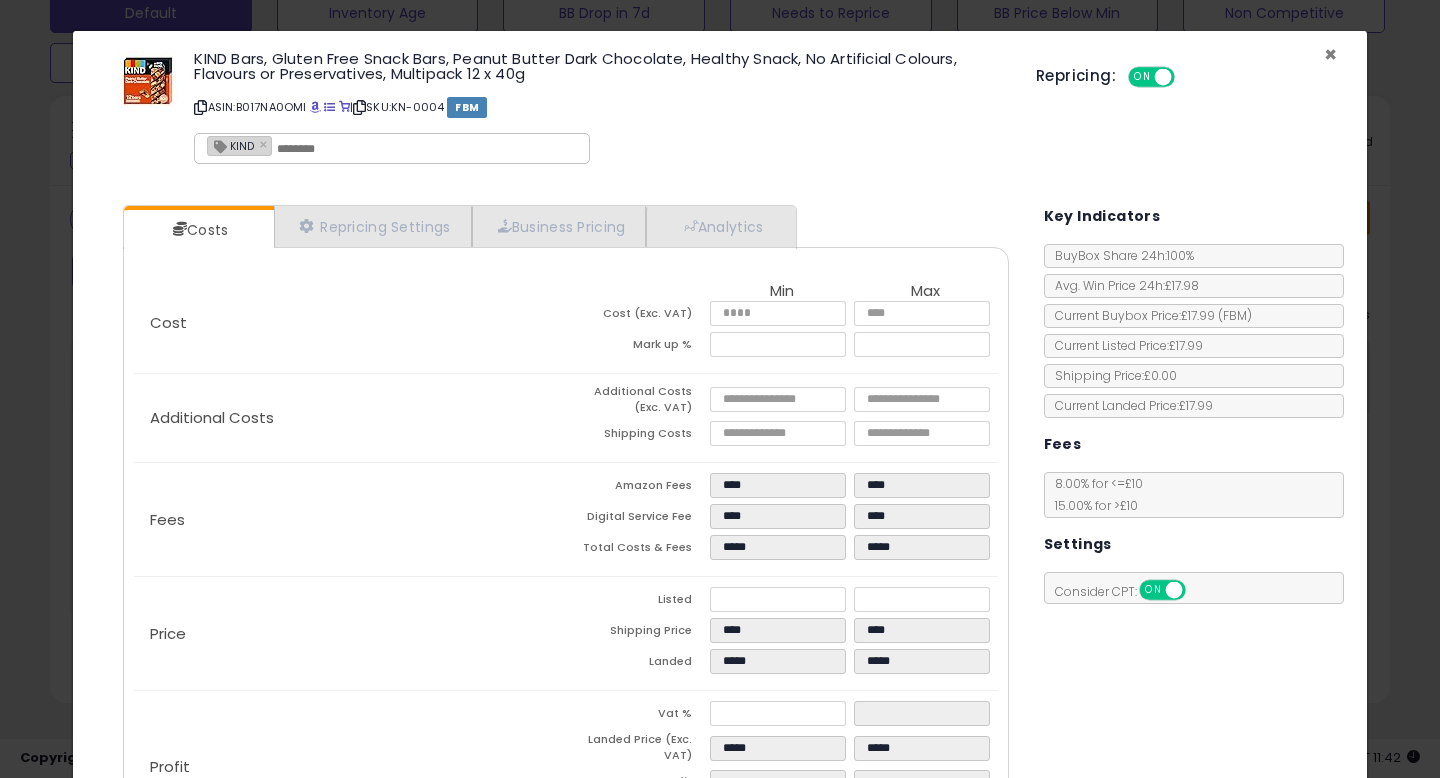 click on "×" at bounding box center (1330, 54) 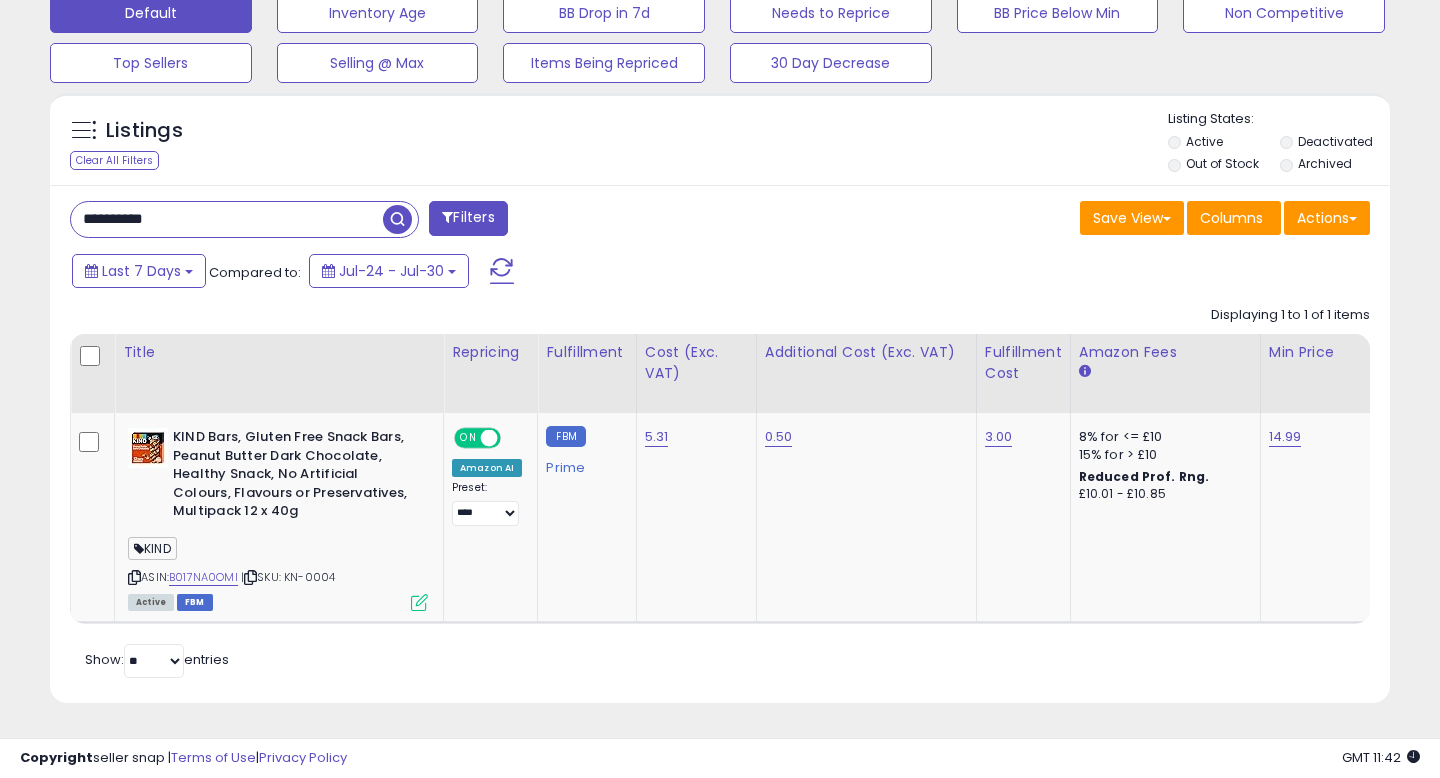 click on "**********" at bounding box center [227, 219] 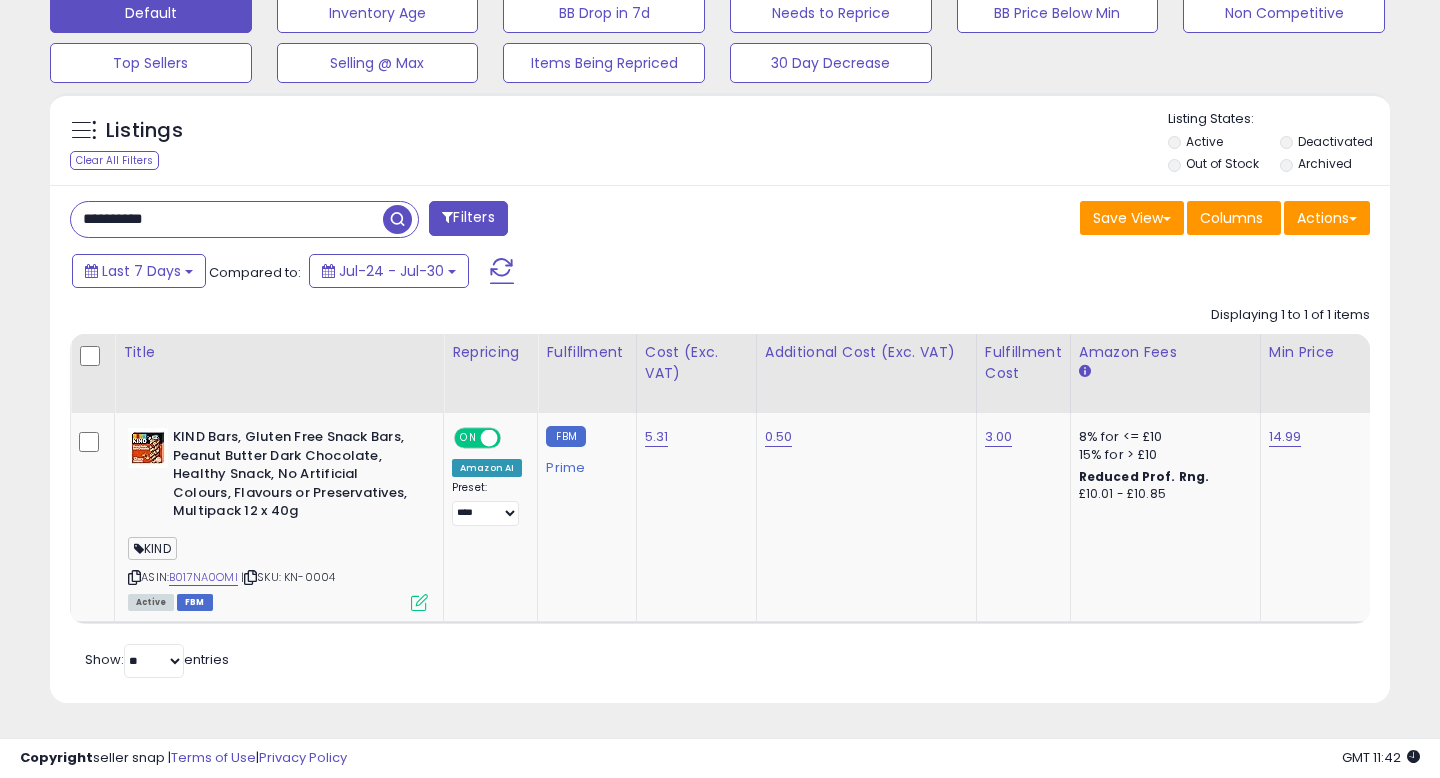 click on "**********" at bounding box center [227, 219] 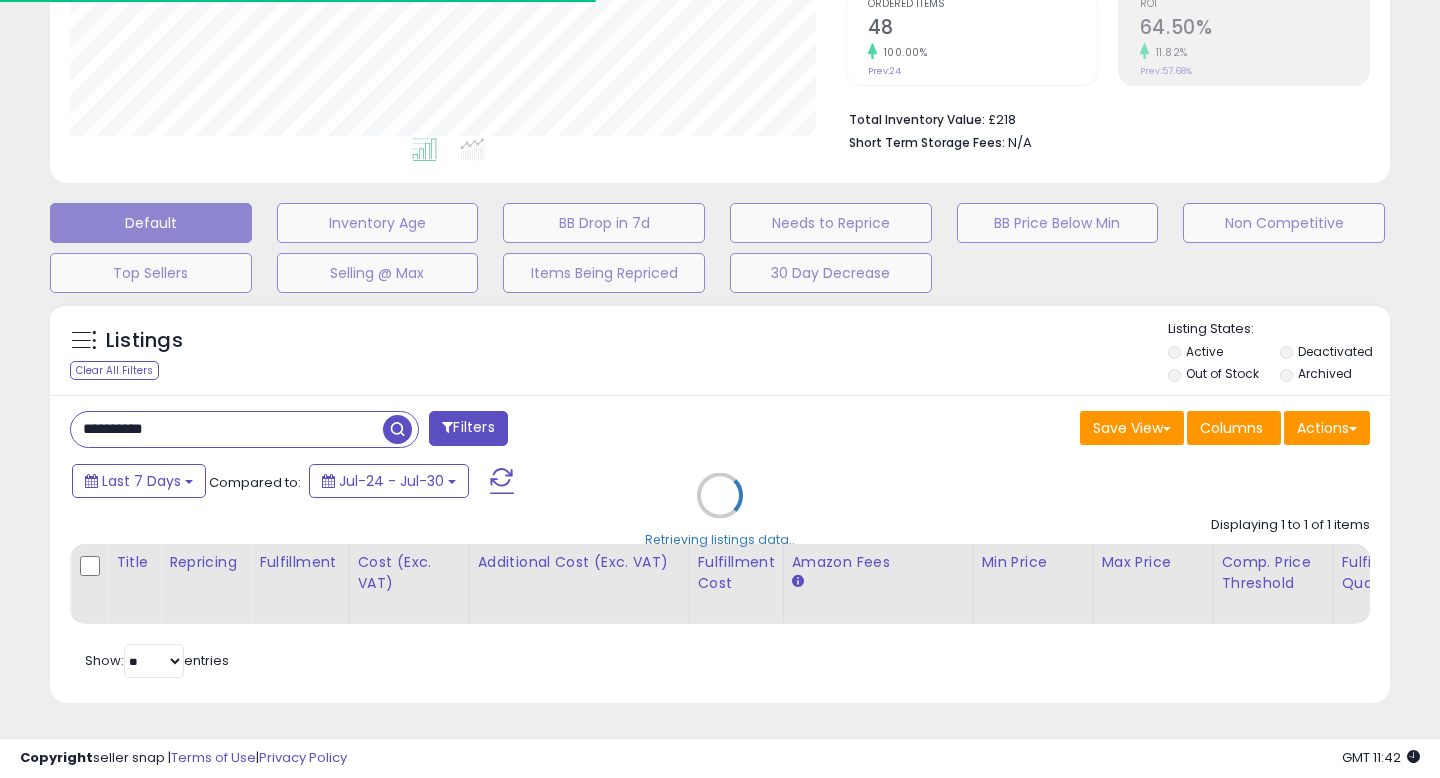 scroll, scrollTop: 637, scrollLeft: 0, axis: vertical 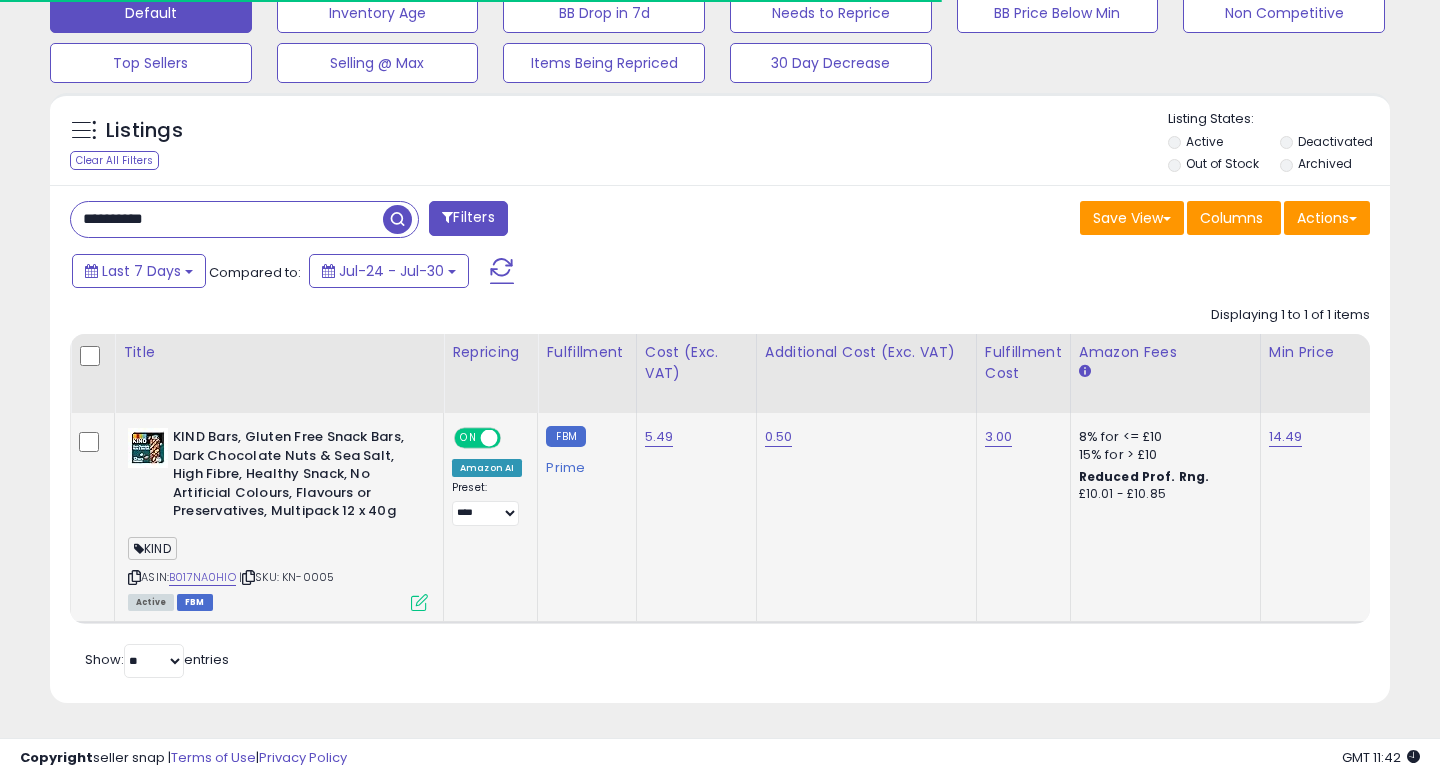 click at bounding box center [419, 602] 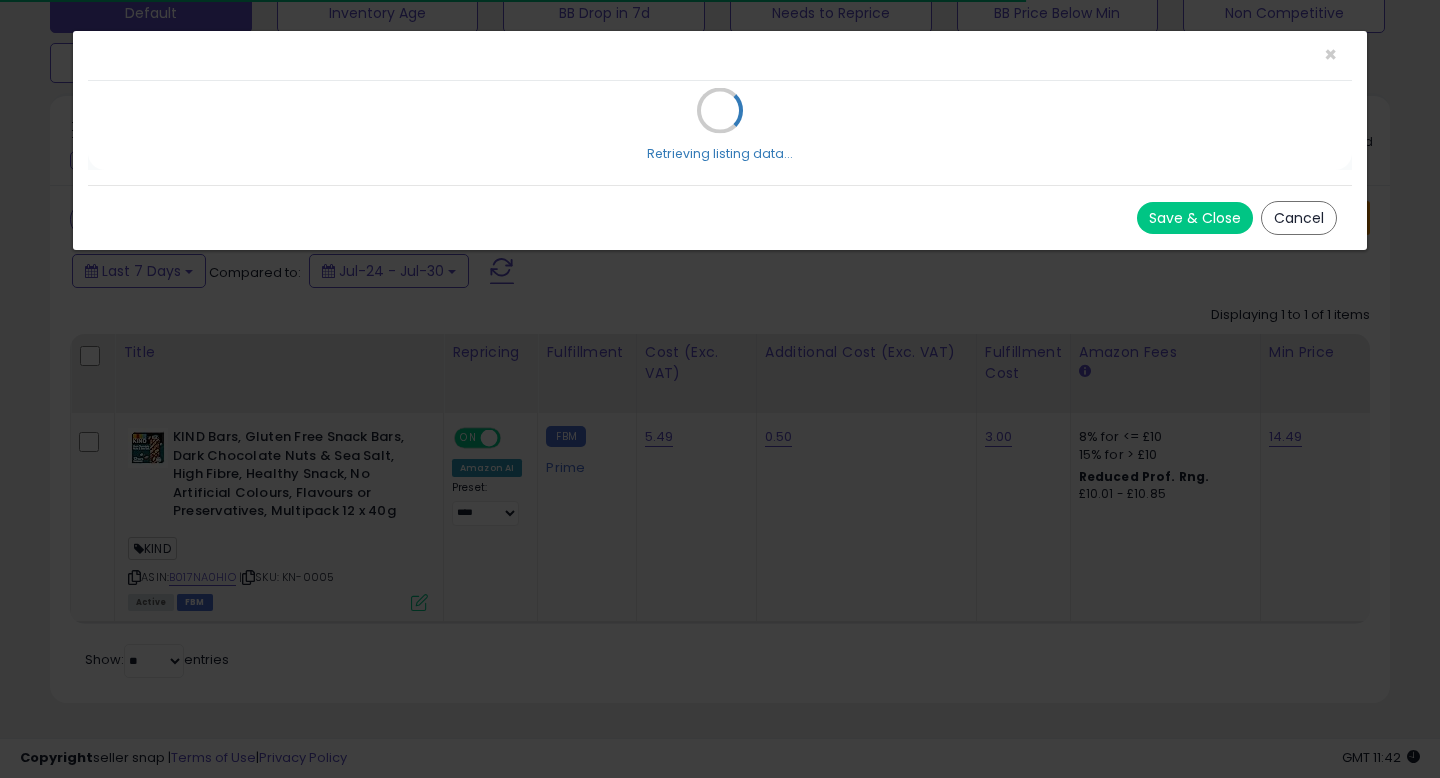 scroll, scrollTop: 999590, scrollLeft: 999224, axis: both 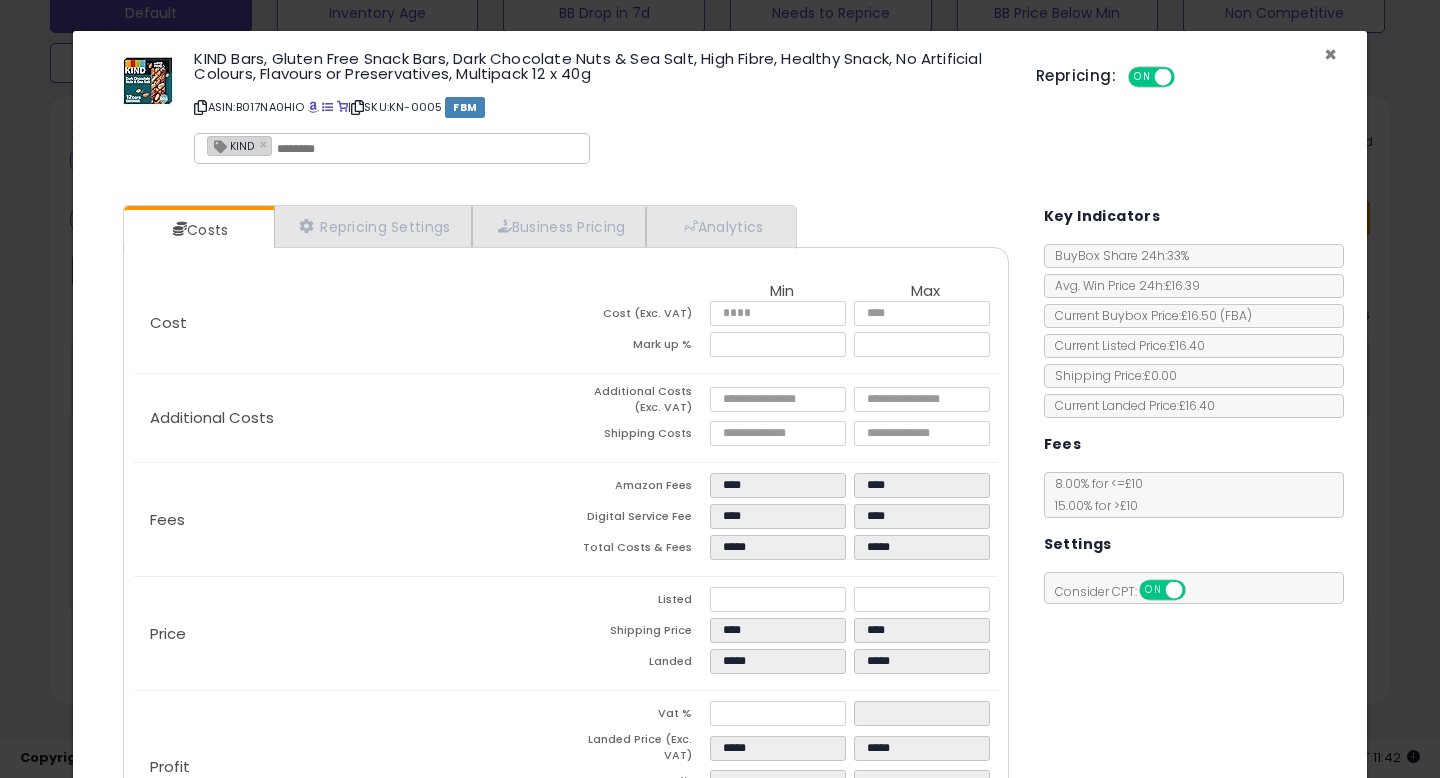 click on "×" at bounding box center [1330, 54] 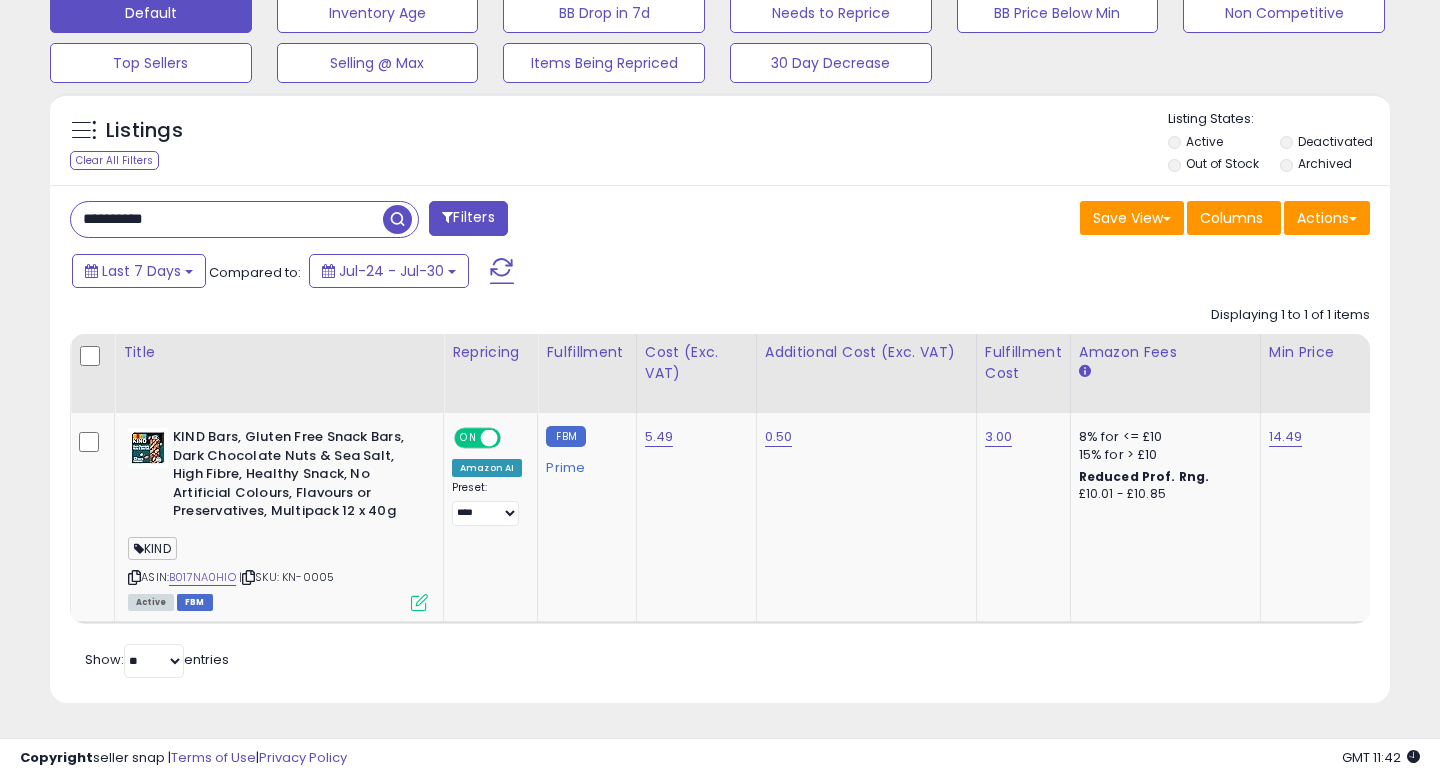 click on "**********" at bounding box center [244, 219] 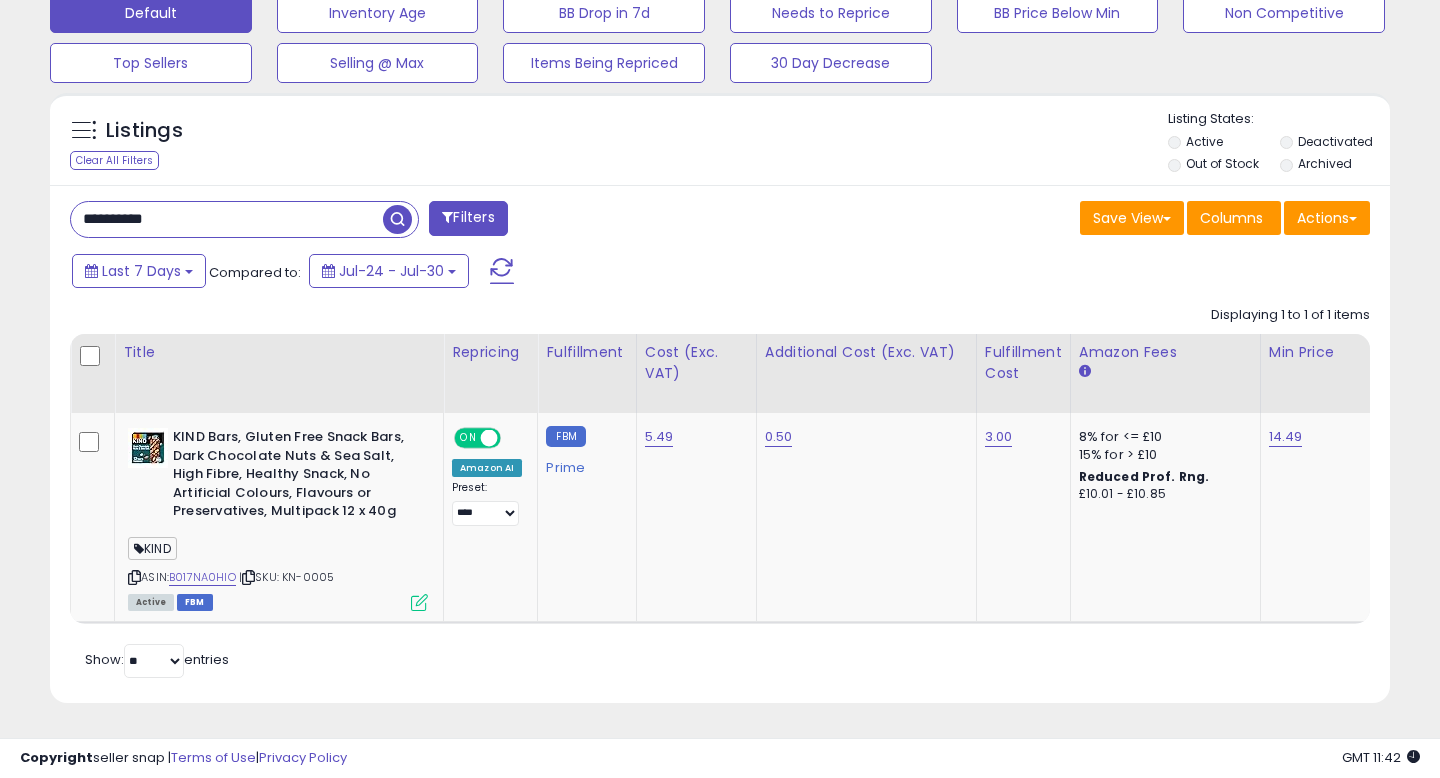 click on "**********" at bounding box center (227, 219) 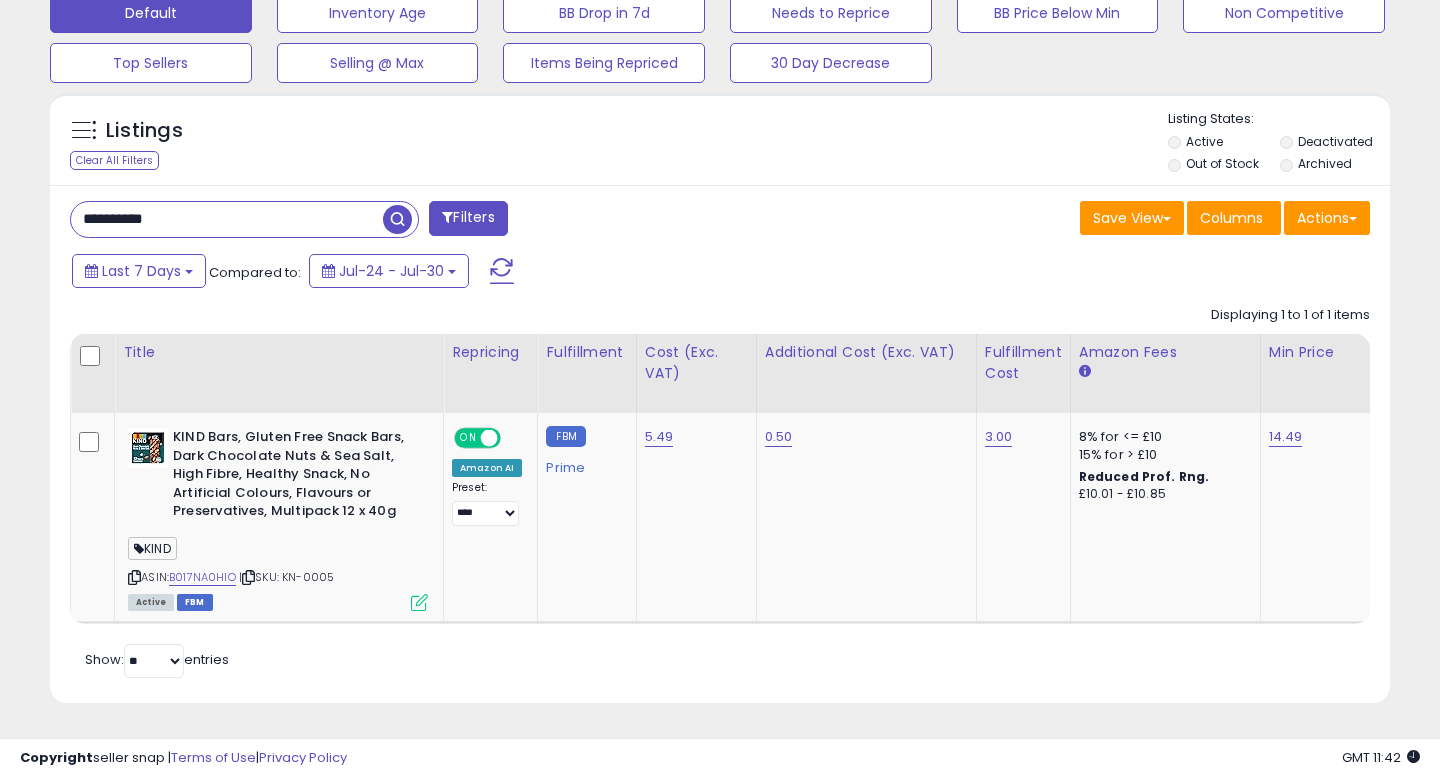 paste 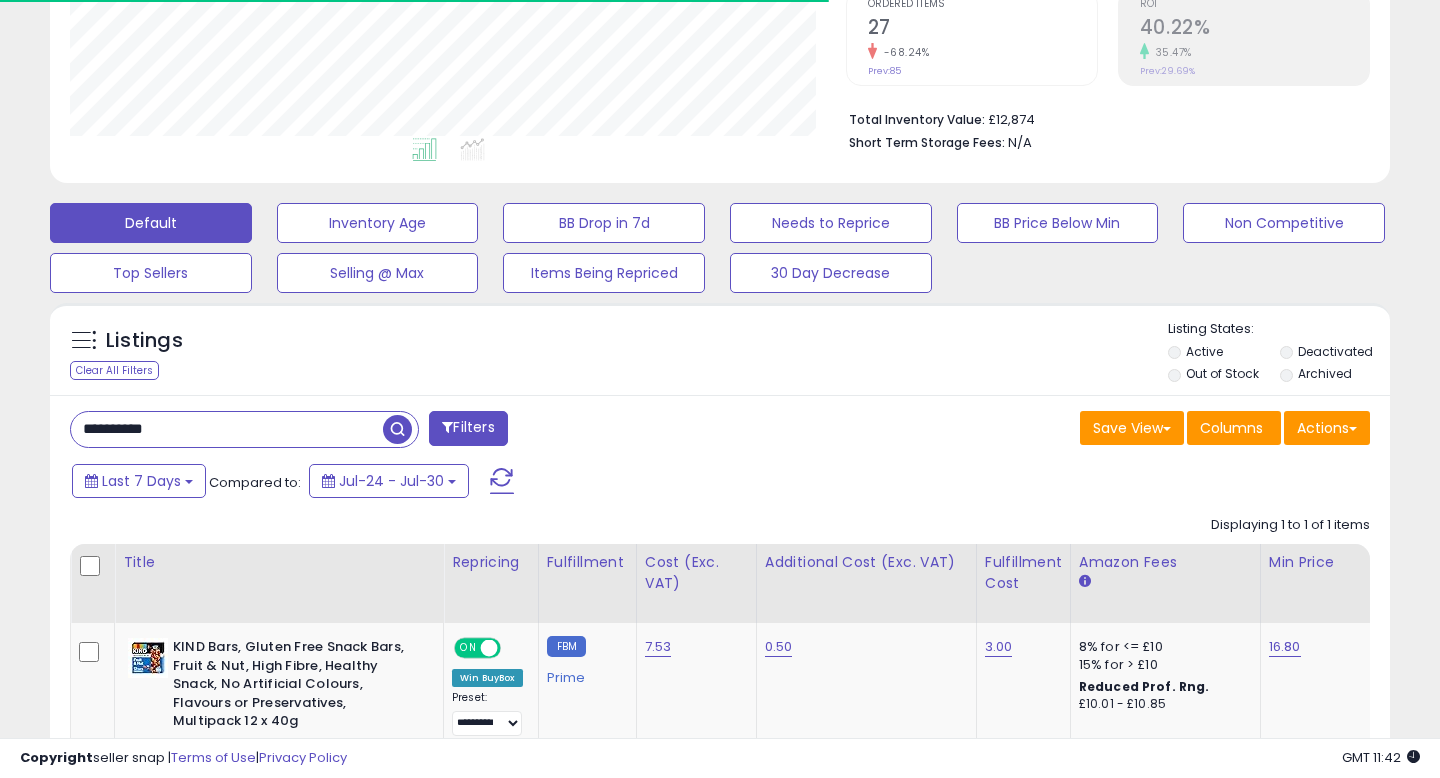 scroll, scrollTop: 637, scrollLeft: 0, axis: vertical 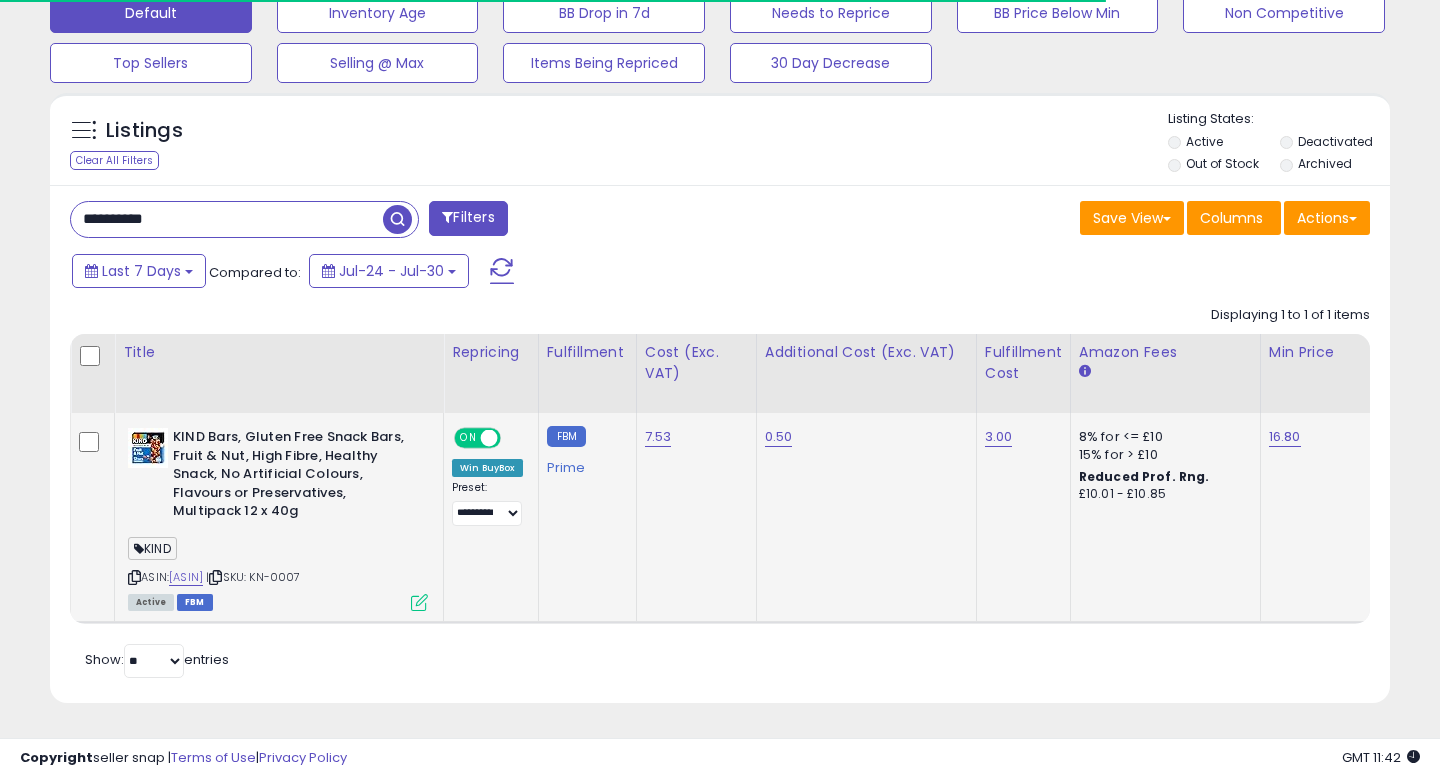 click at bounding box center [419, 602] 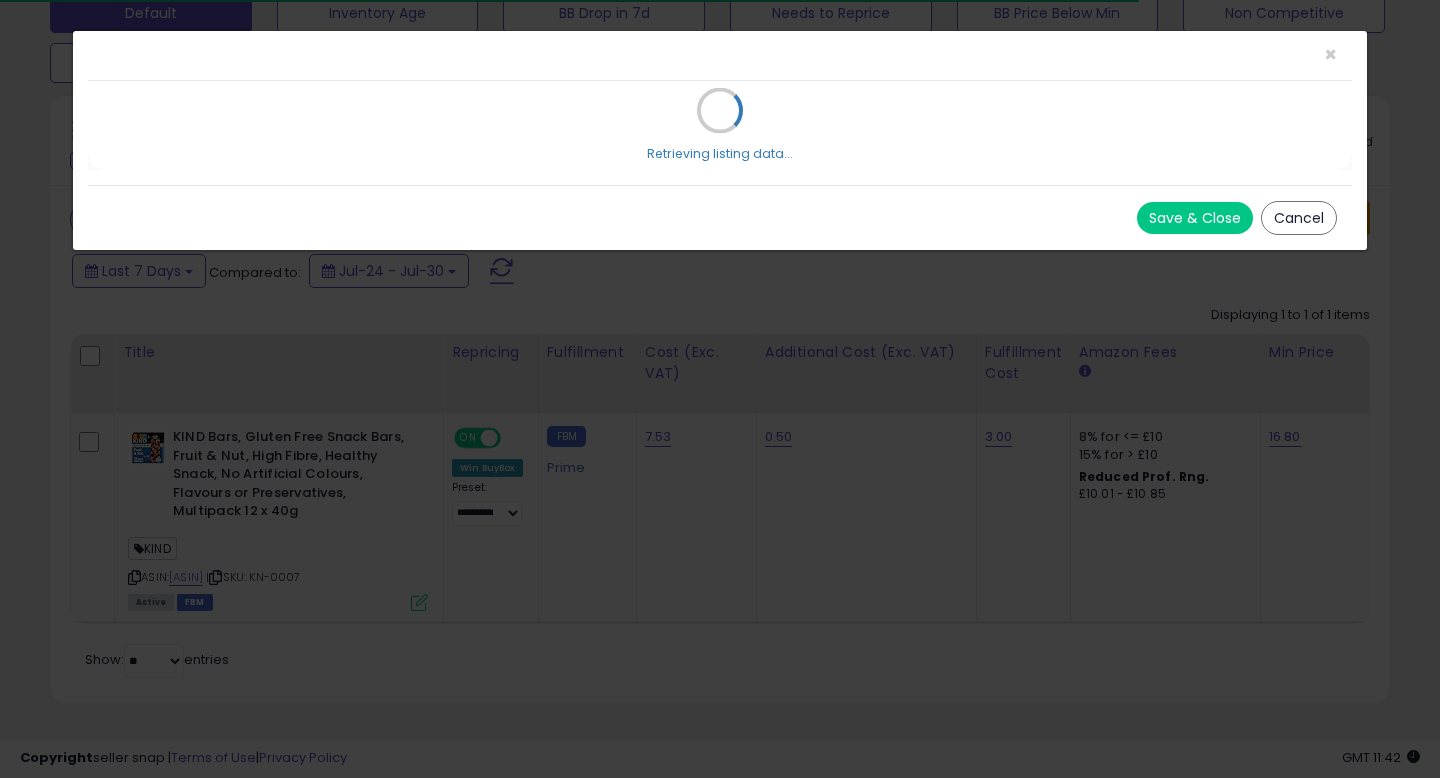 scroll, scrollTop: 999590, scrollLeft: 999224, axis: both 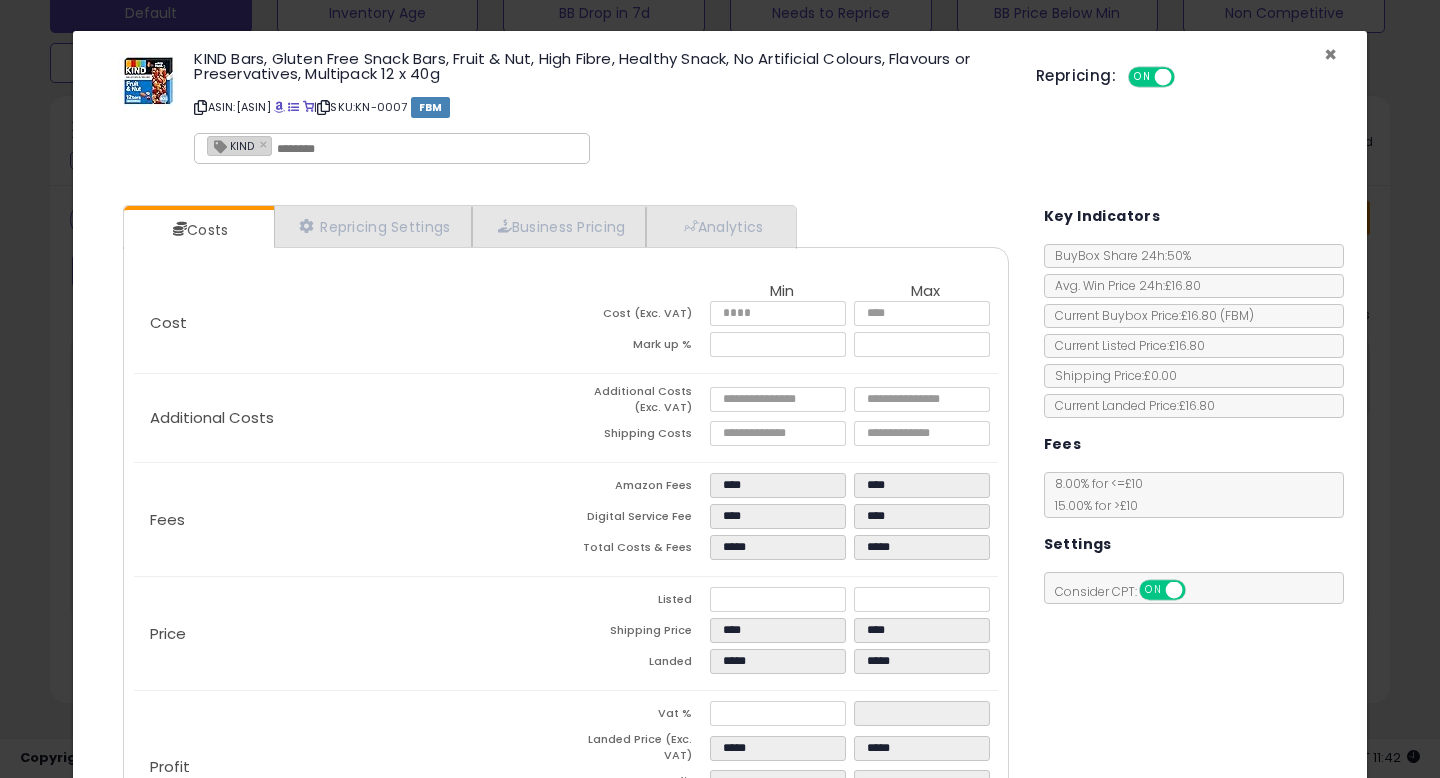 click on "×" at bounding box center (1330, 54) 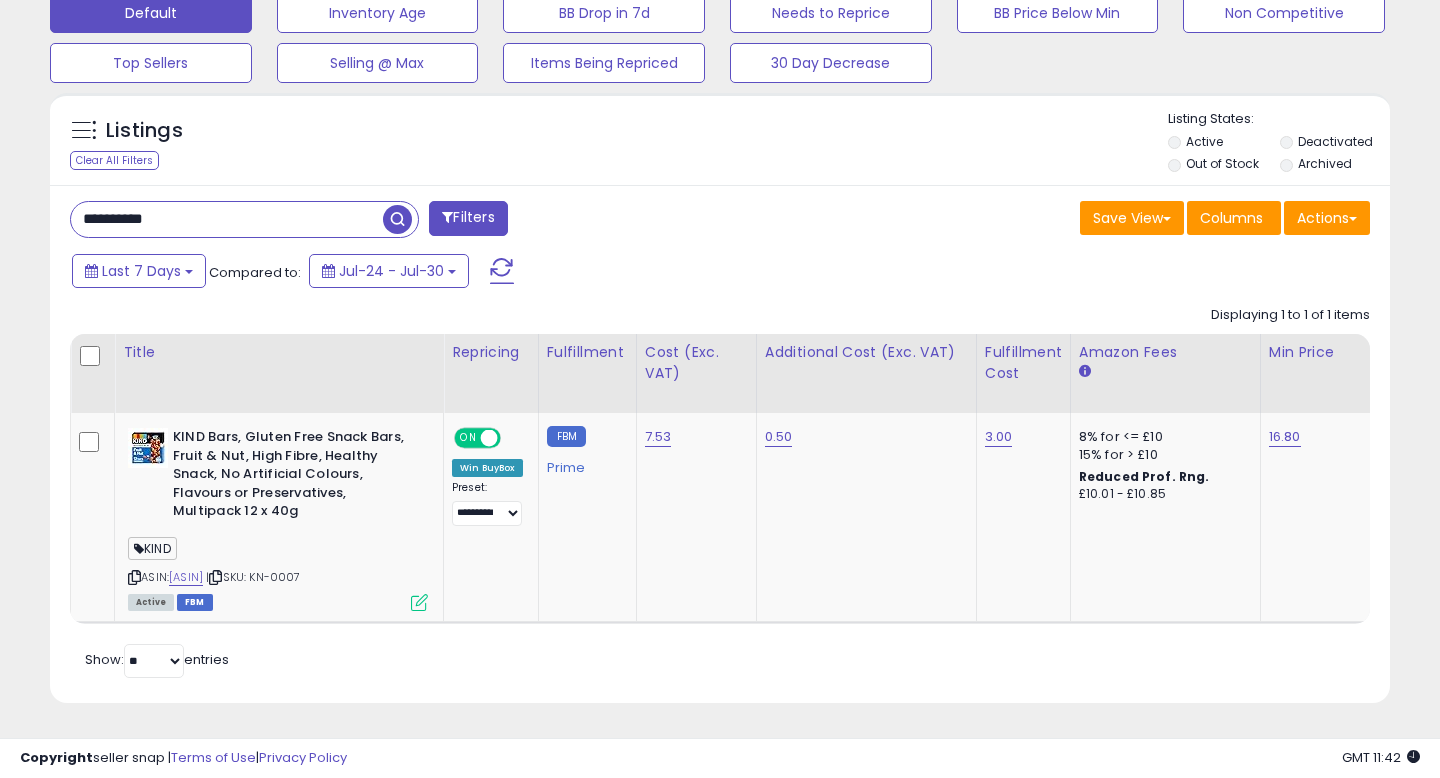 click on "**********" at bounding box center (227, 219) 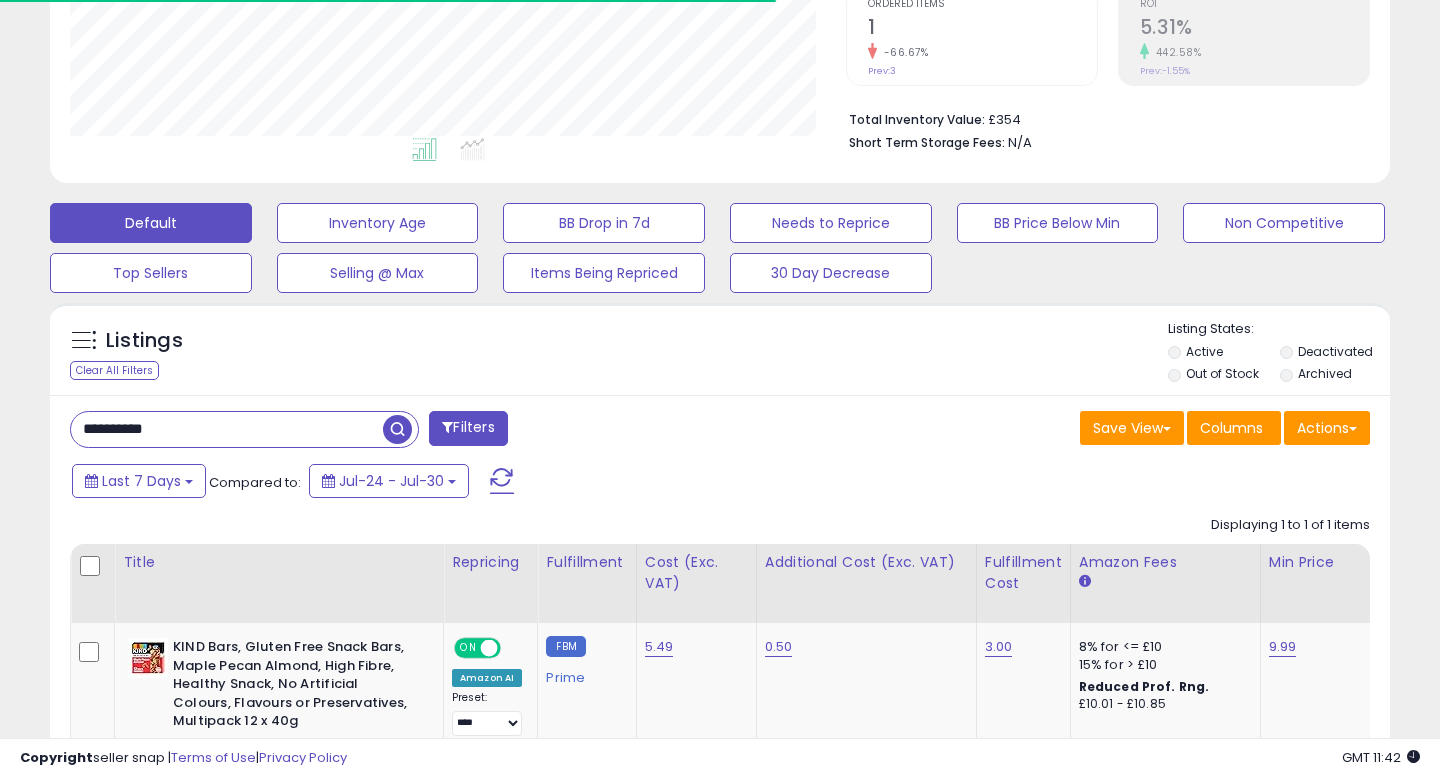 scroll, scrollTop: 637, scrollLeft: 0, axis: vertical 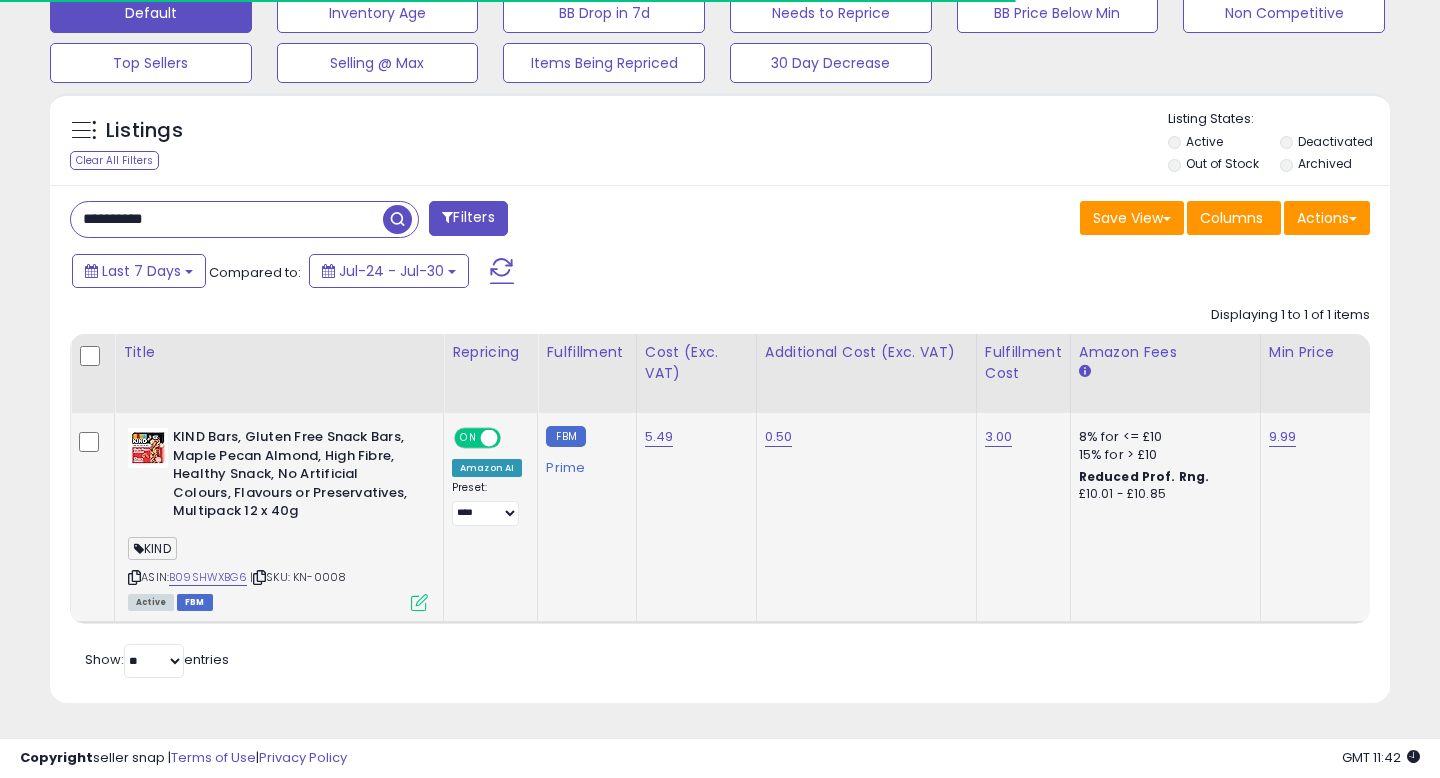 click at bounding box center [419, 602] 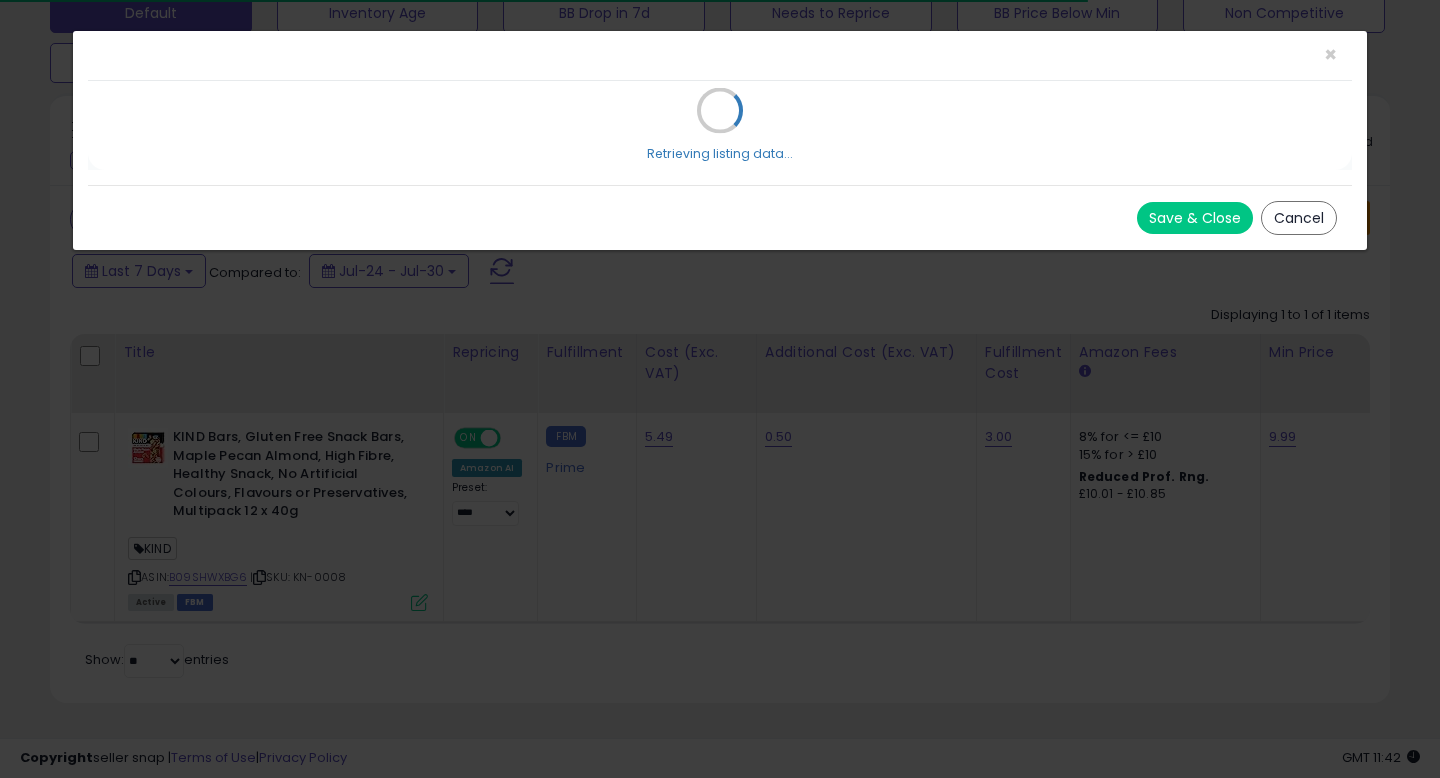 scroll, scrollTop: 999590, scrollLeft: 999224, axis: both 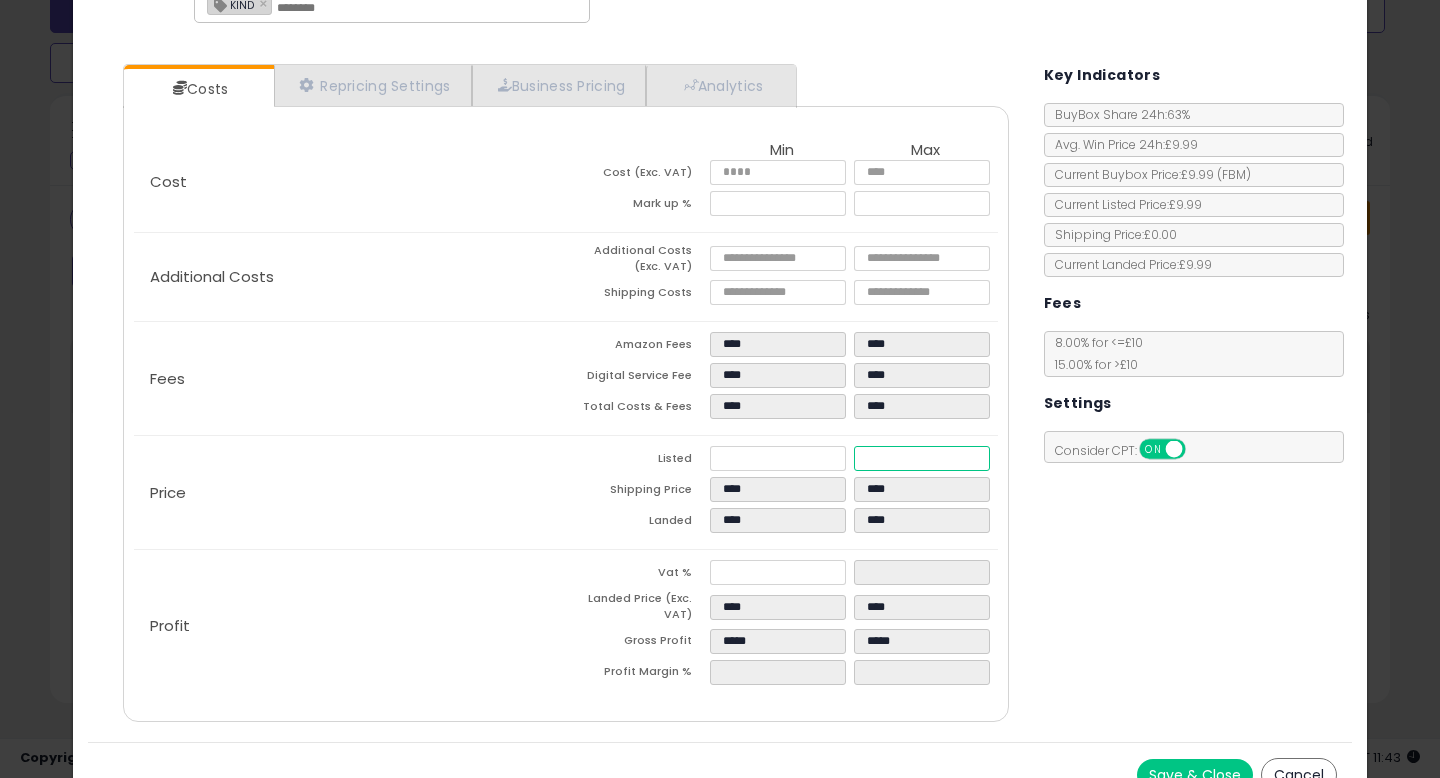 drag, startPoint x: 900, startPoint y: 453, endPoint x: 827, endPoint y: 453, distance: 73 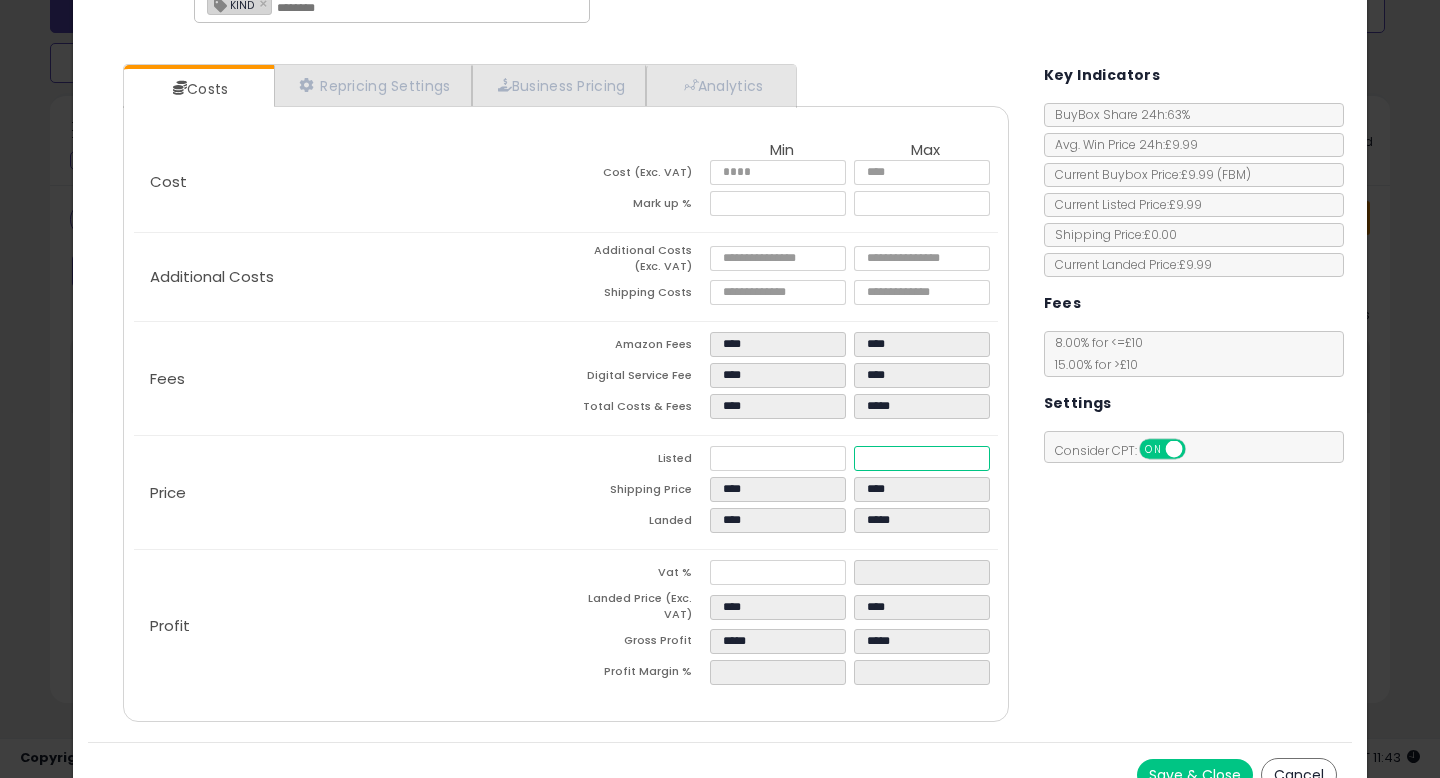type on "****" 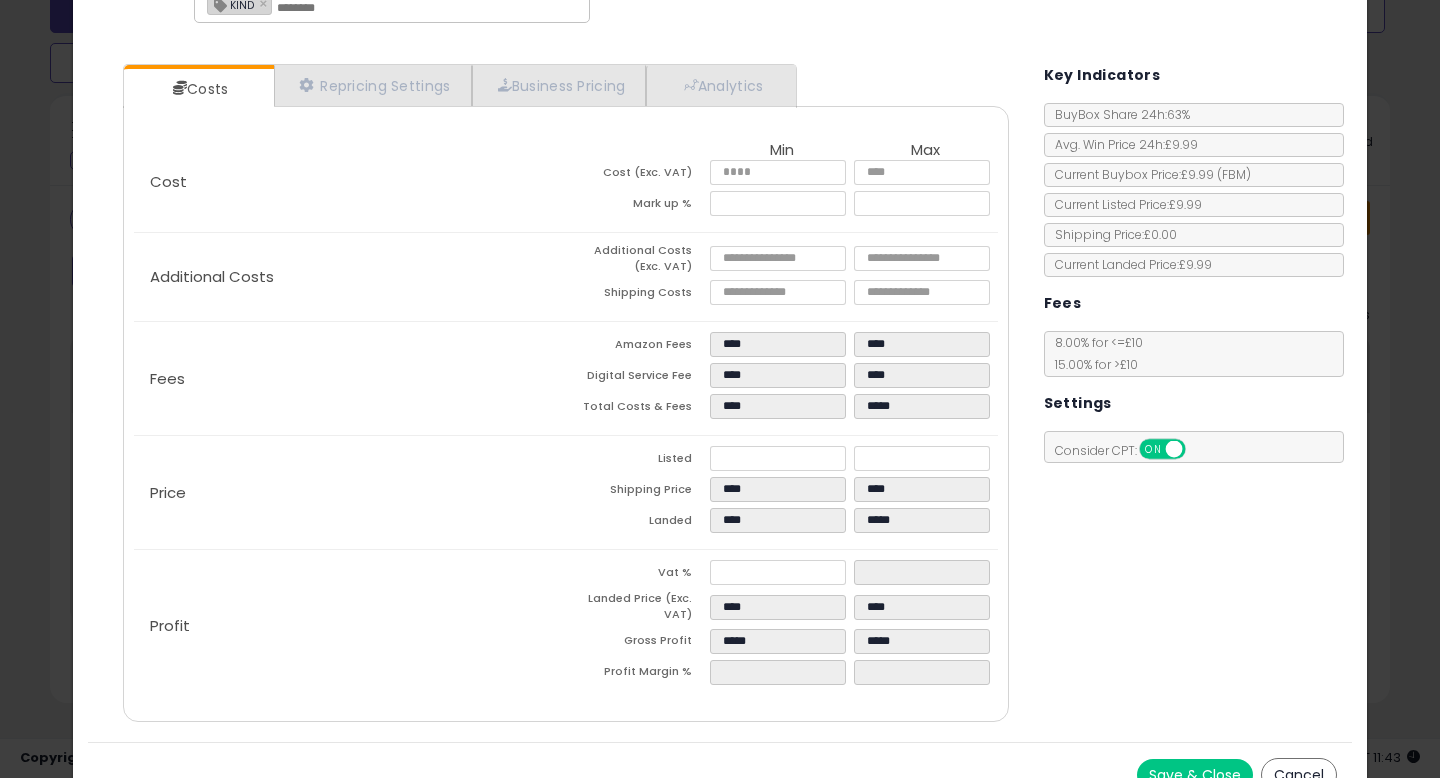 type on "******" 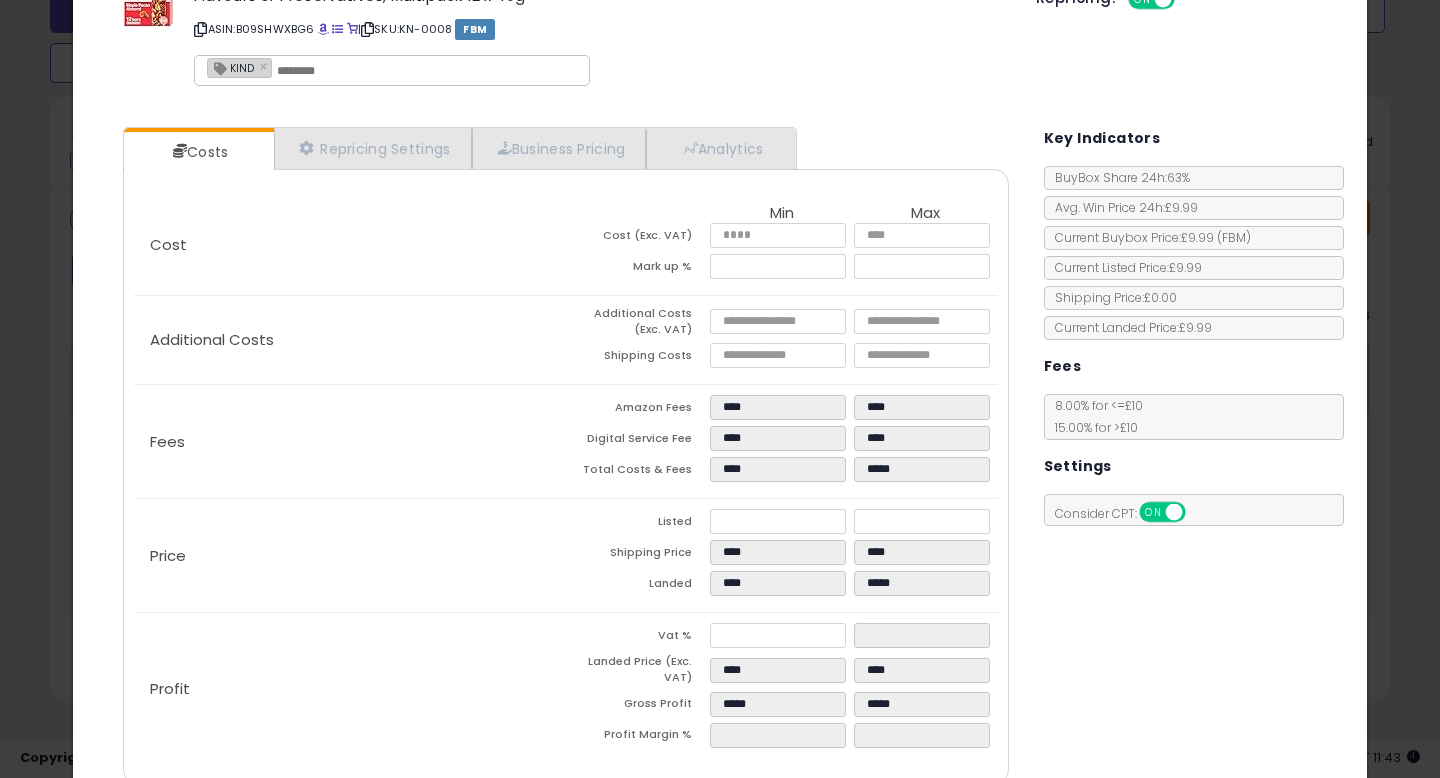 scroll, scrollTop: 0, scrollLeft: 0, axis: both 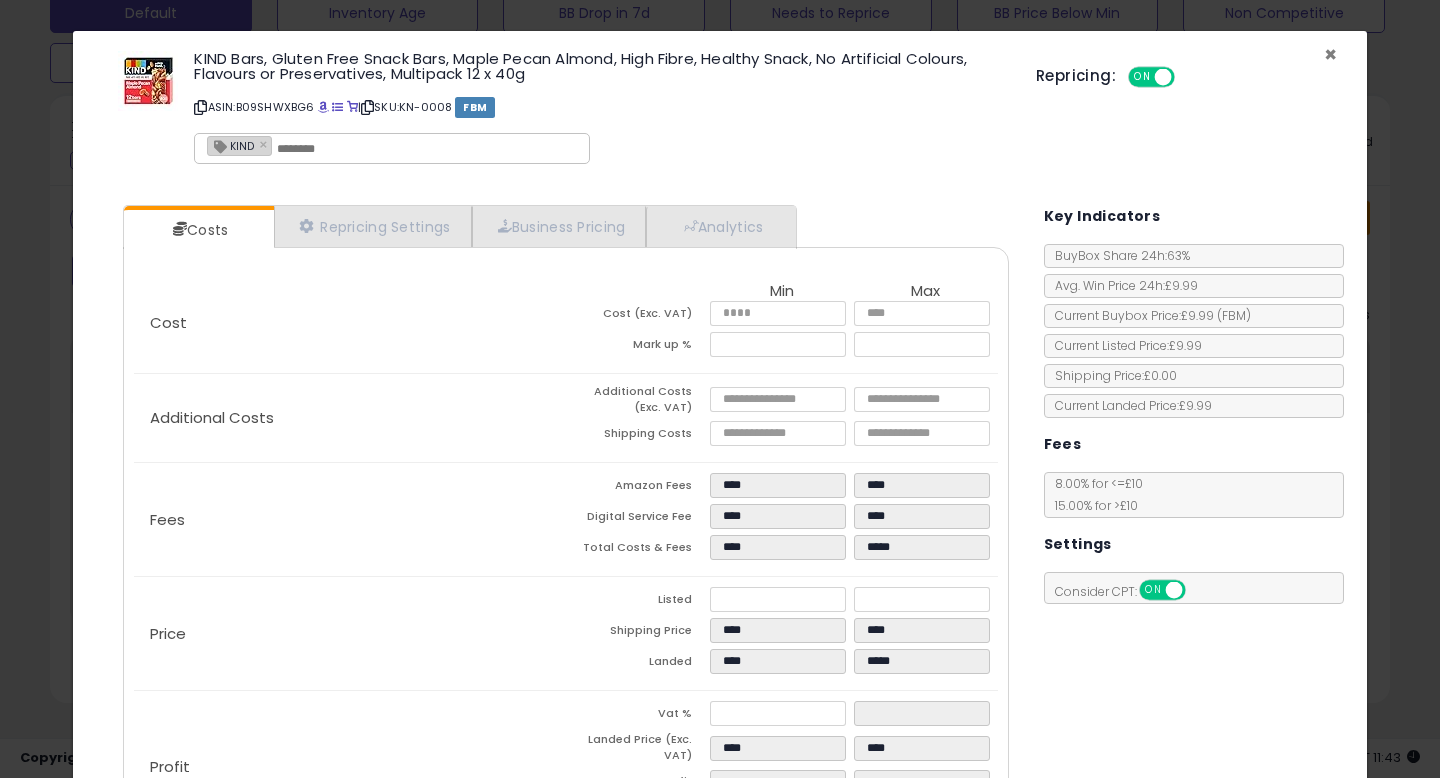 click on "×" at bounding box center [1330, 54] 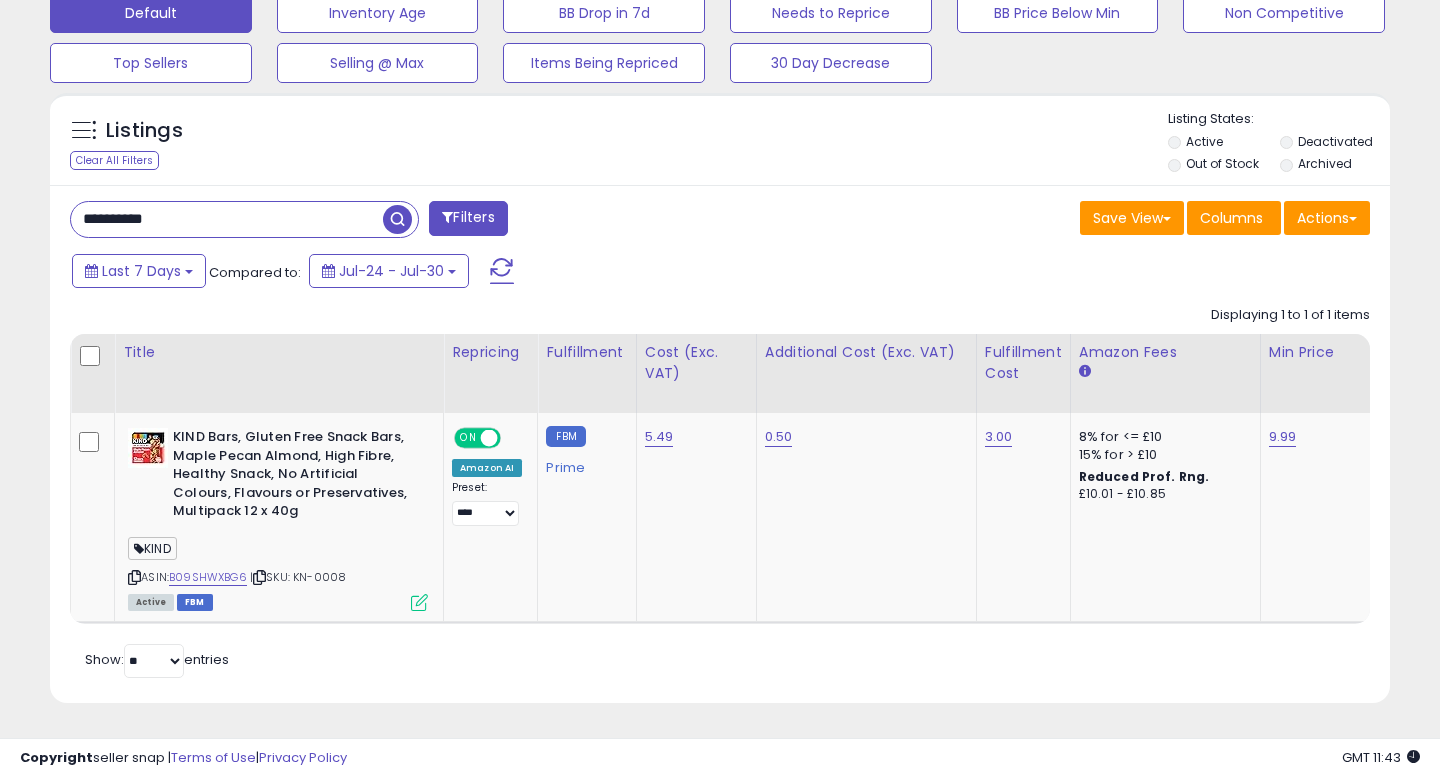 click on "**********" at bounding box center [227, 219] 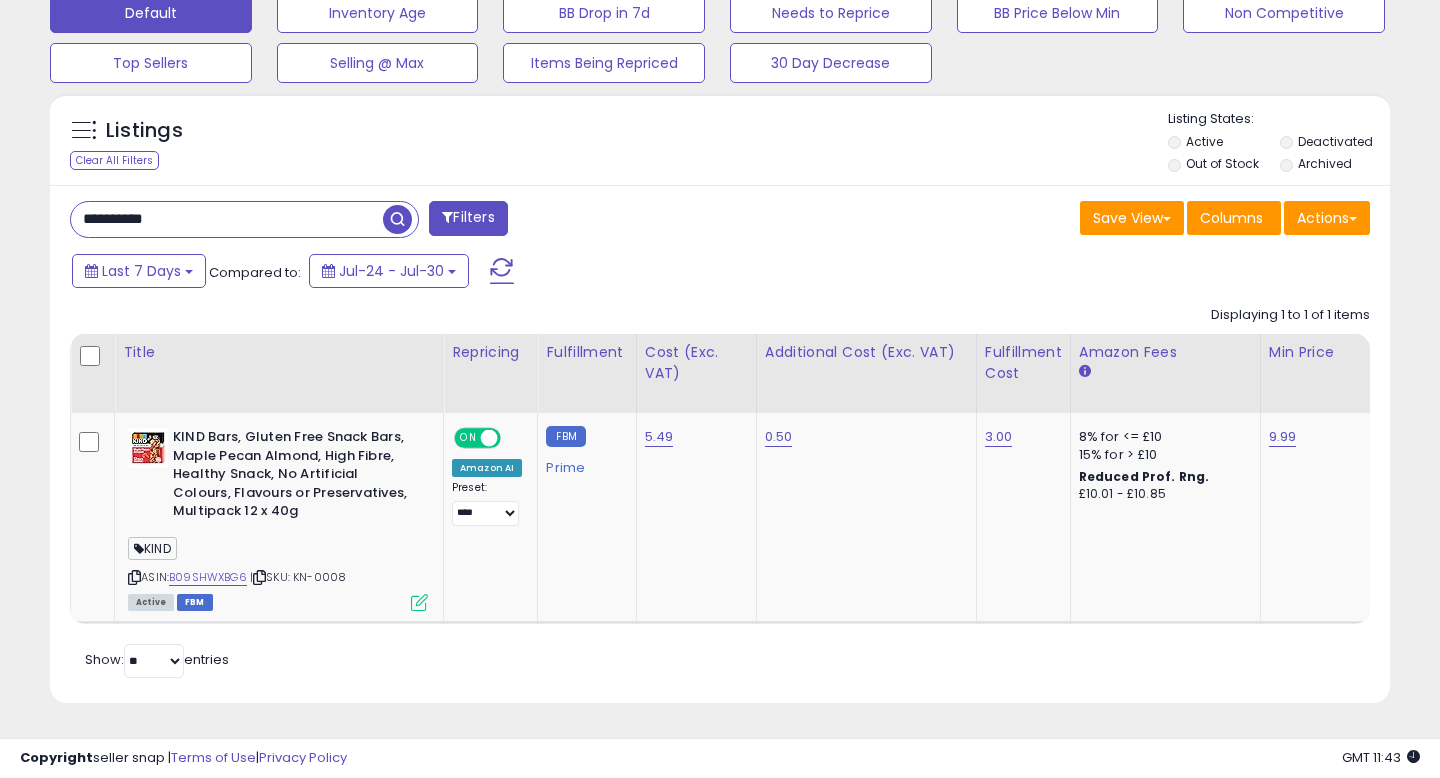 click on "**********" at bounding box center [227, 219] 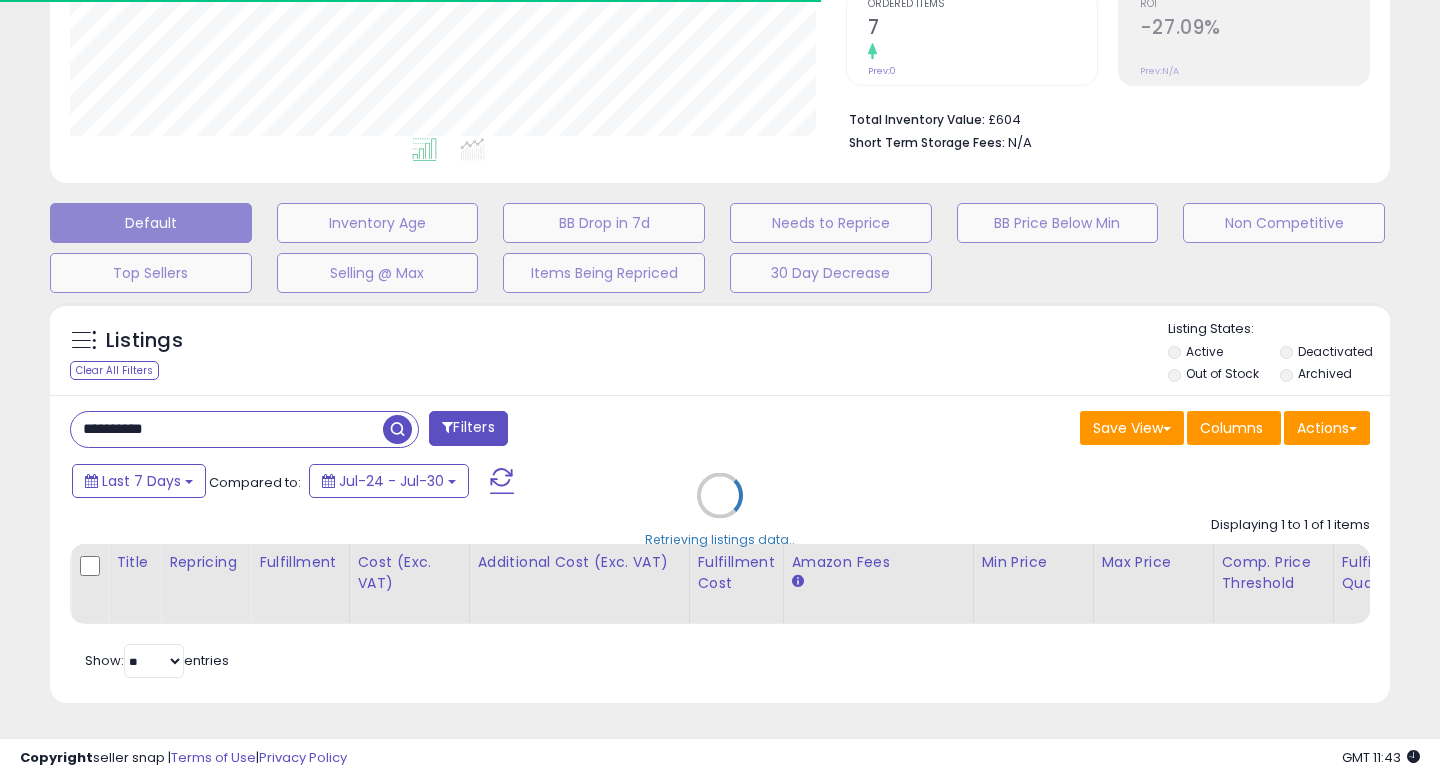 scroll, scrollTop: 618, scrollLeft: 0, axis: vertical 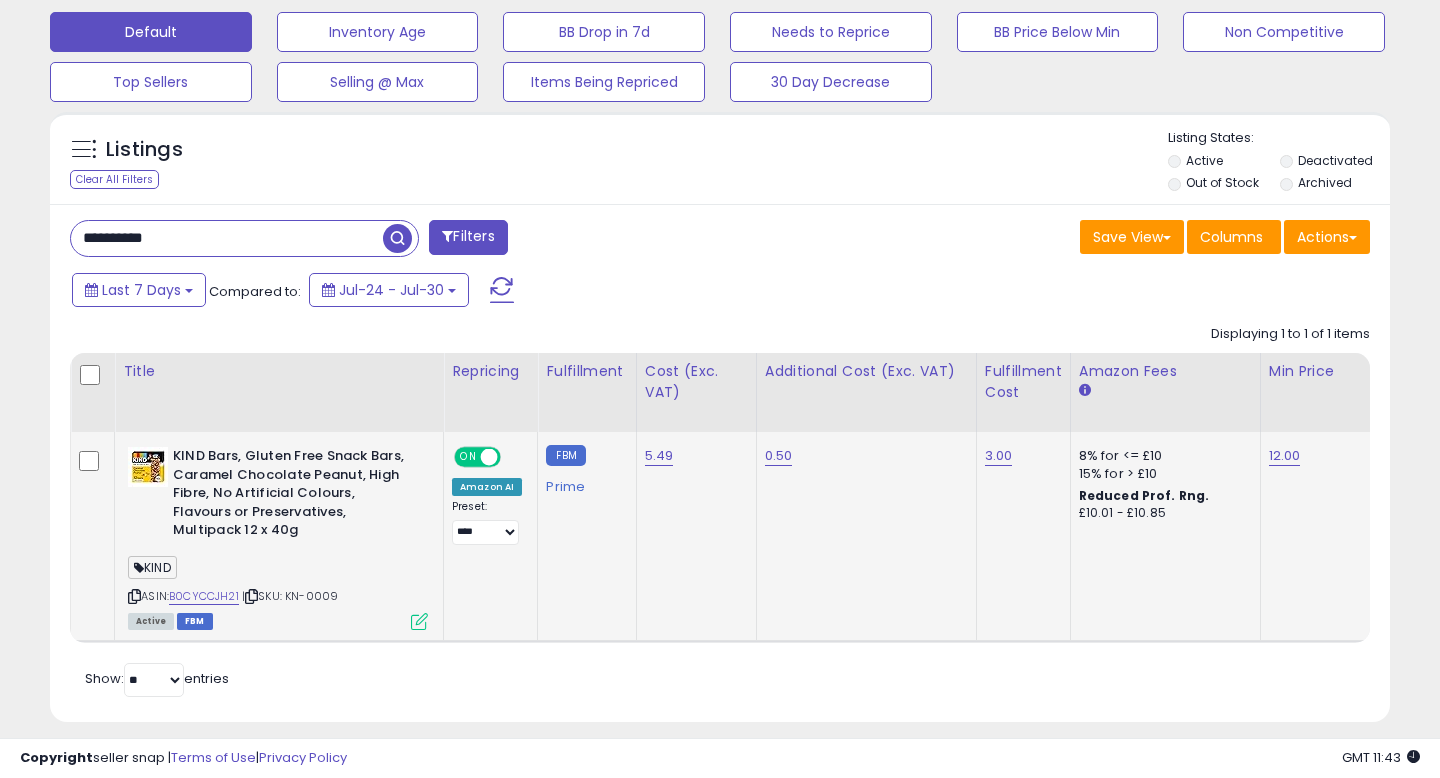 click at bounding box center [419, 621] 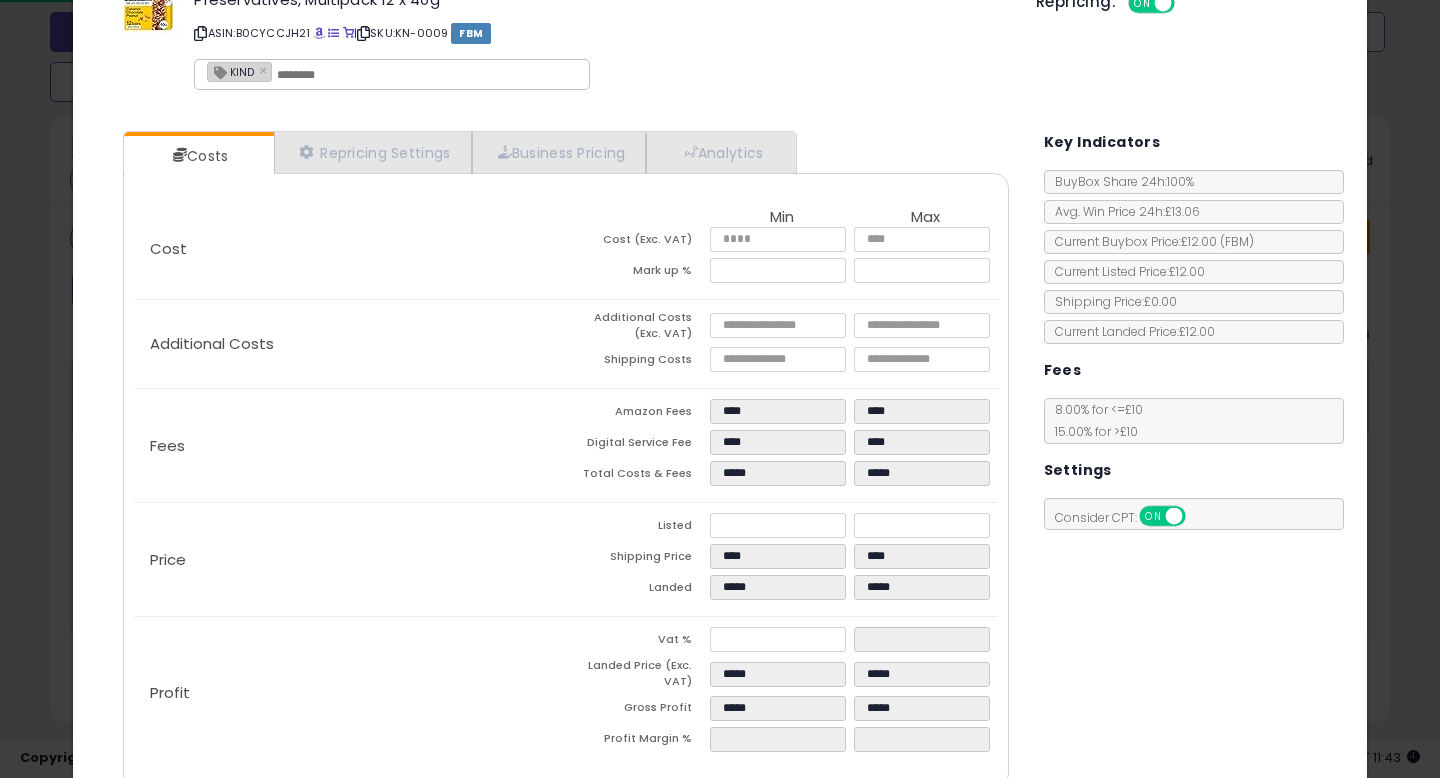 scroll, scrollTop: 169, scrollLeft: 0, axis: vertical 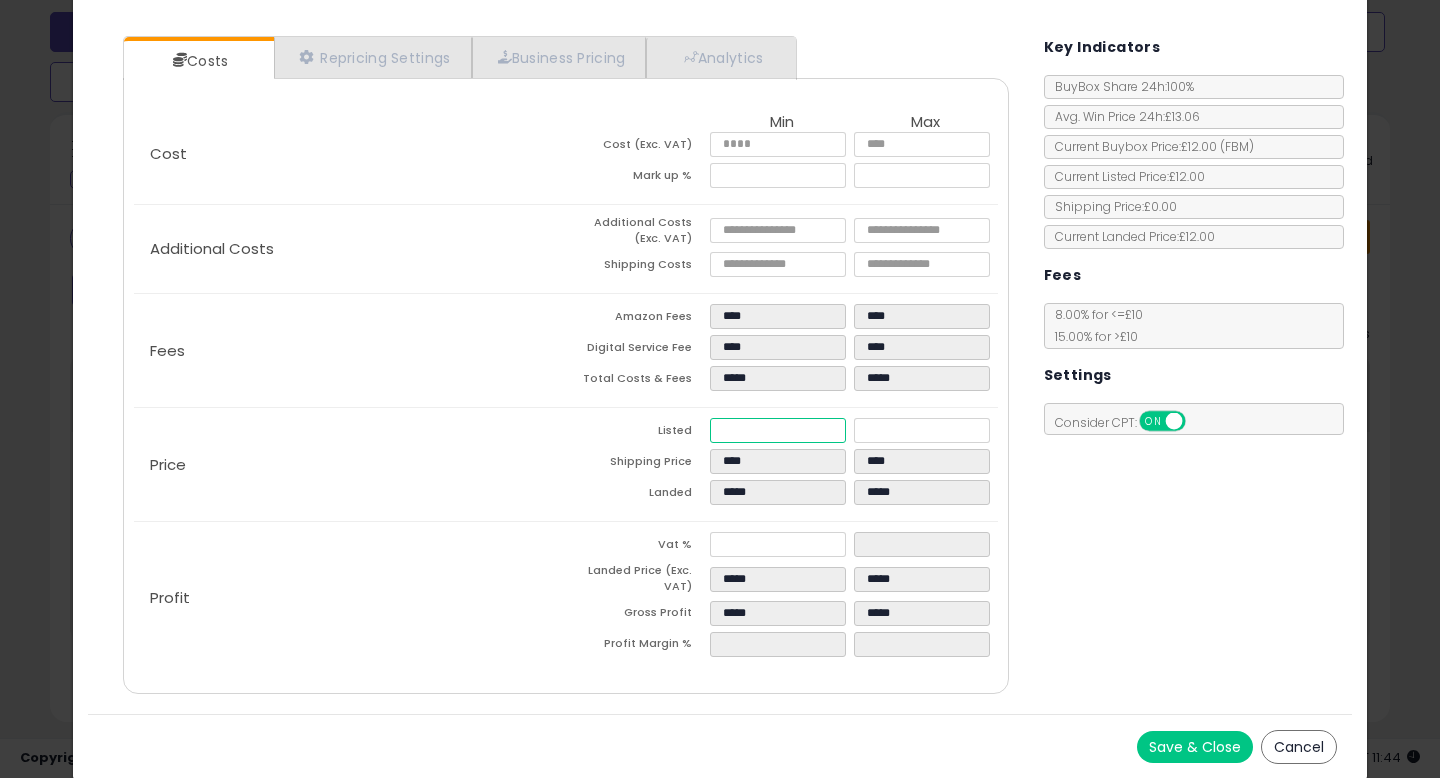 drag, startPoint x: 764, startPoint y: 424, endPoint x: 692, endPoint y: 424, distance: 72 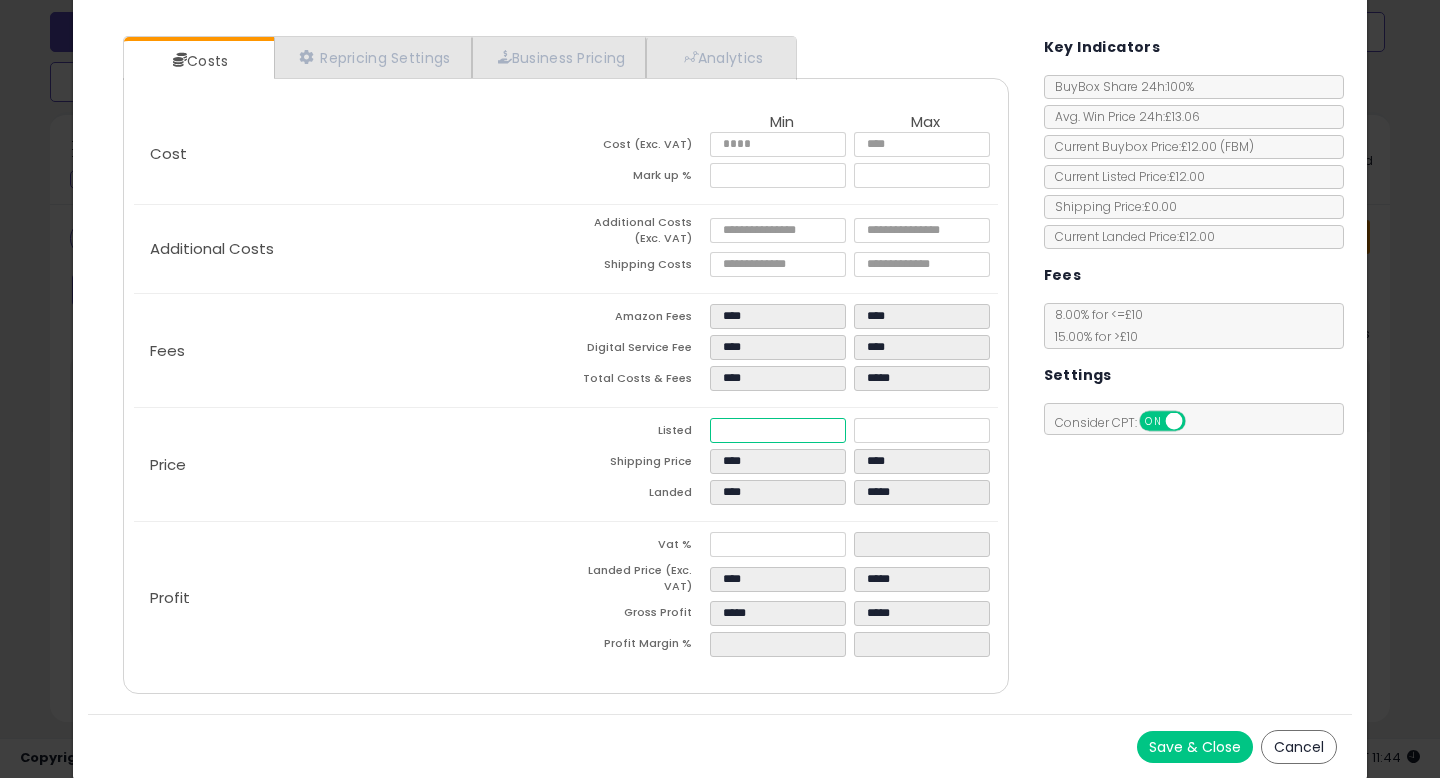 type on "****" 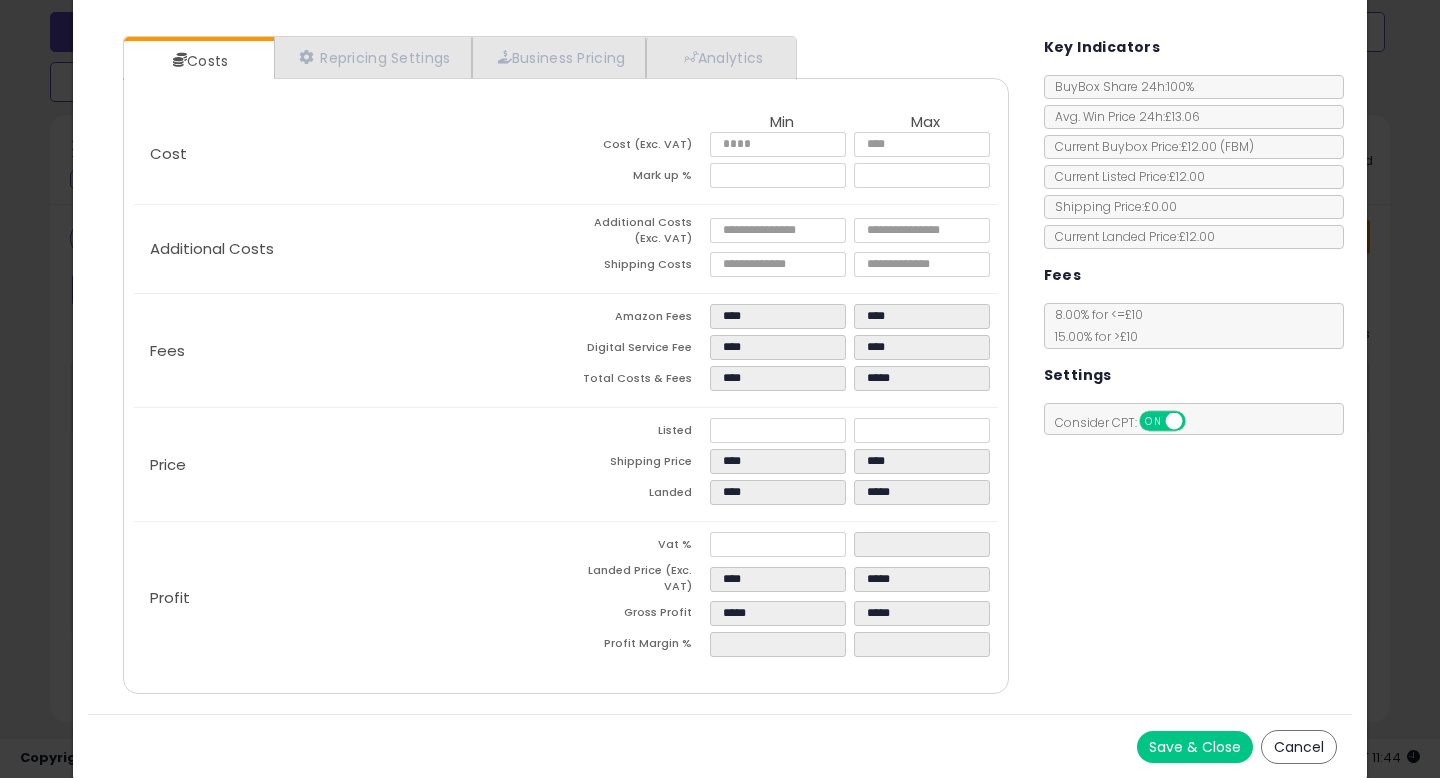 type on "******" 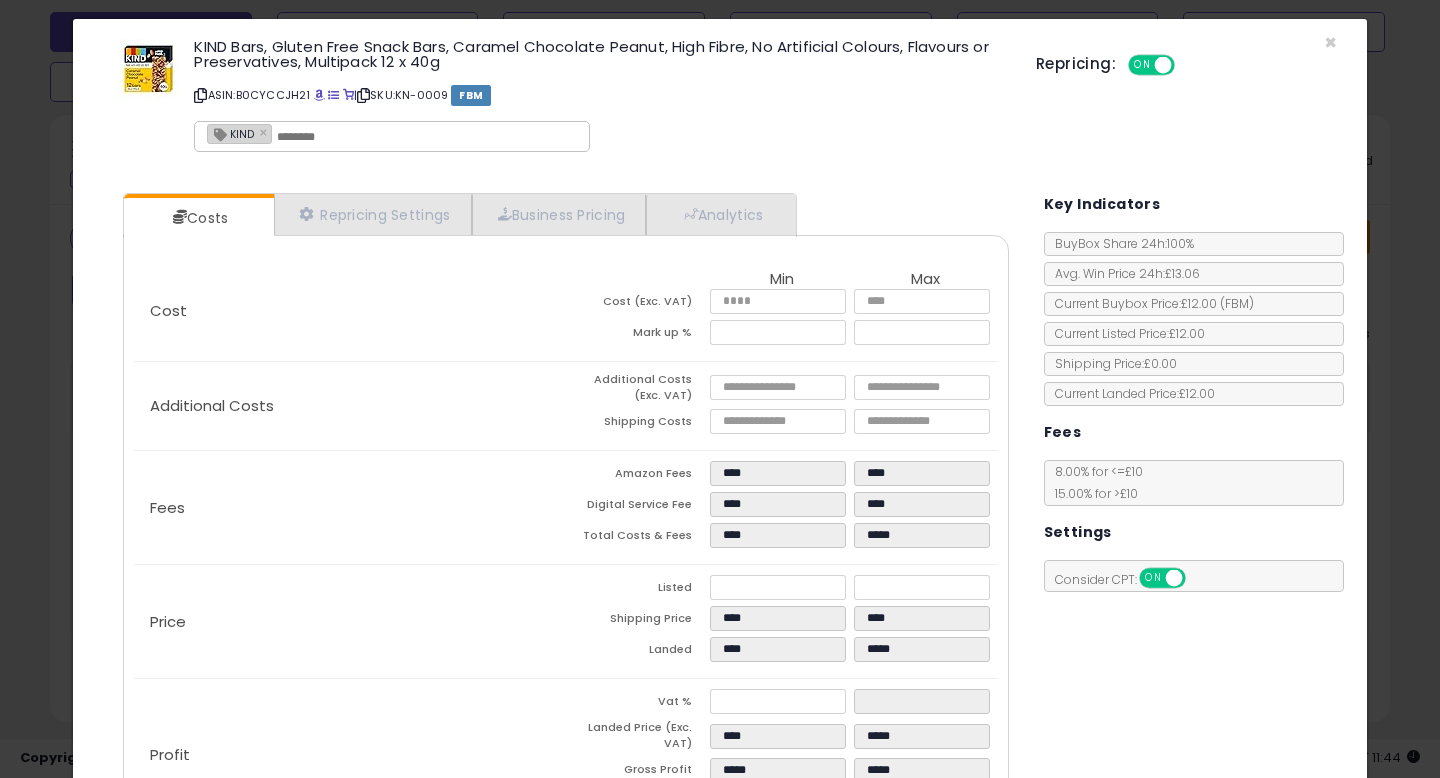 scroll, scrollTop: 0, scrollLeft: 0, axis: both 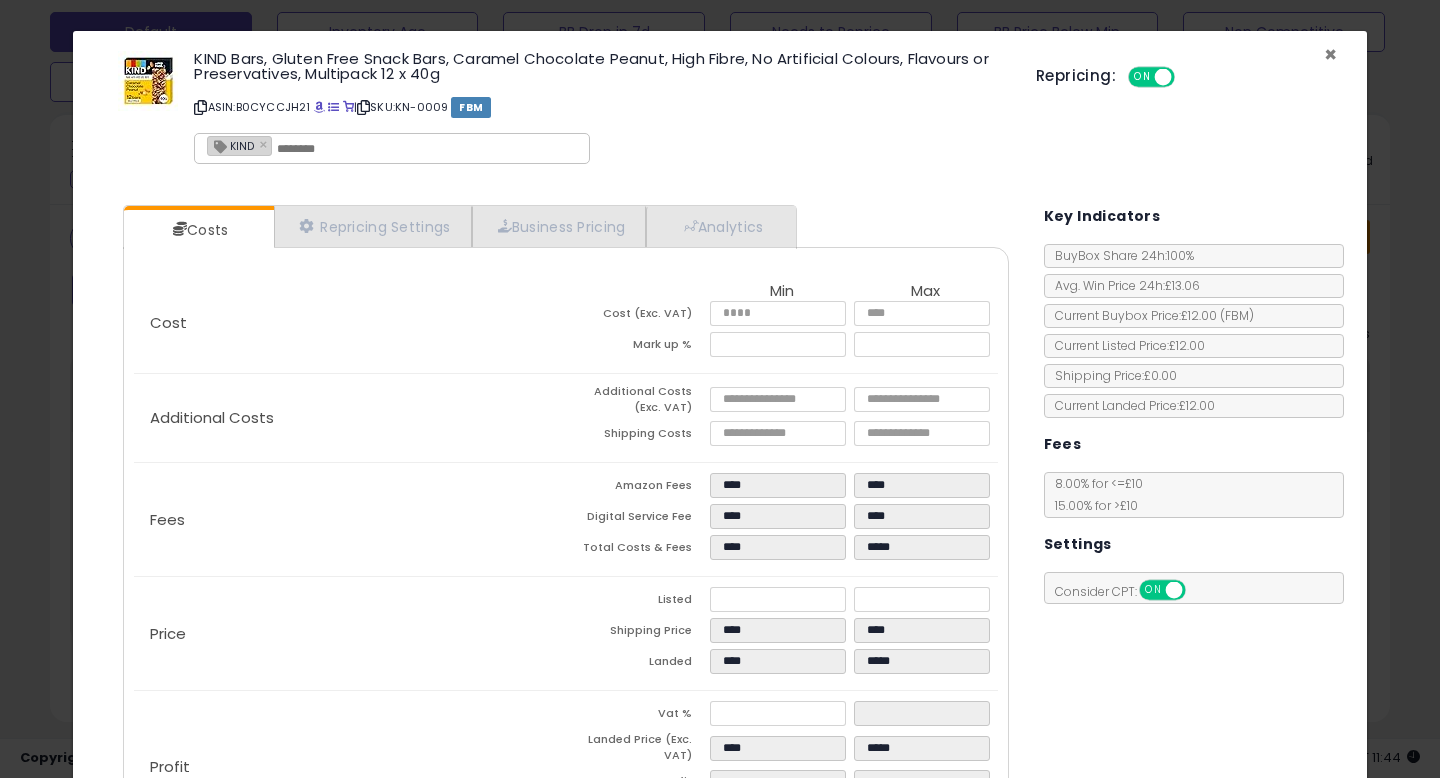 click on "×" at bounding box center (1330, 54) 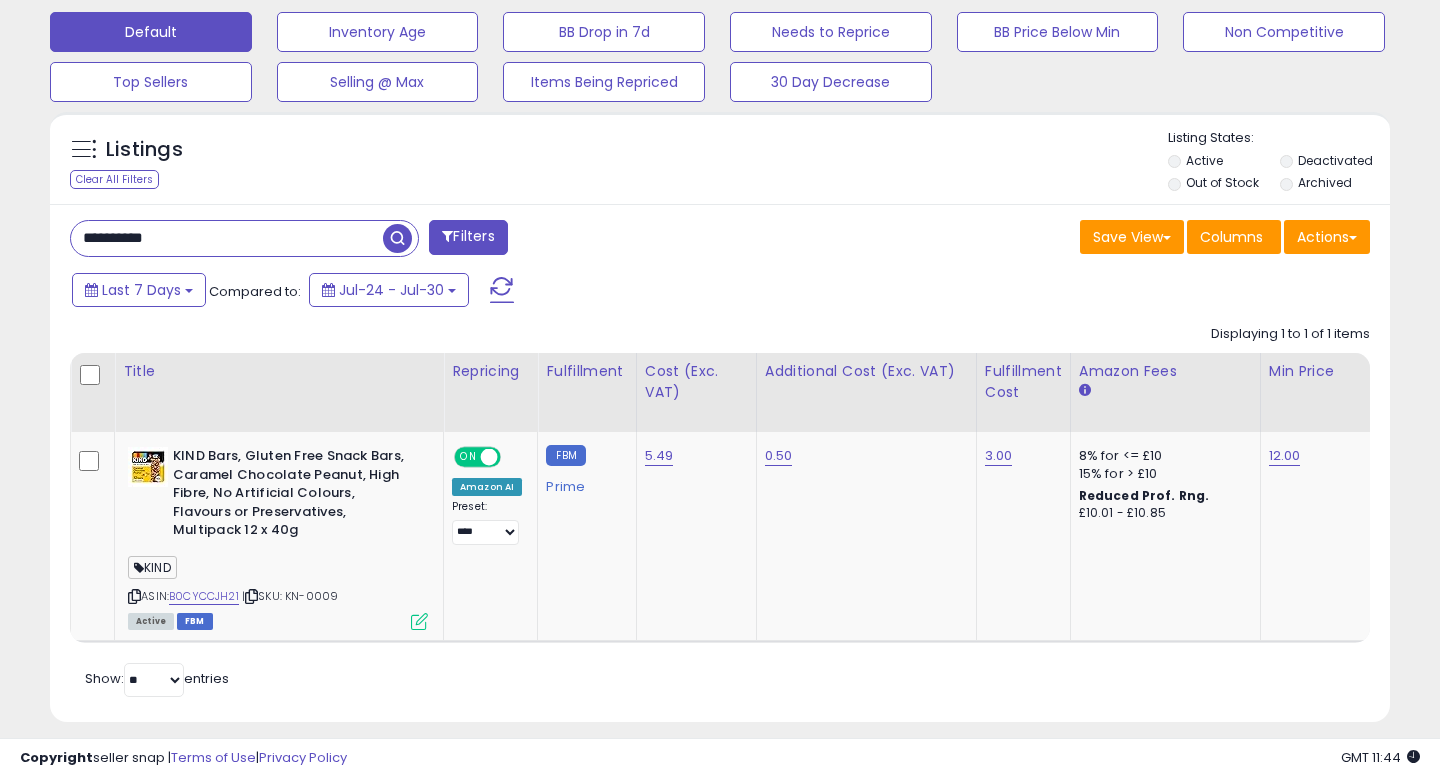 click on "**********" at bounding box center [227, 238] 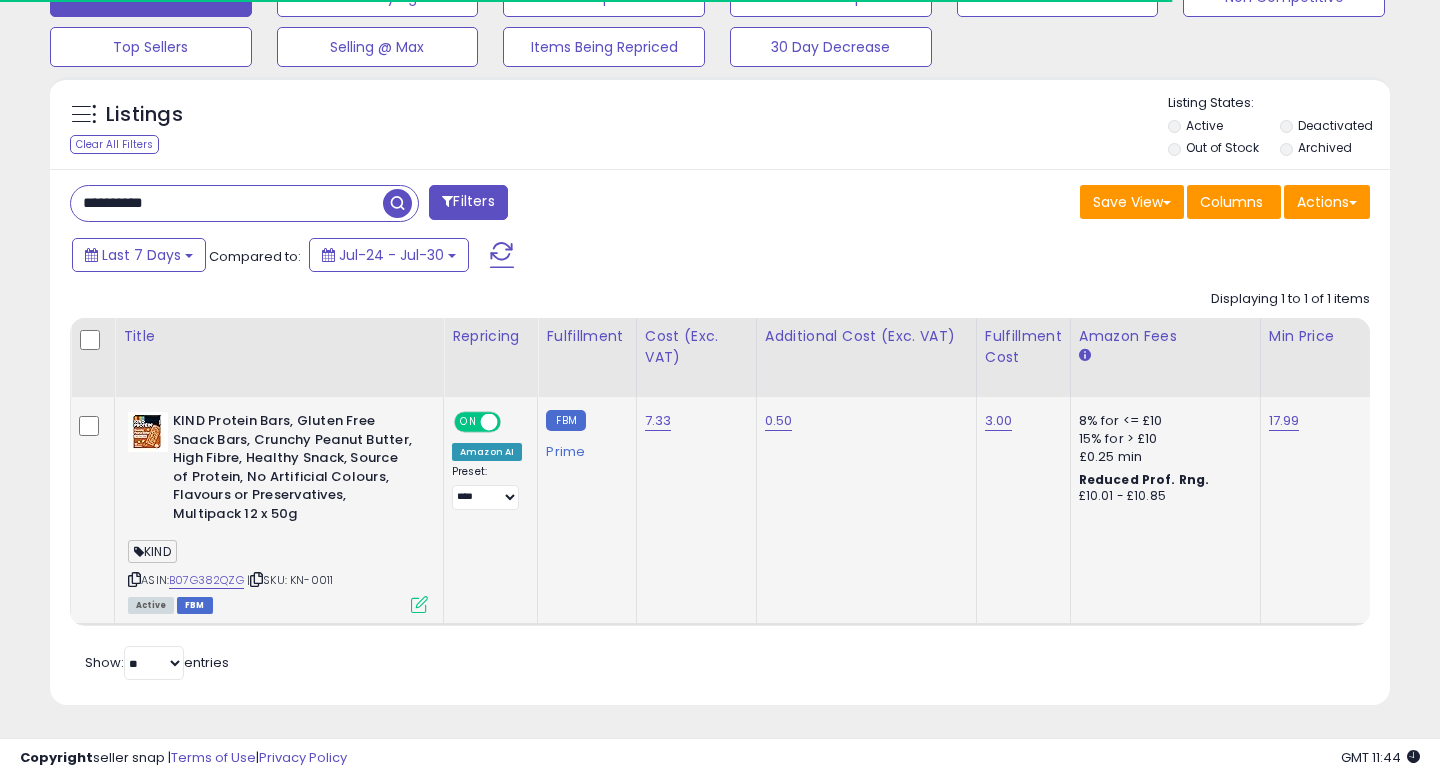 scroll, scrollTop: 654, scrollLeft: 0, axis: vertical 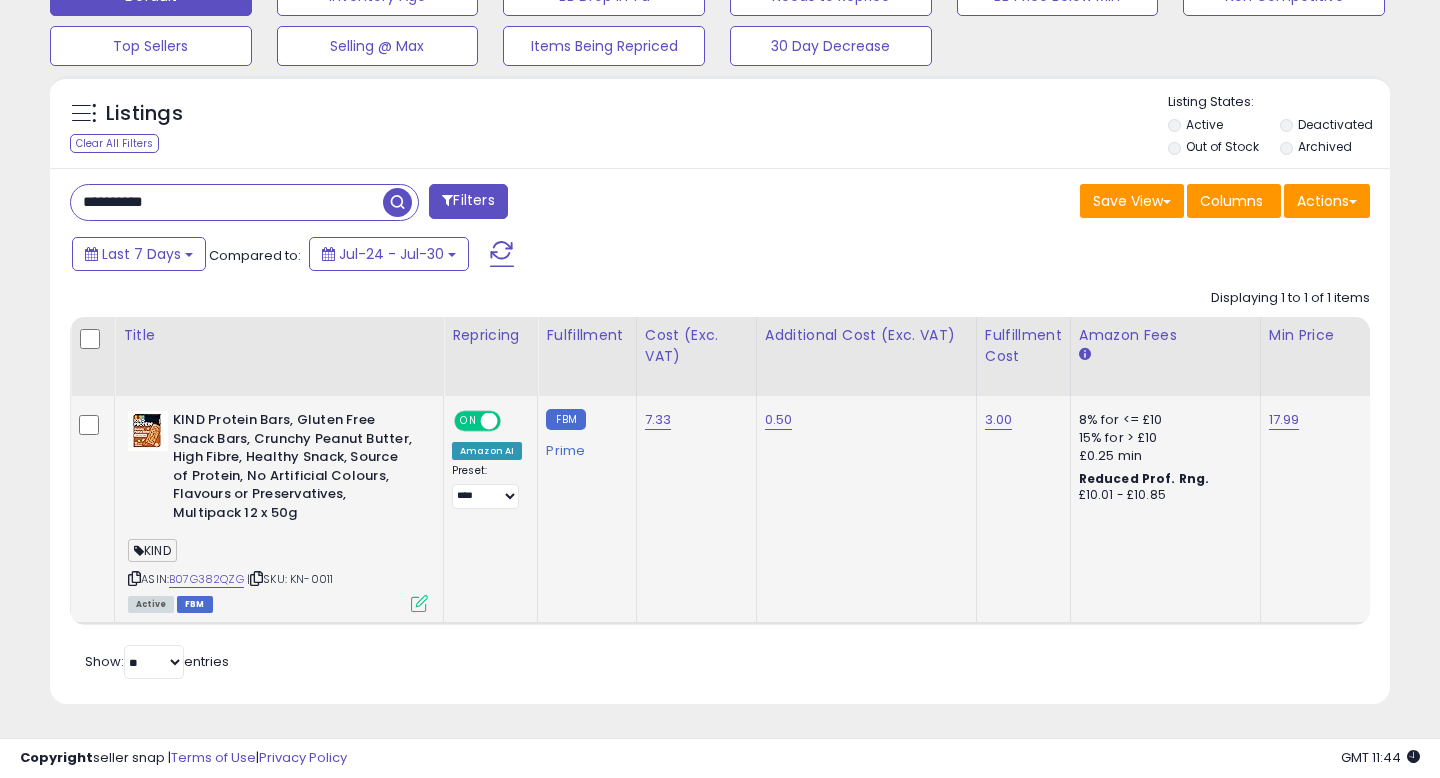 click at bounding box center (419, 603) 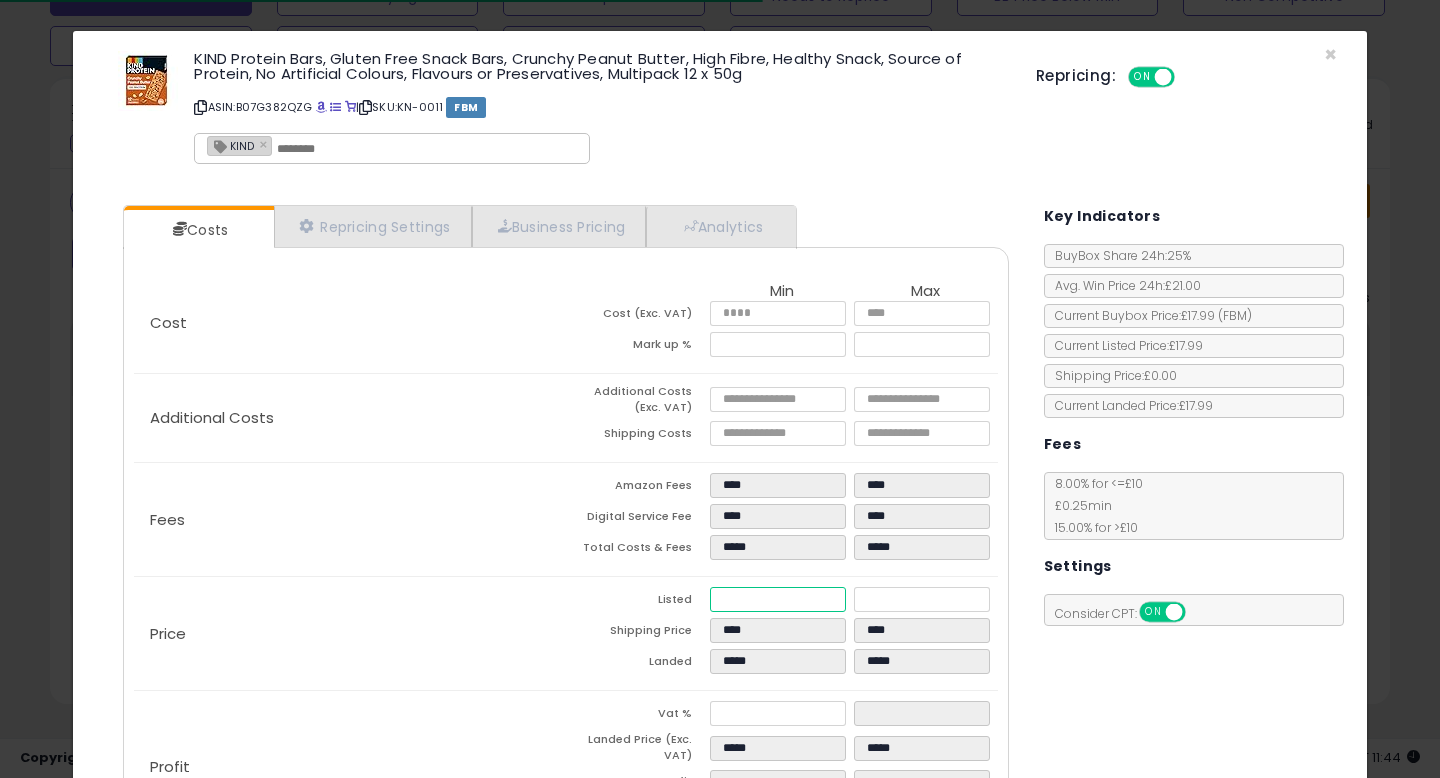 click on "*****" at bounding box center [778, 599] 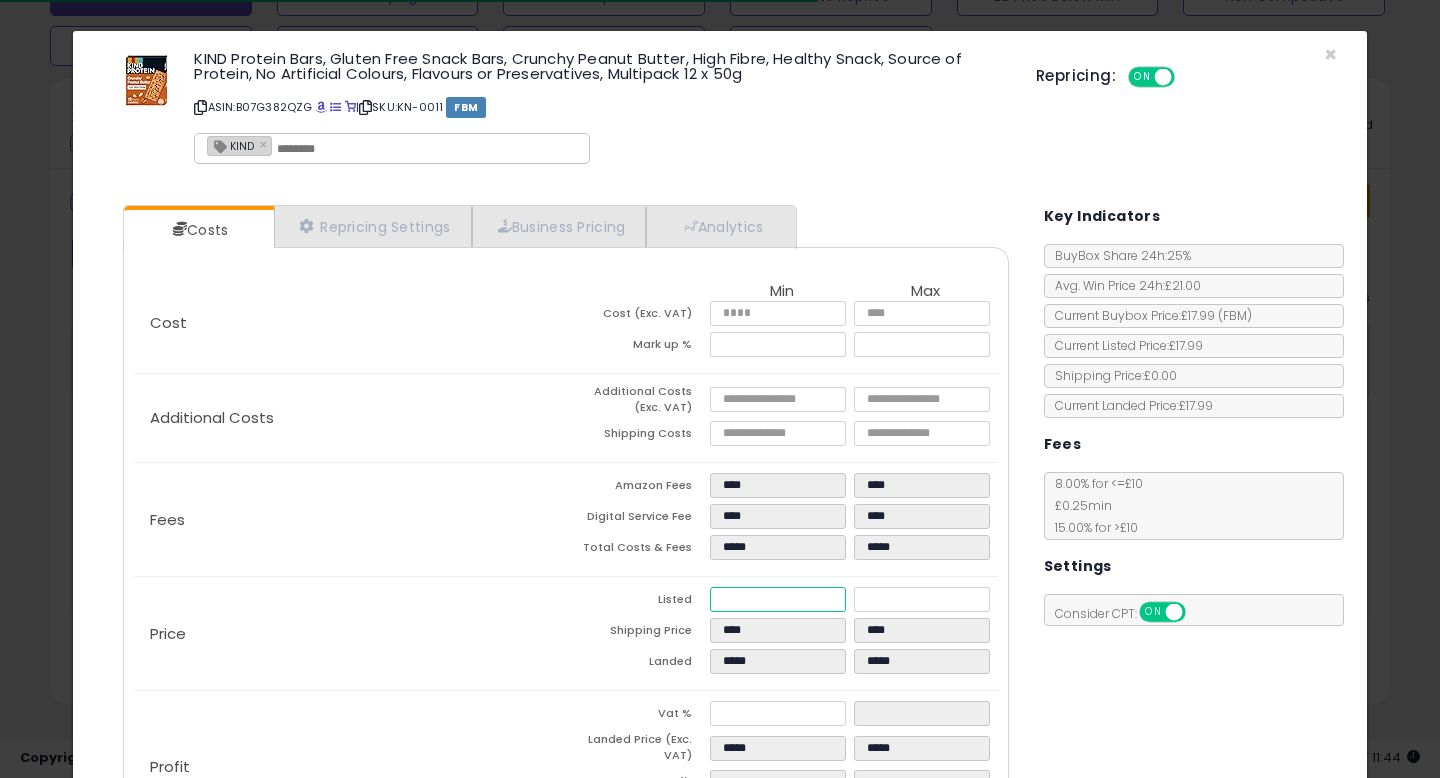 type on "****" 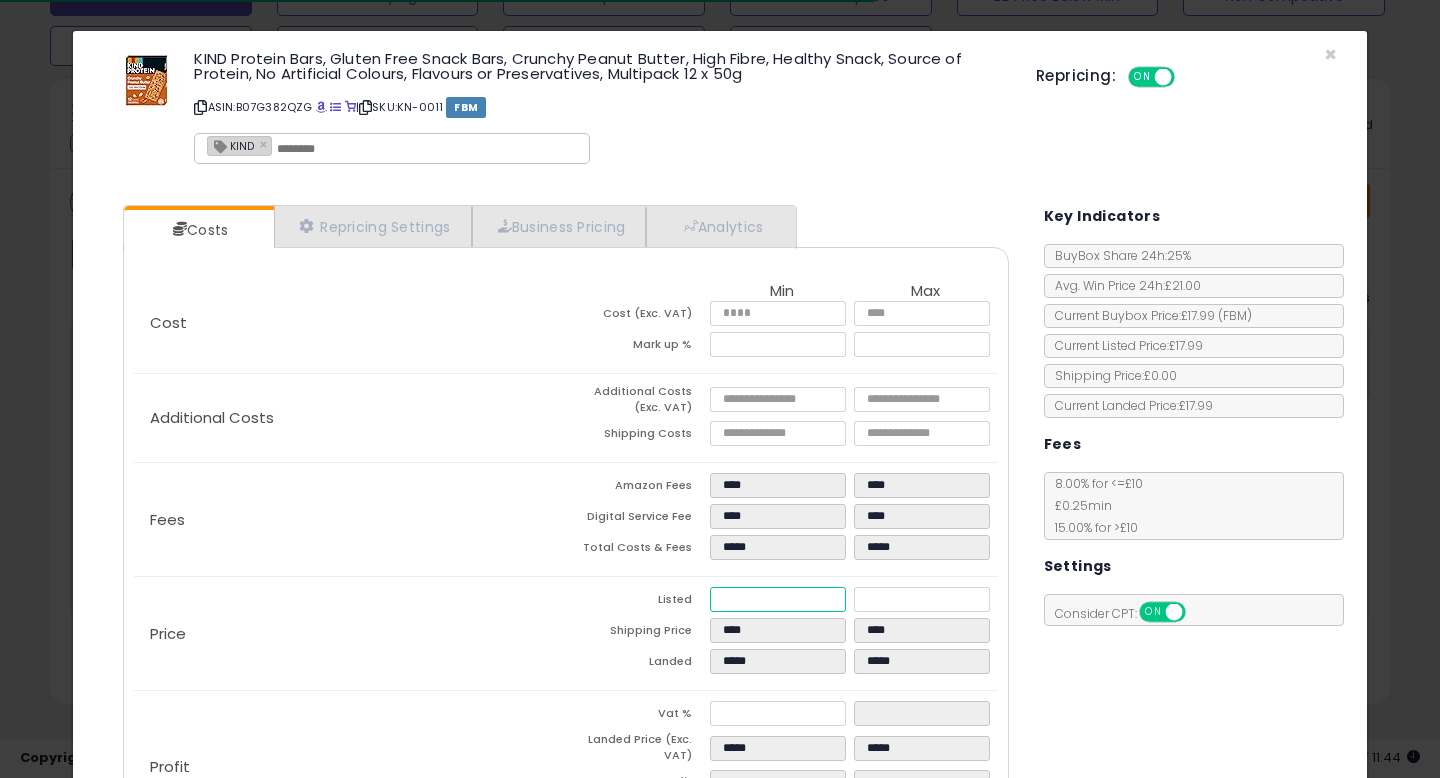 type on "****" 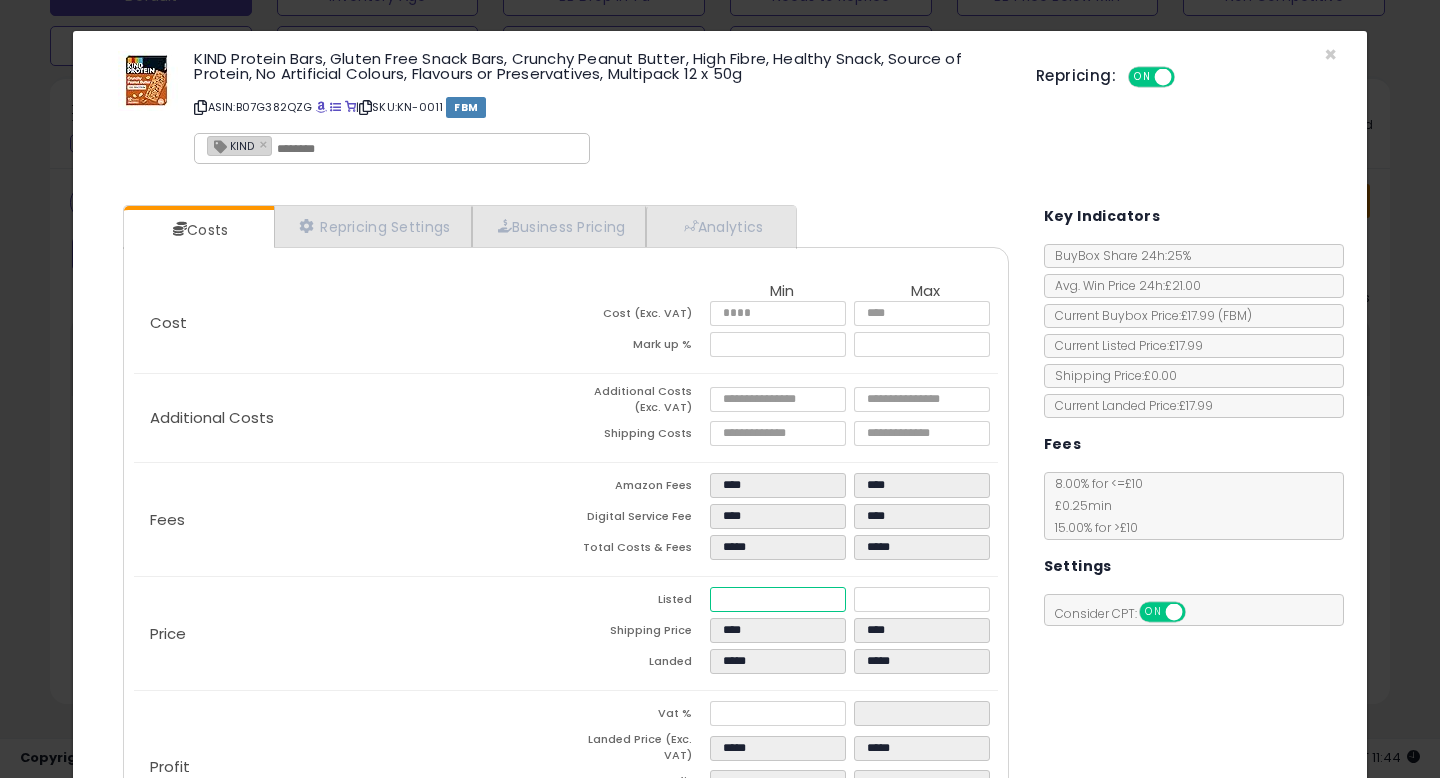 type on "****" 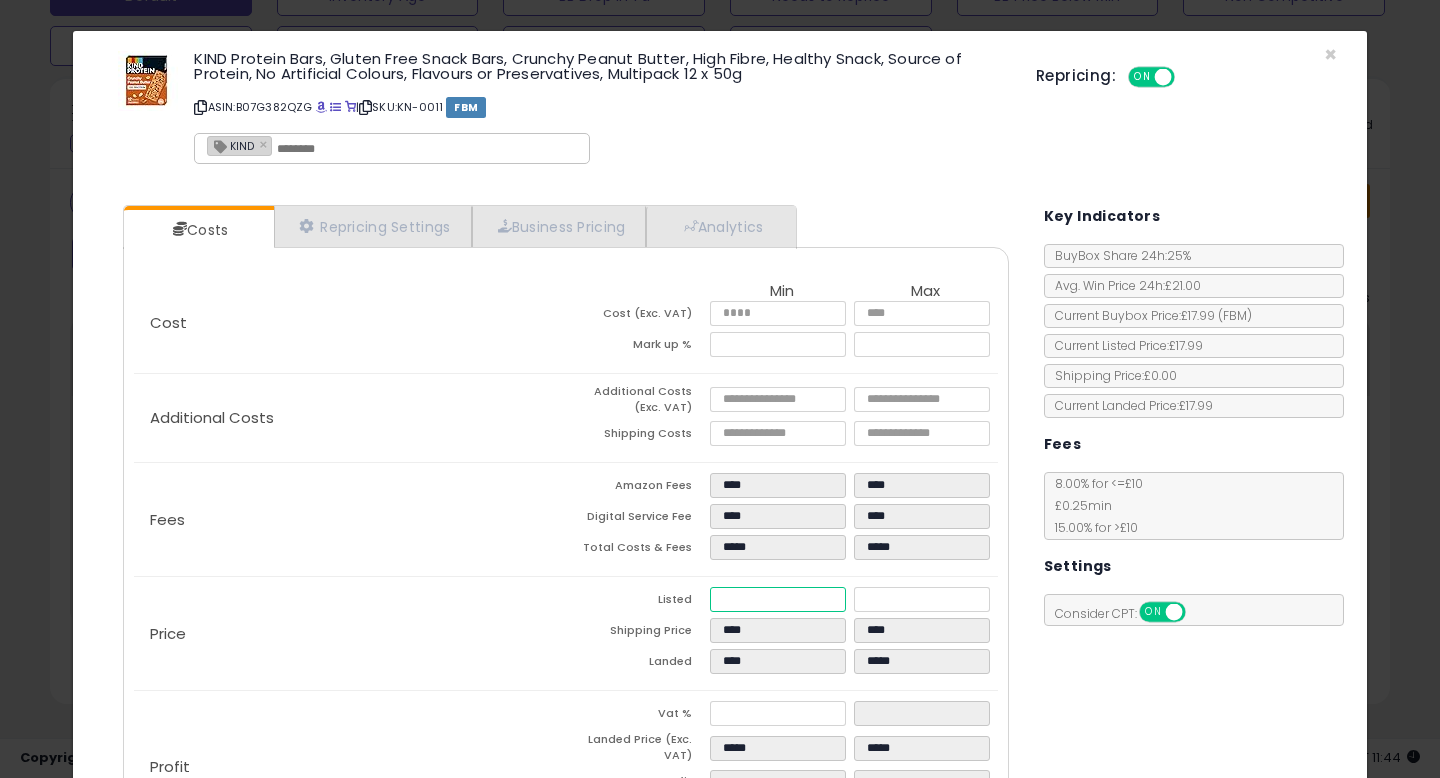 type on "****" 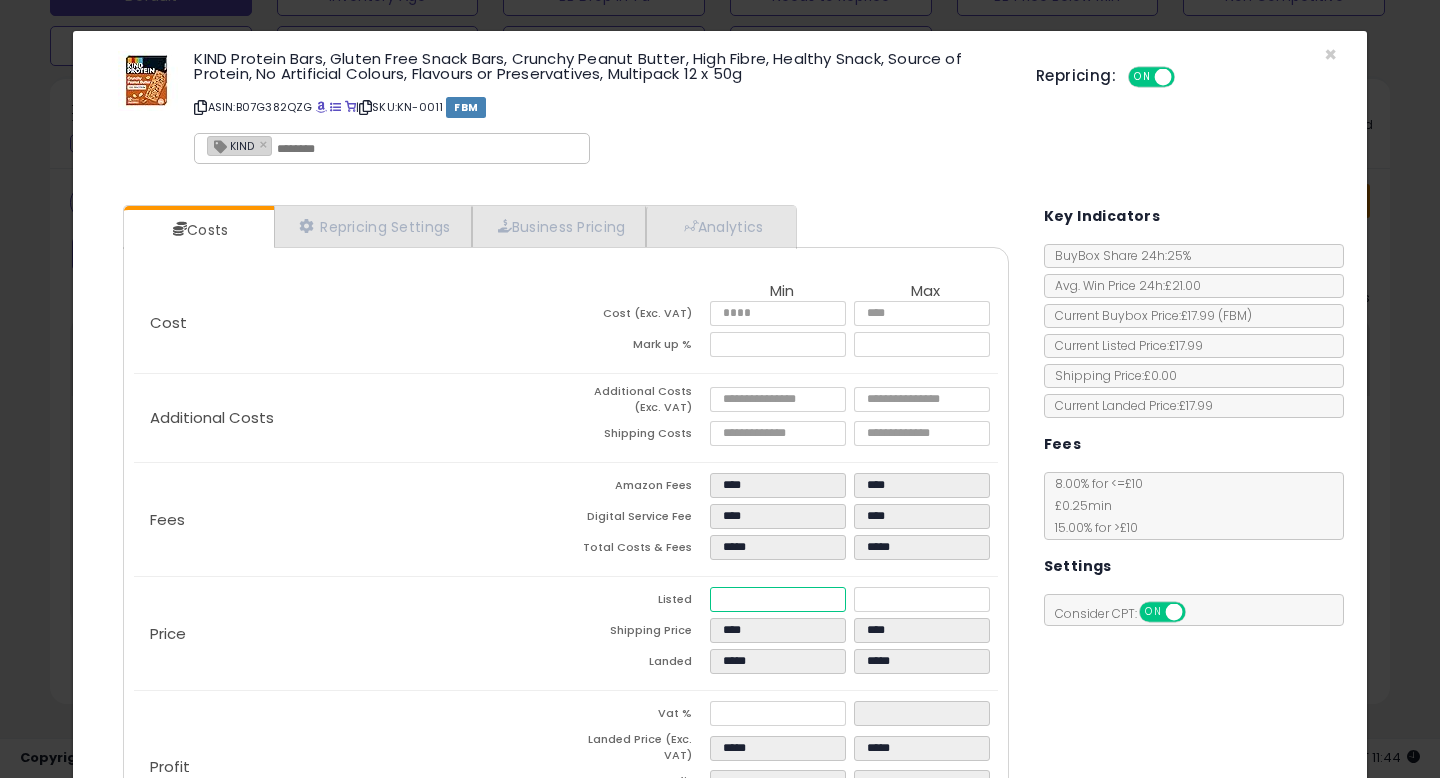 type on "****" 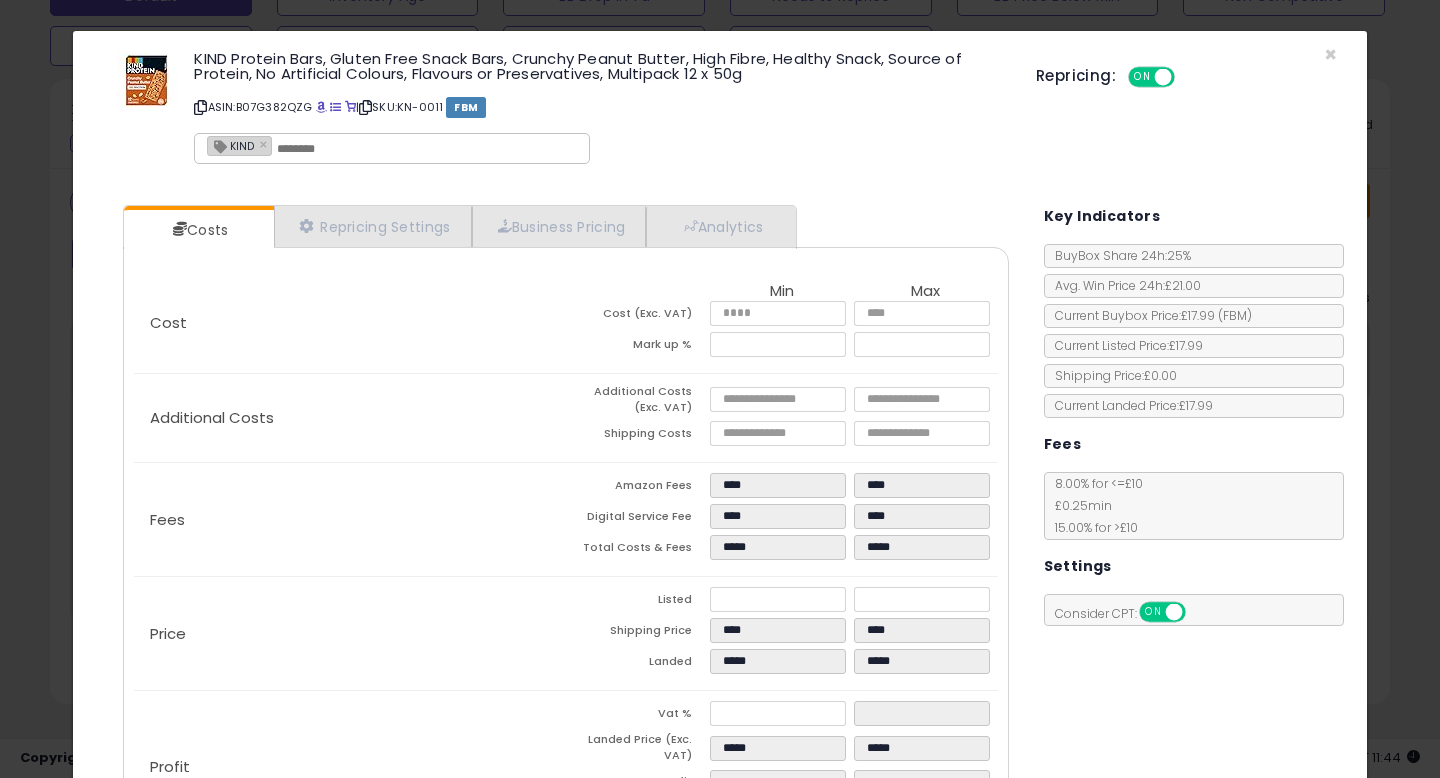 type on "*****" 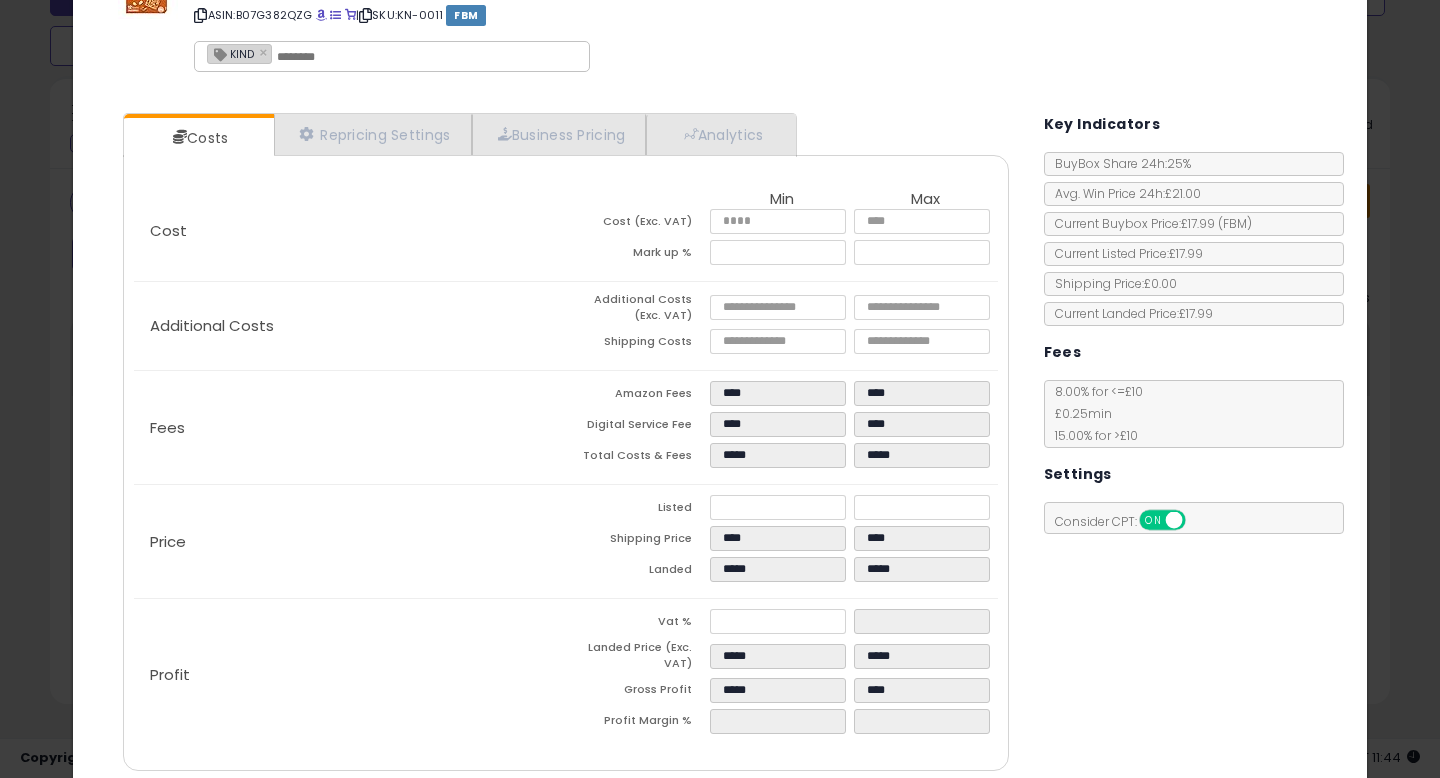 scroll, scrollTop: 169, scrollLeft: 0, axis: vertical 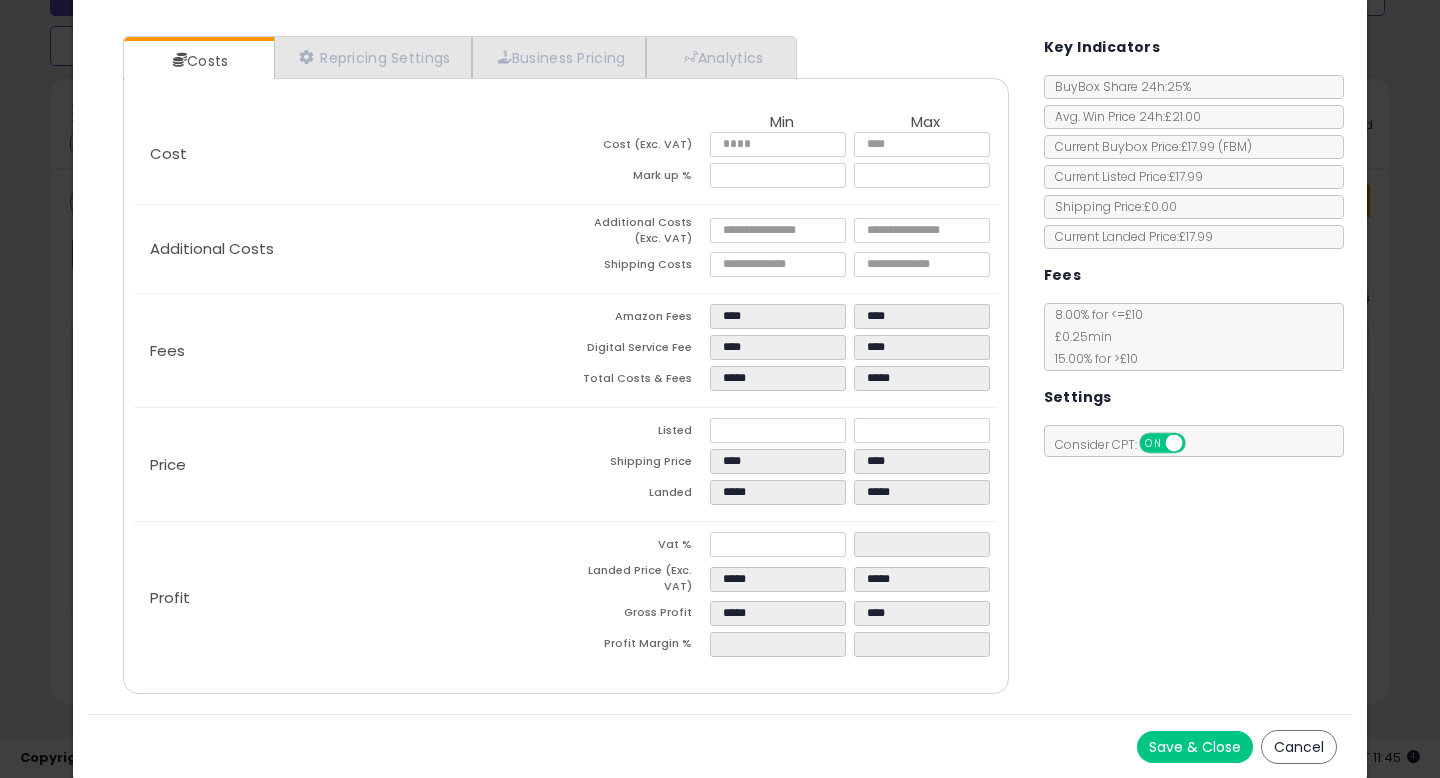 click on "Cancel" at bounding box center (1299, 747) 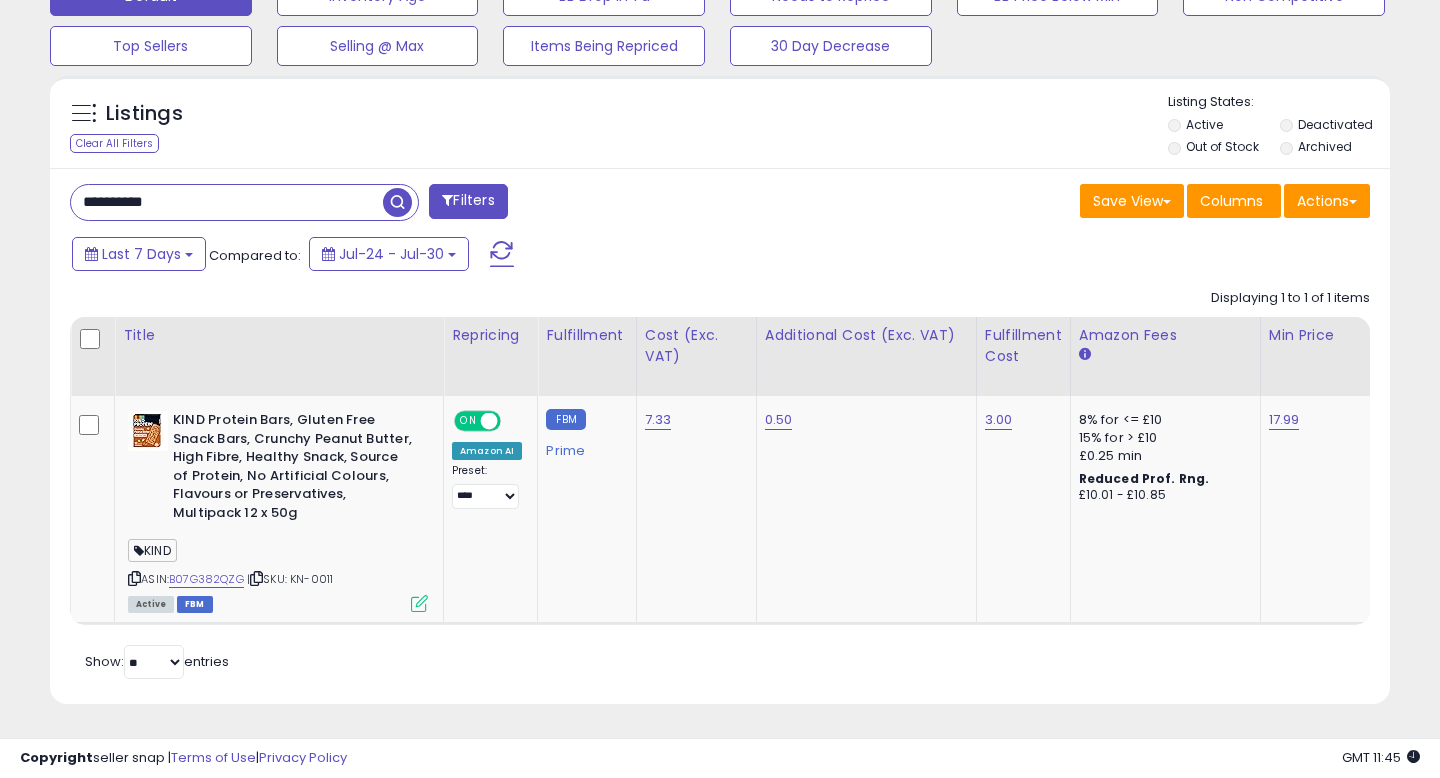 click on "**********" at bounding box center [387, 204] 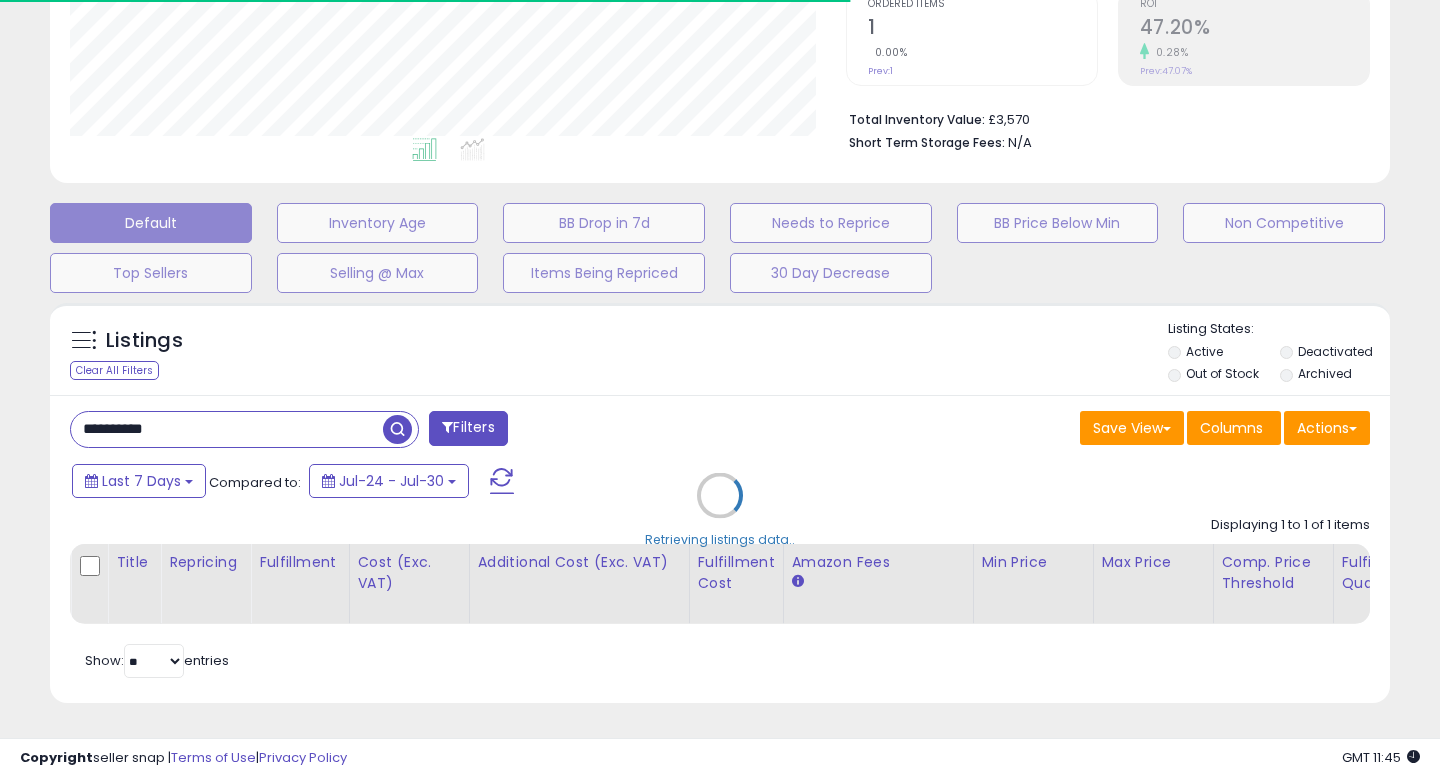 scroll, scrollTop: 654, scrollLeft: 0, axis: vertical 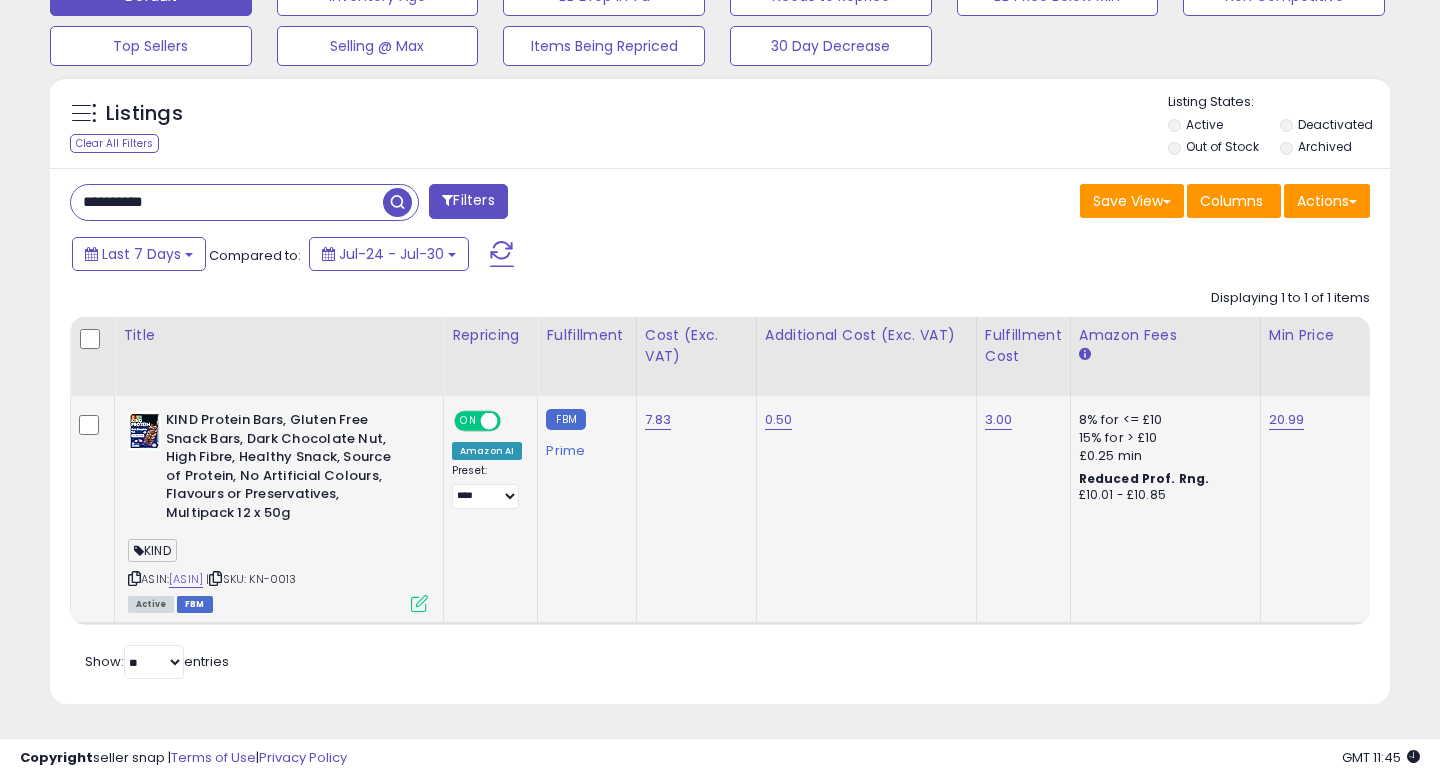 click at bounding box center (419, 603) 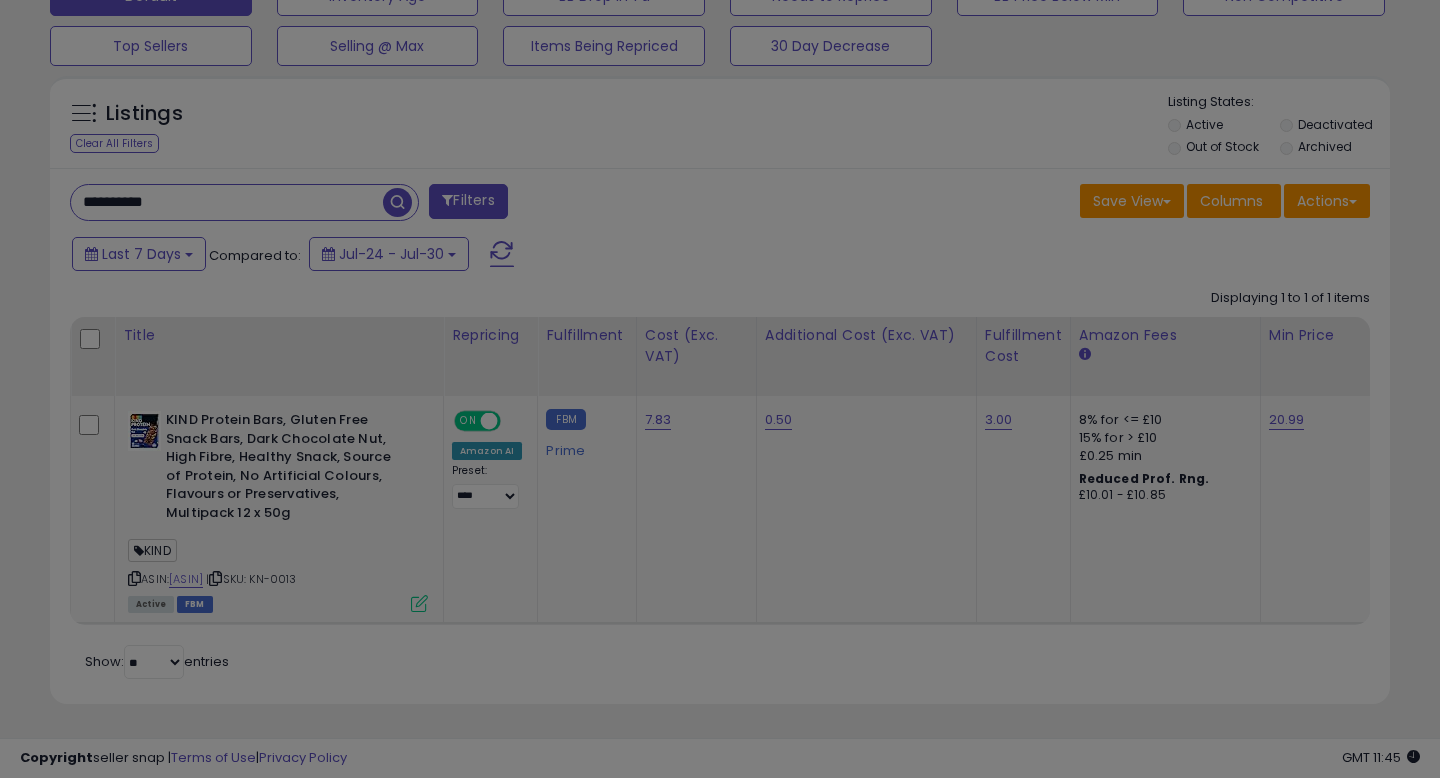 scroll, scrollTop: 0, scrollLeft: 0, axis: both 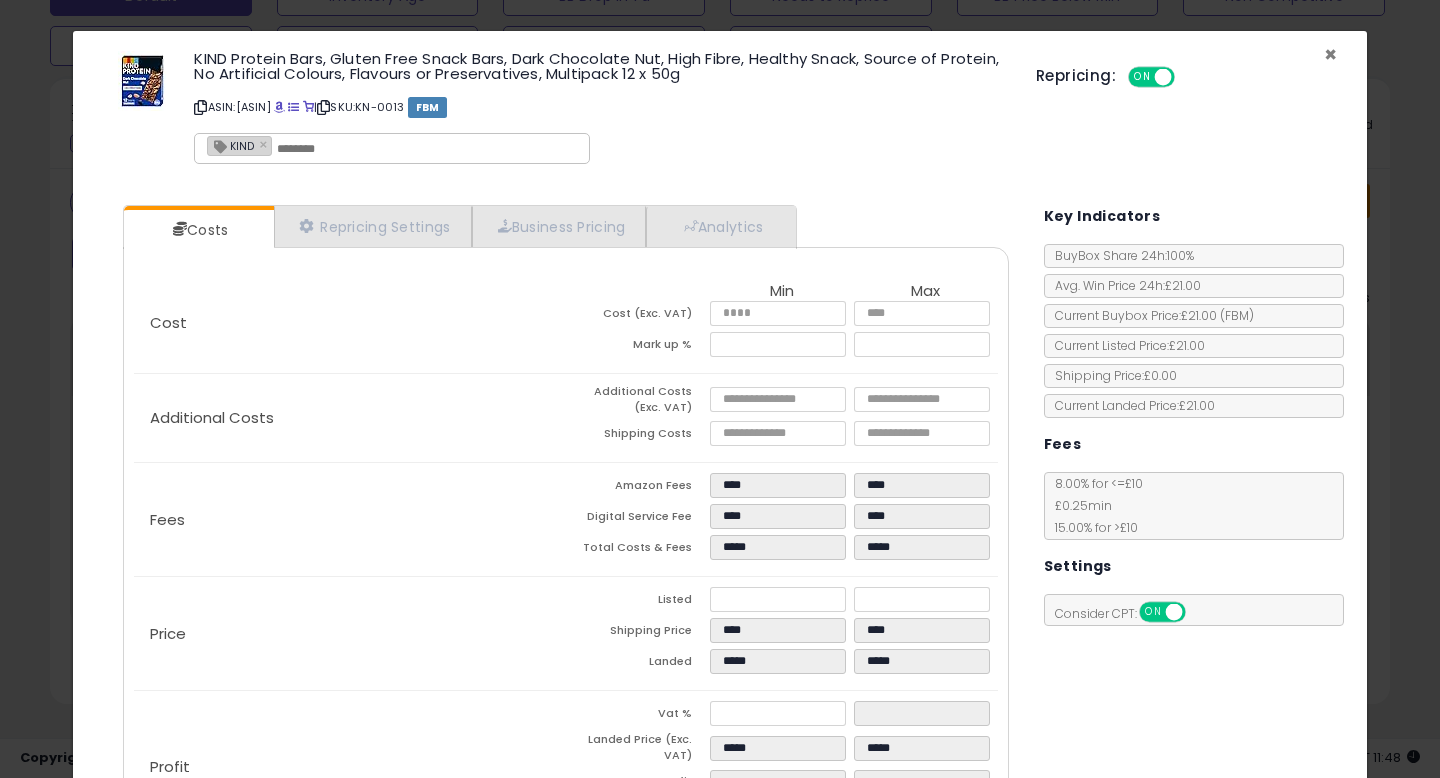click on "×" at bounding box center (1330, 54) 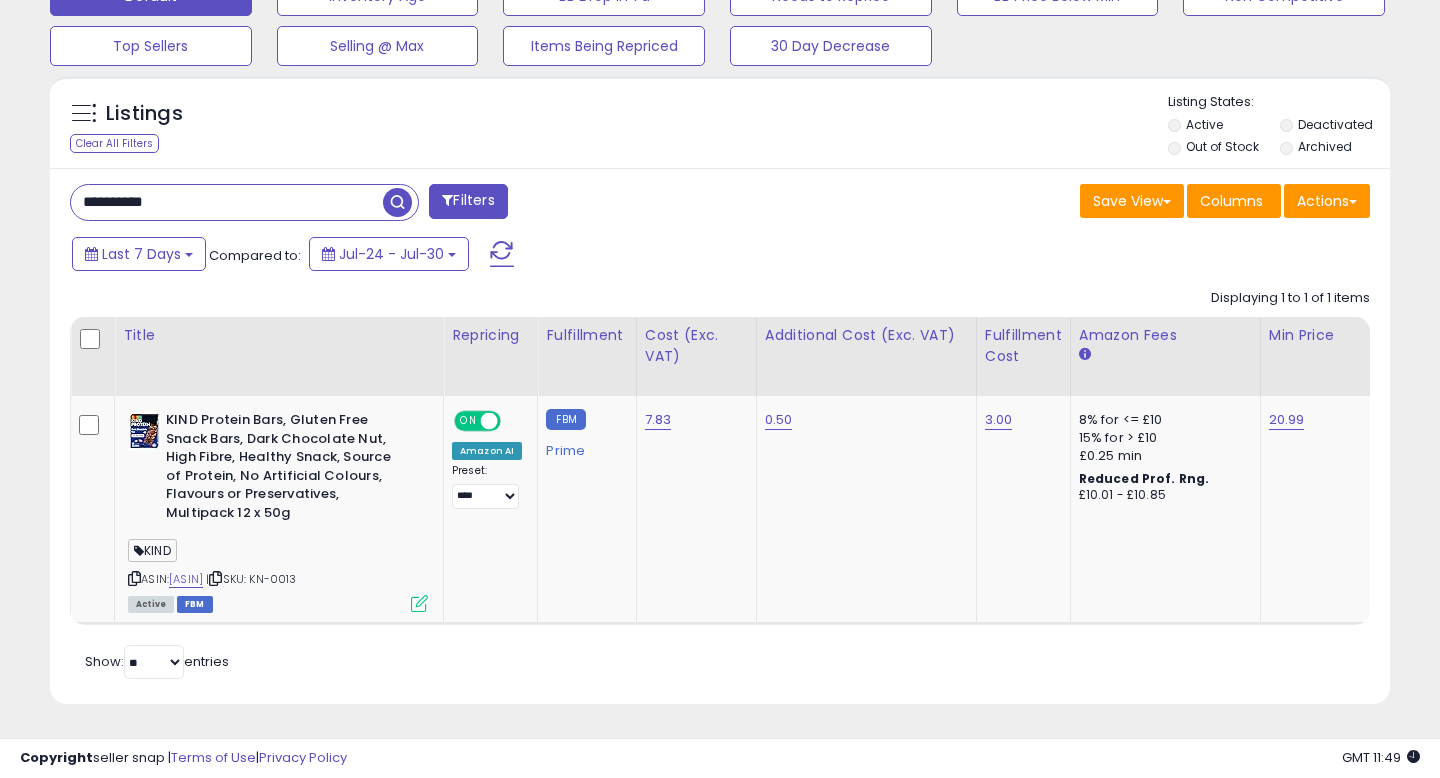 click on "**********" at bounding box center [227, 202] 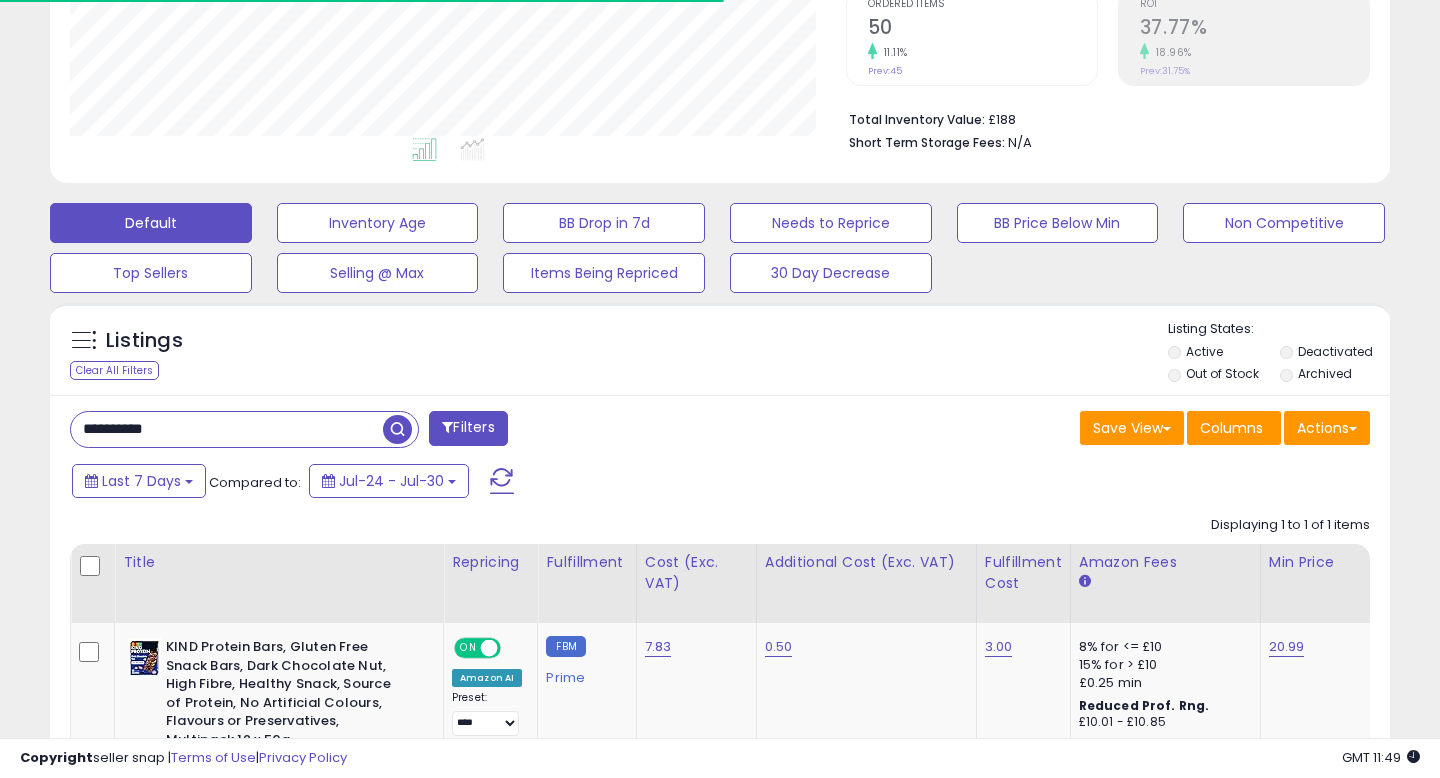 scroll, scrollTop: 654, scrollLeft: 0, axis: vertical 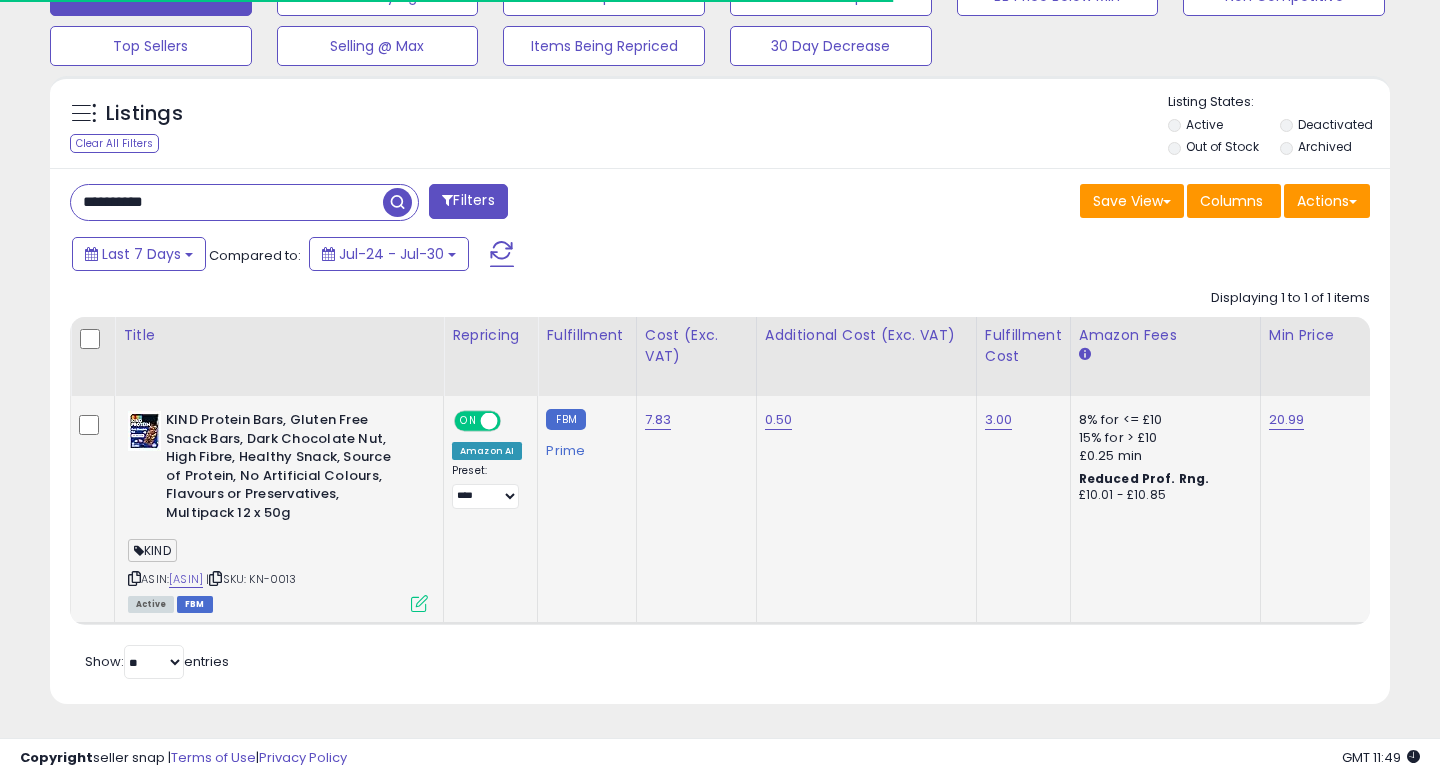 click at bounding box center (419, 603) 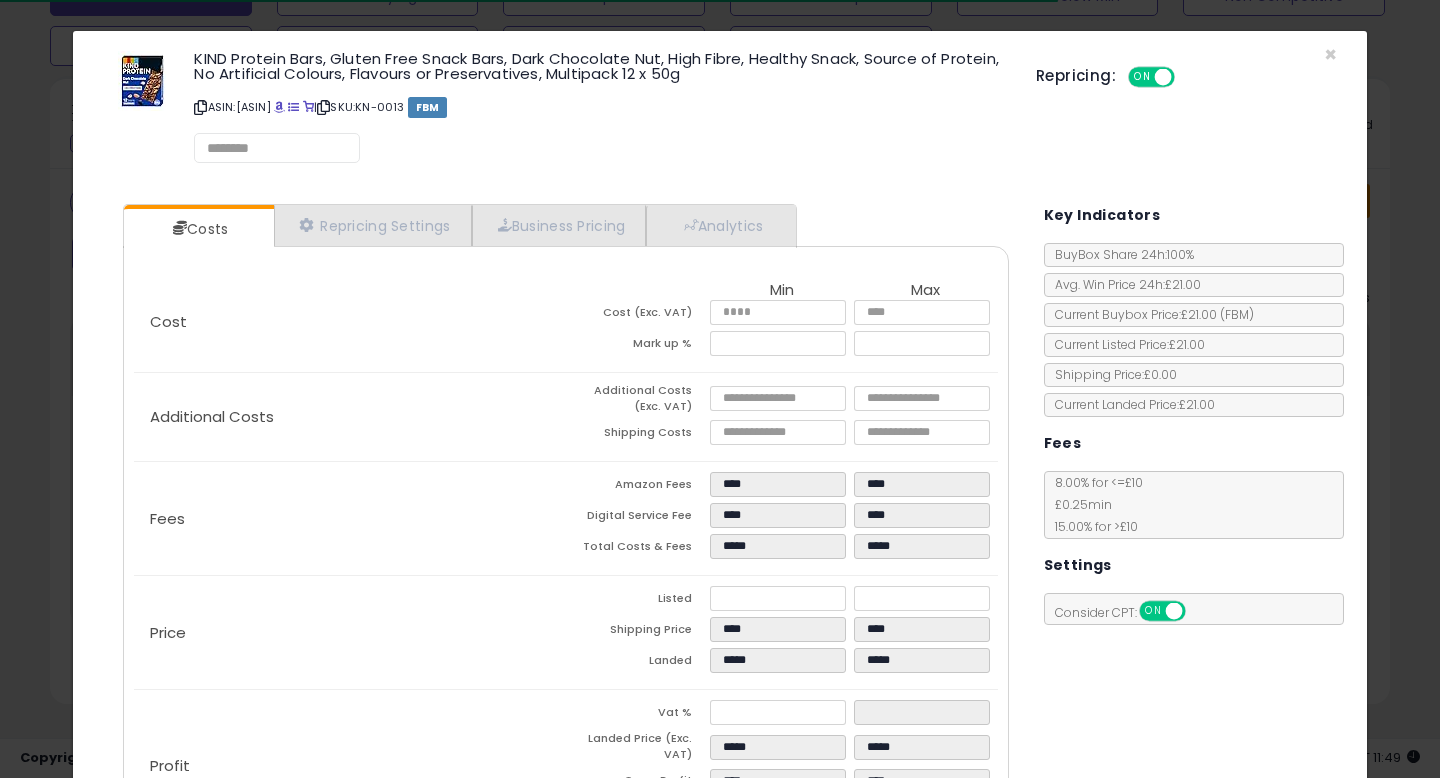 scroll, scrollTop: 169, scrollLeft: 0, axis: vertical 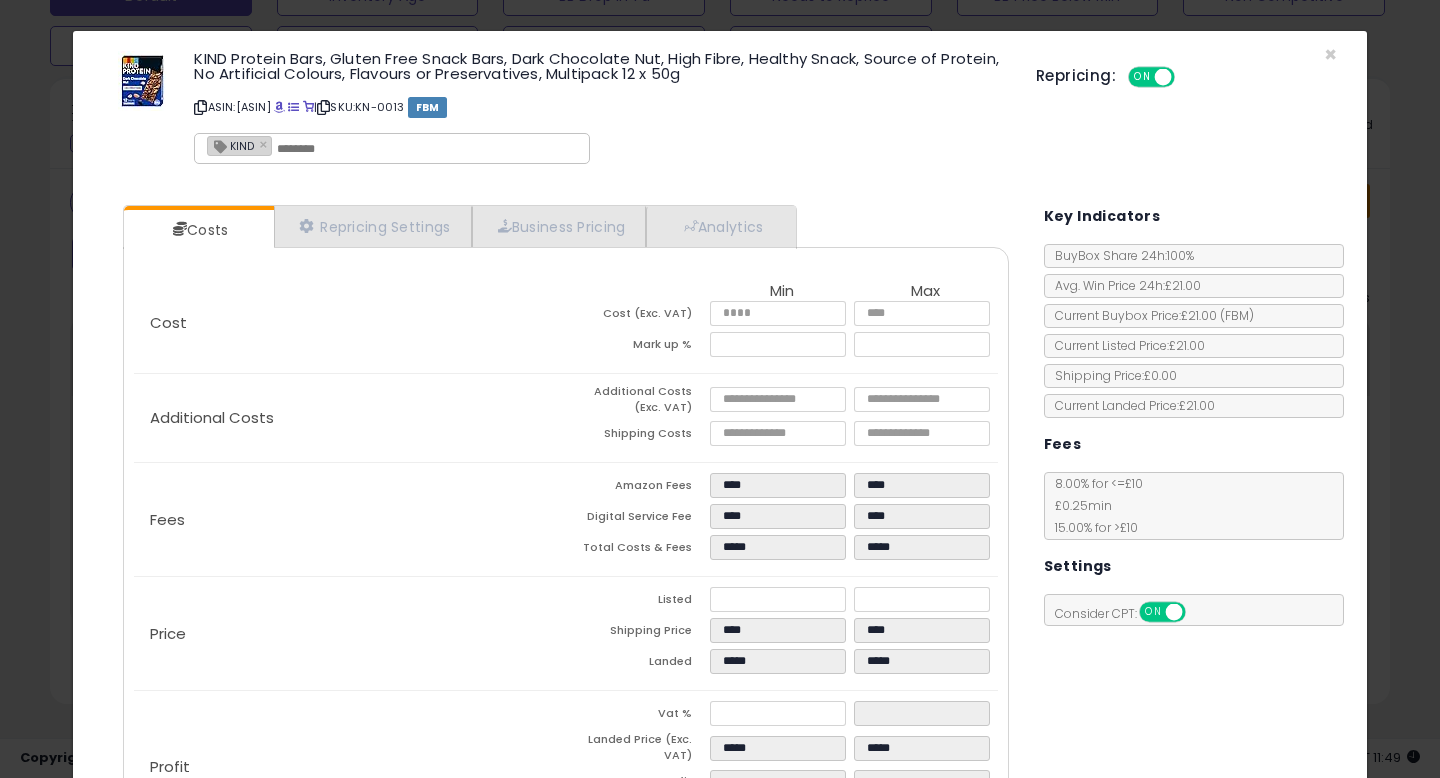 click on "KIND Protein Bars, Gluten Free Snack Bars, Dark Chocolate Nut, High Fibre, Healthy Snack, Source of Protein, No Artificial Colours, Flavours or Preservatives, Multipack 12 x 50g
ASIN:  [ASIN]
|
SKU:  KN-0013
FBM
KIND ×
Repricing:
ON   OFF" at bounding box center (720, 110) 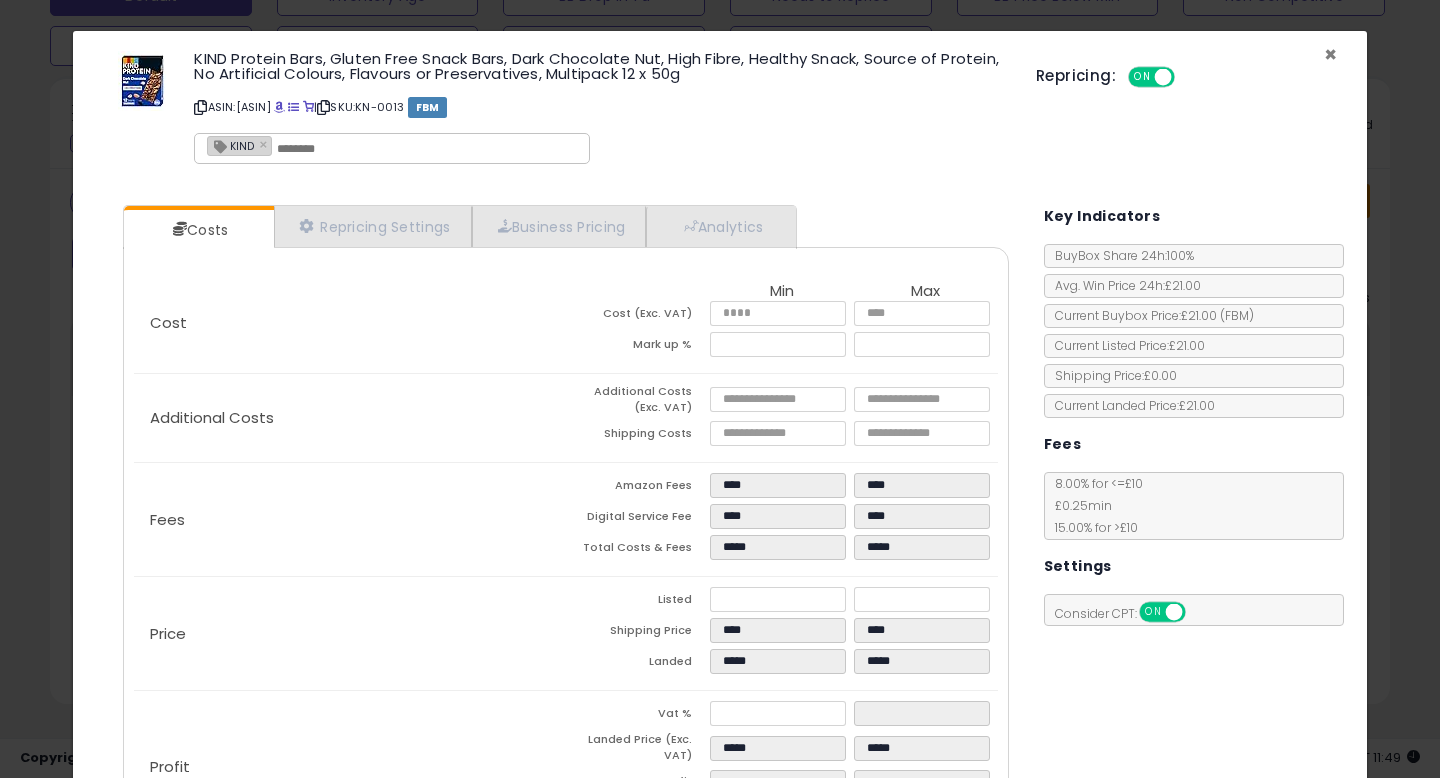 click on "×" at bounding box center (1330, 54) 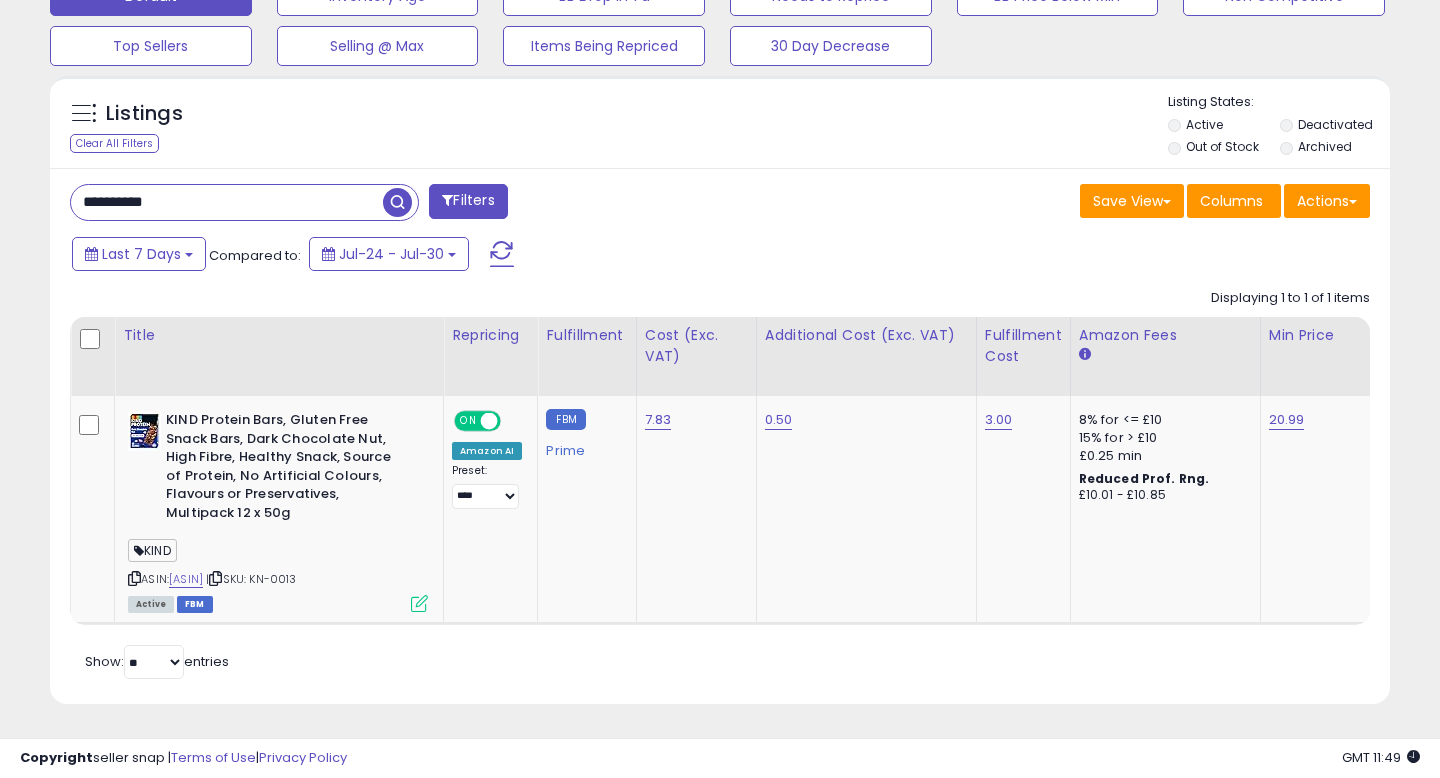 click on "**********" at bounding box center [227, 202] 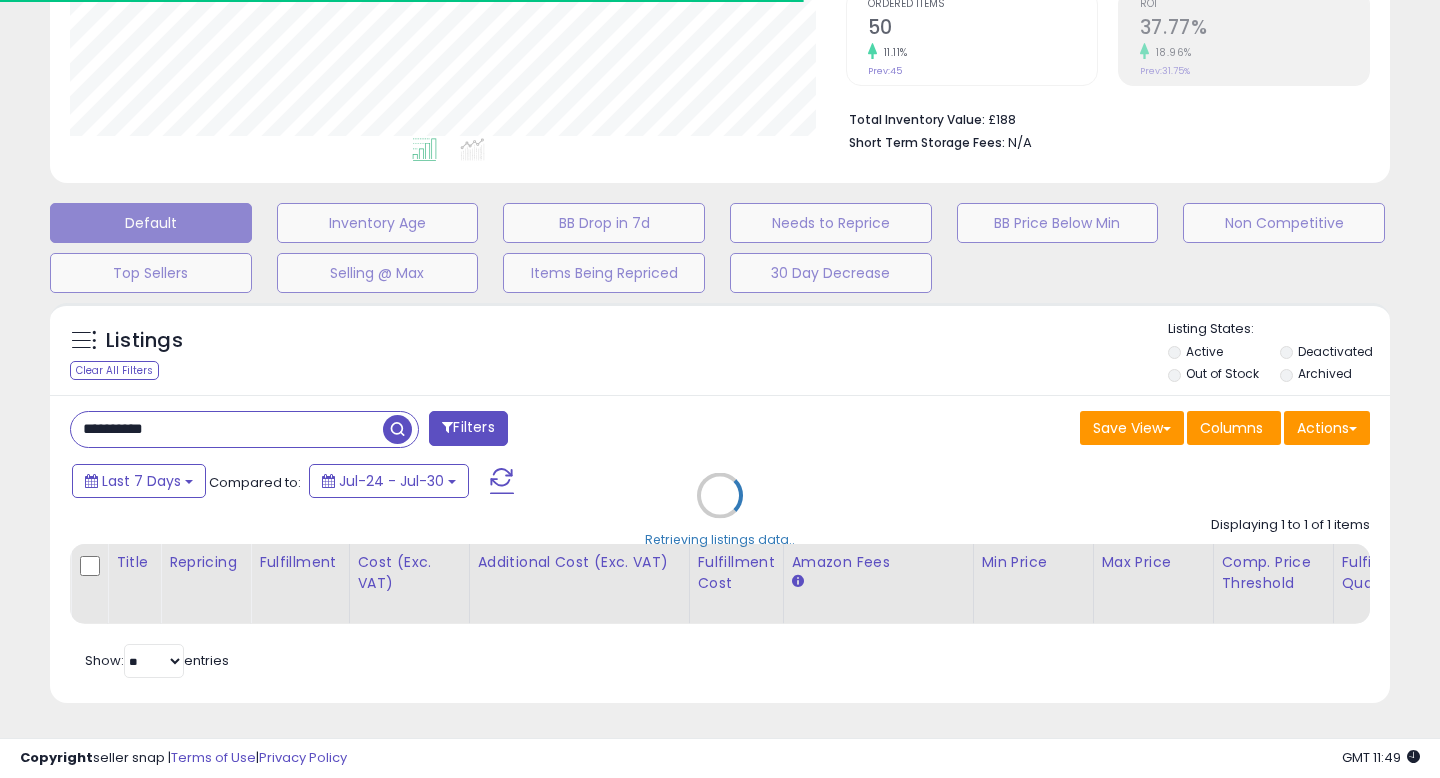 scroll, scrollTop: 637, scrollLeft: 0, axis: vertical 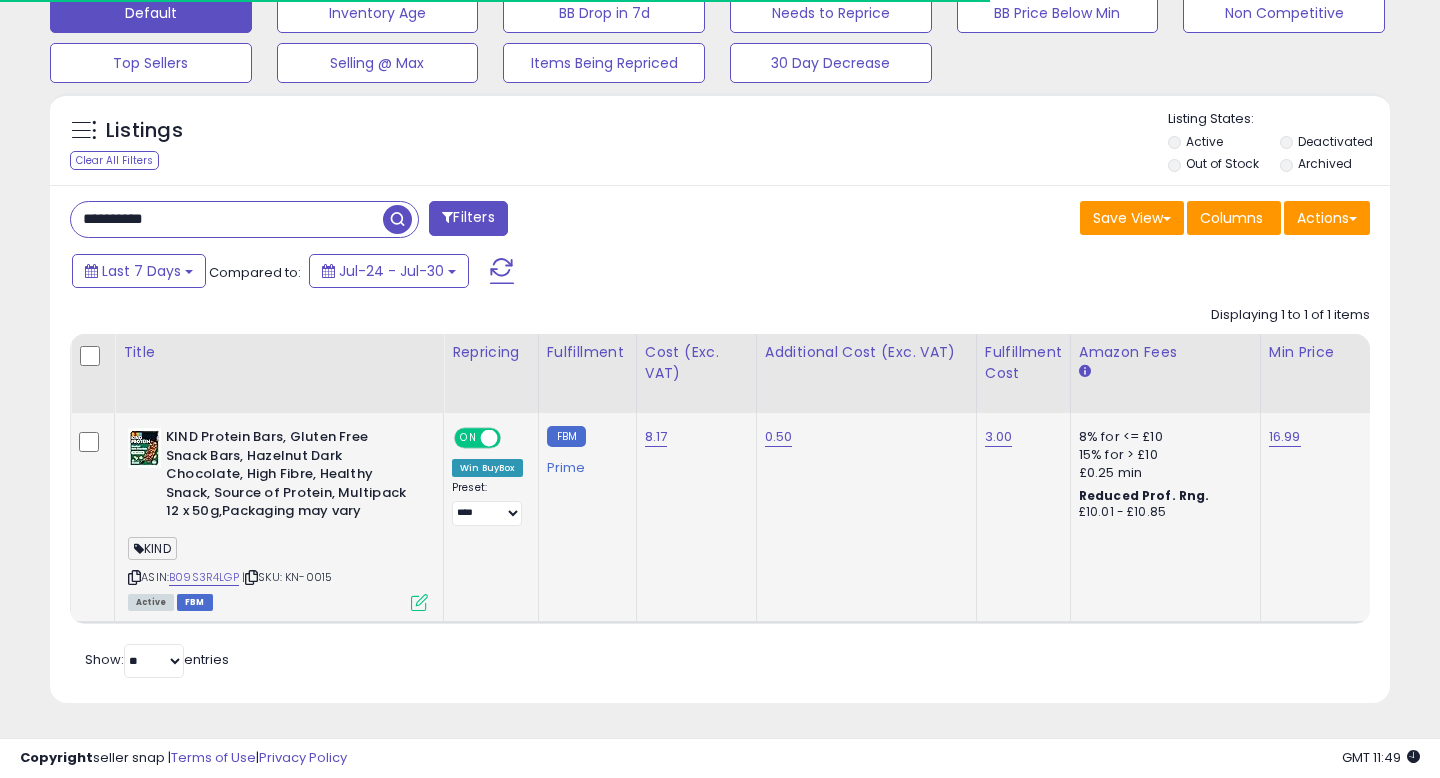 click at bounding box center (419, 602) 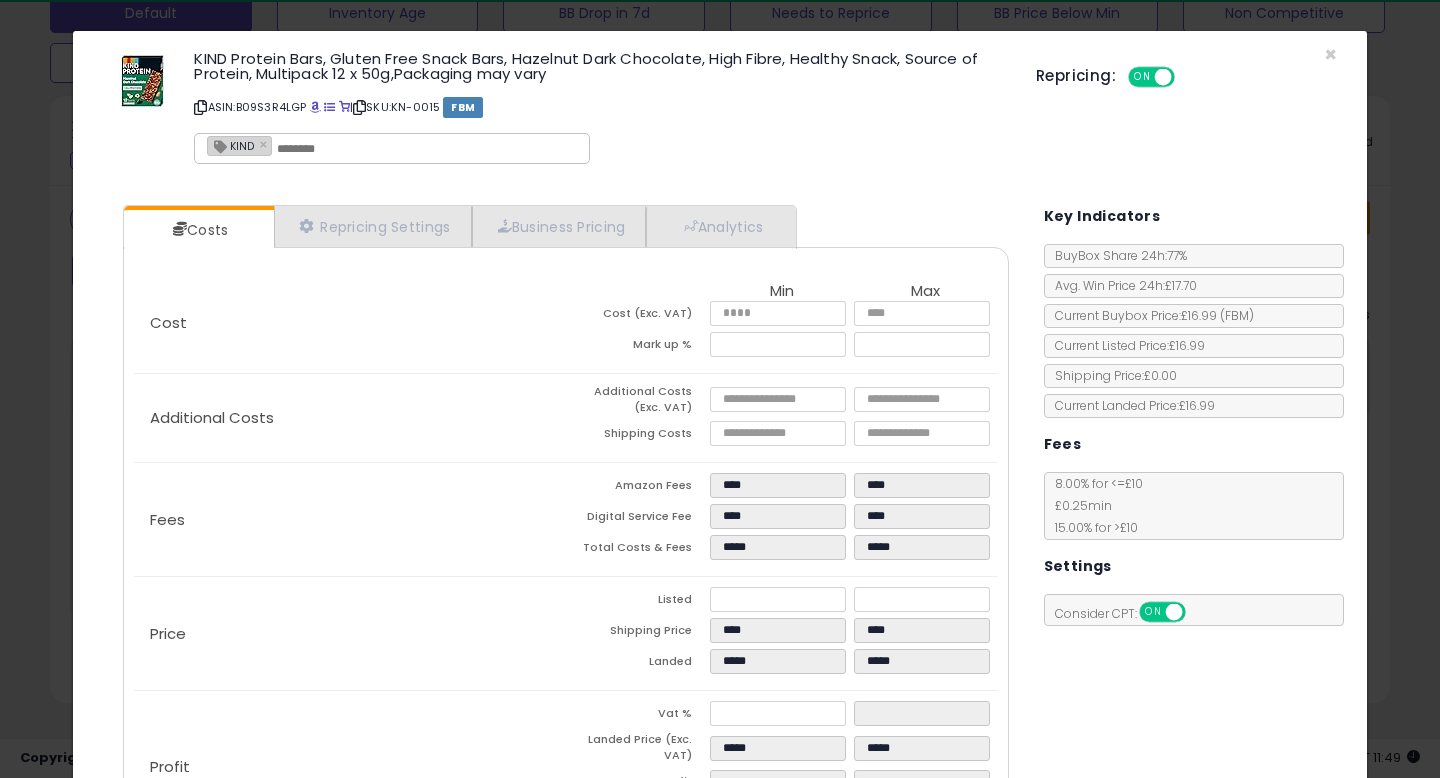 scroll, scrollTop: 999590, scrollLeft: 999224, axis: both 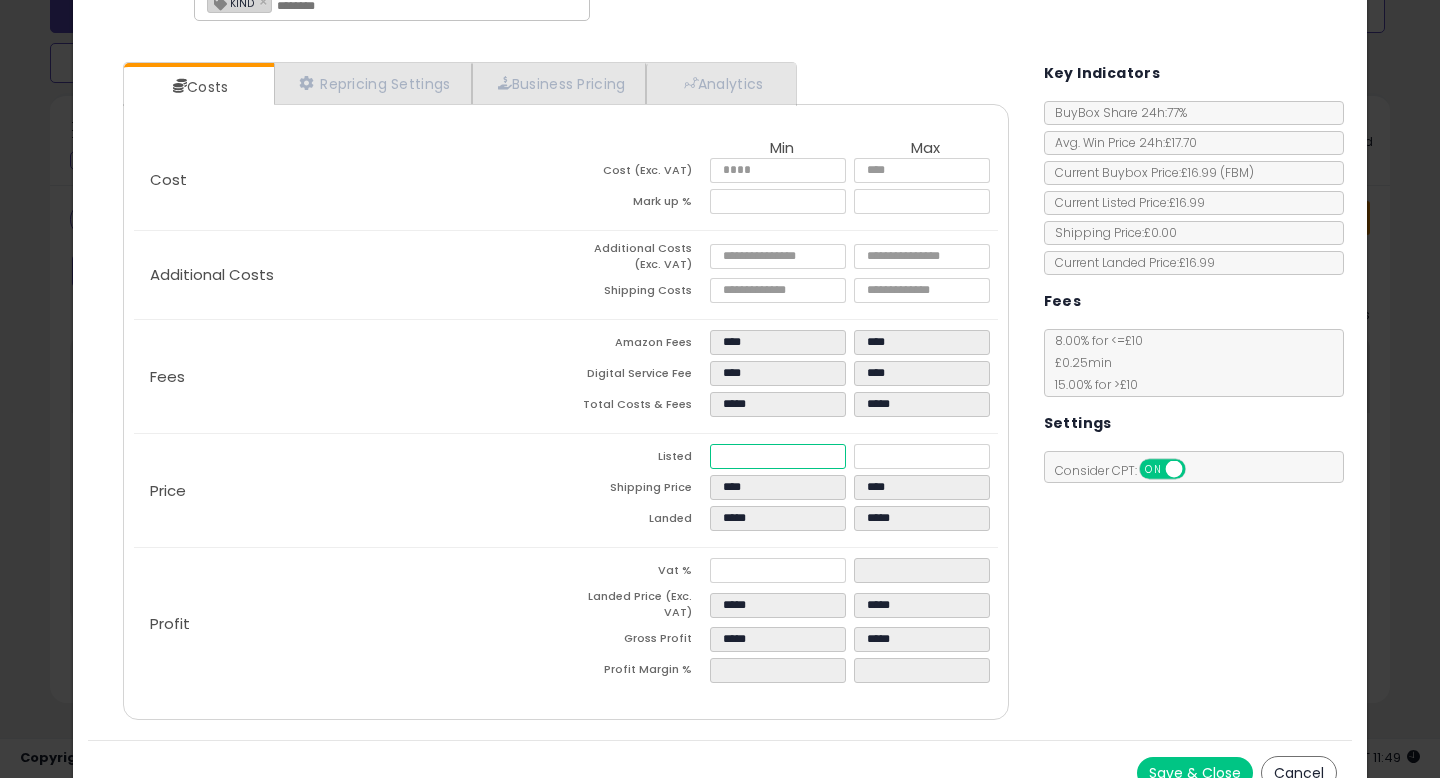 drag, startPoint x: 759, startPoint y: 450, endPoint x: 700, endPoint y: 448, distance: 59.03389 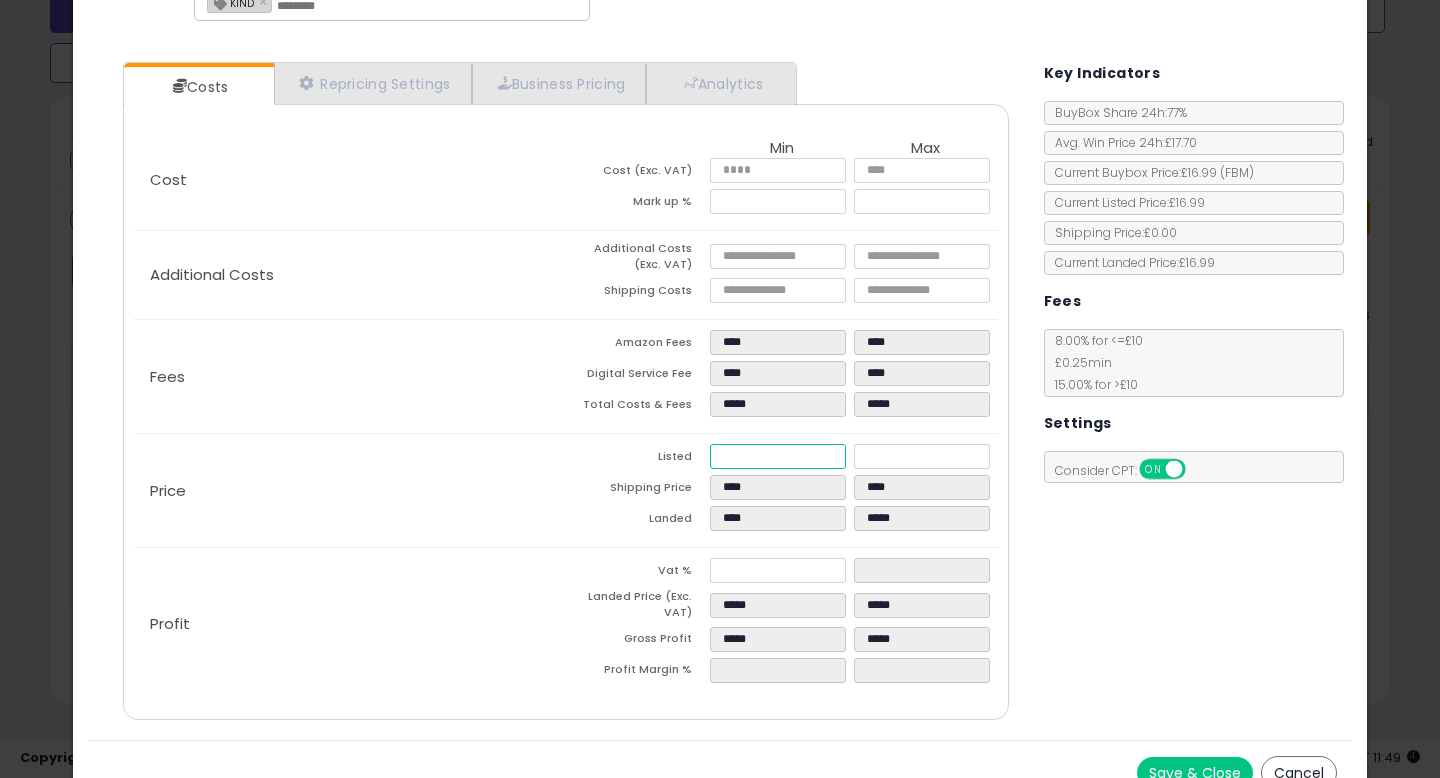 type on "****" 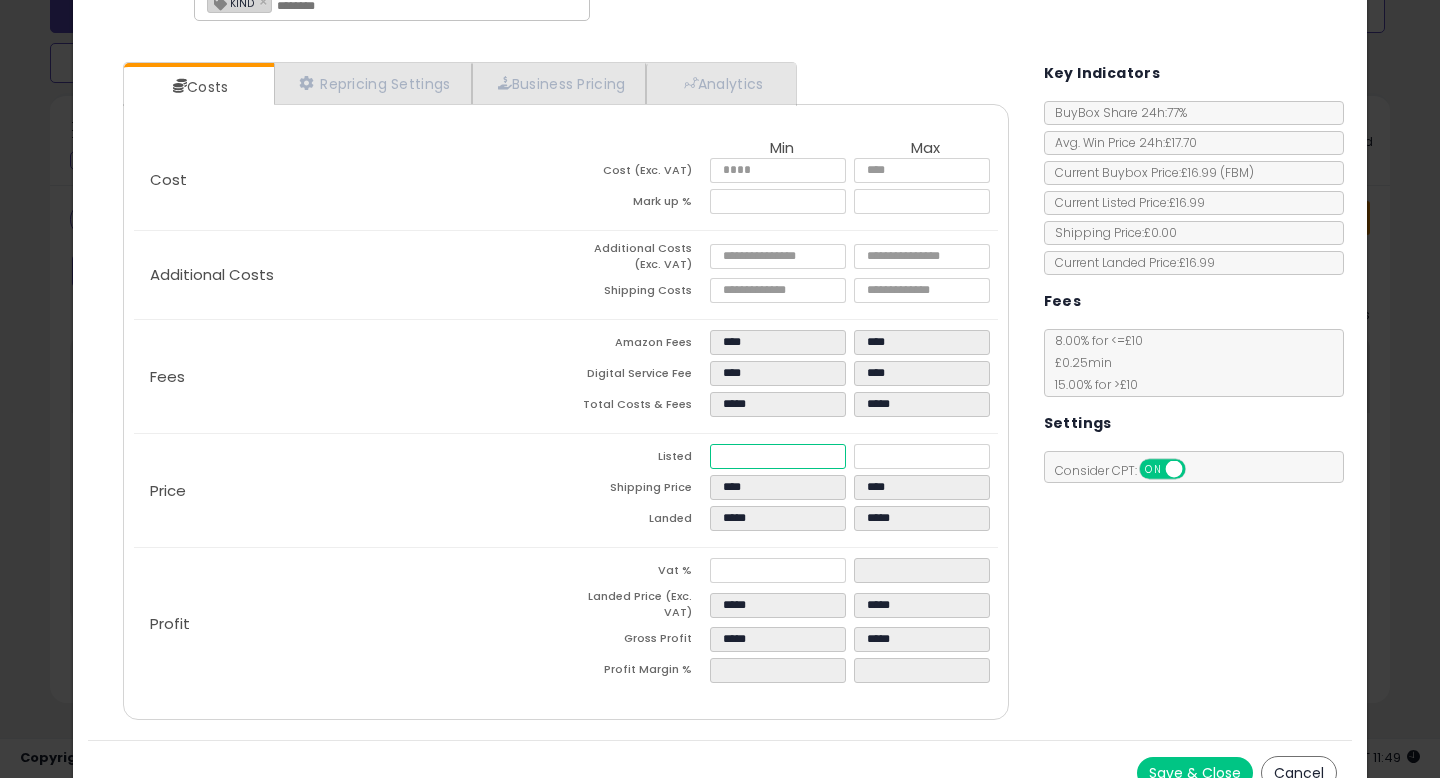 type on "**" 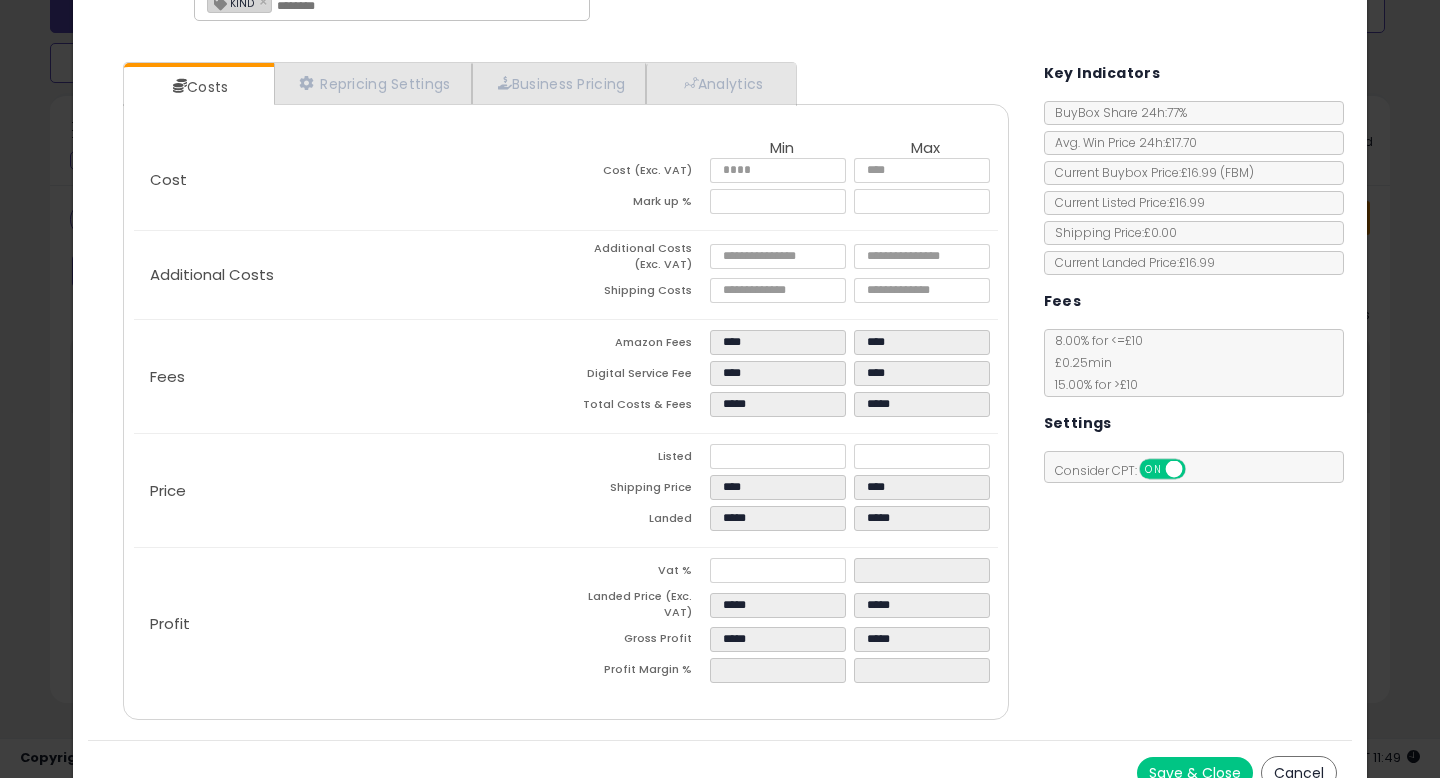 type on "*****" 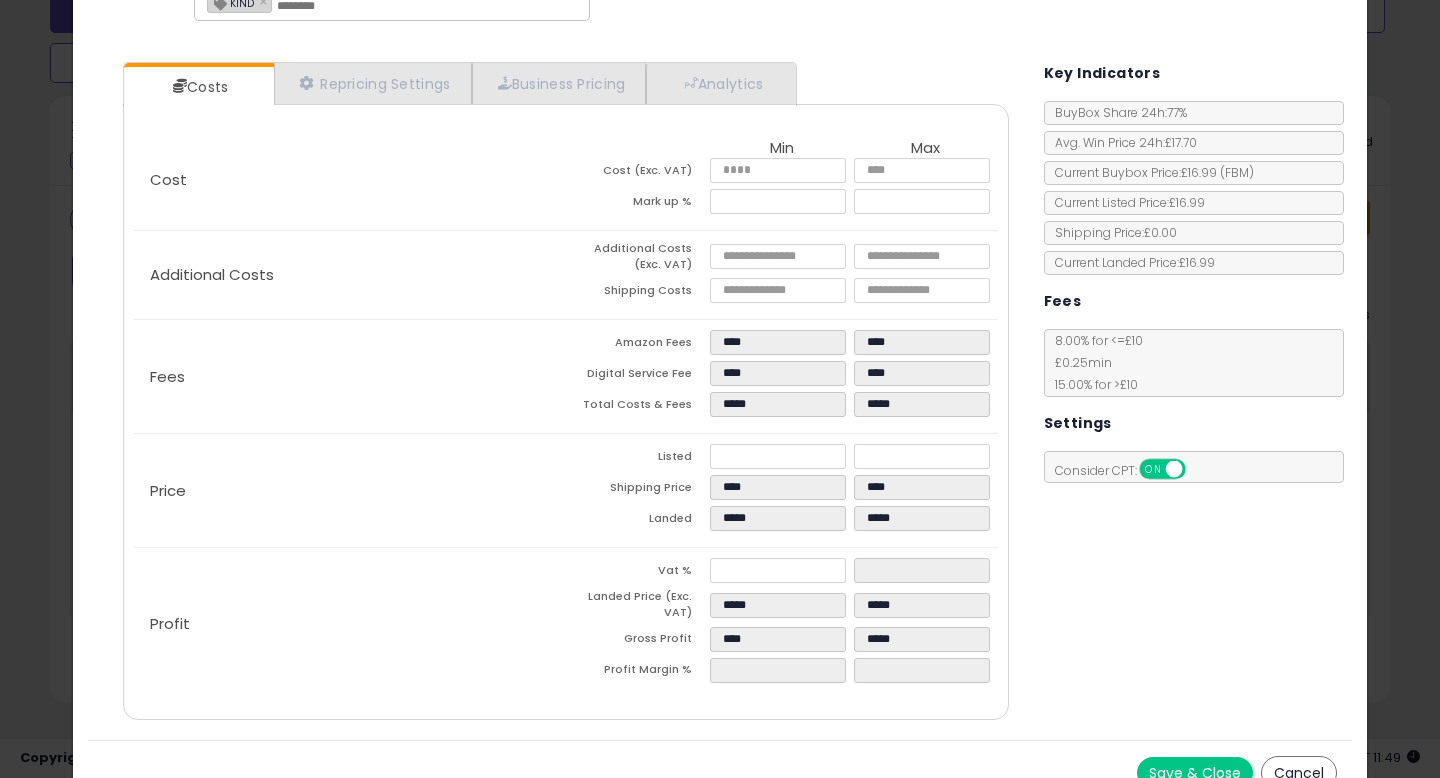 click on "Price
Listed
*****
*****
Shipping Price
****
****
Landed
*****
*****" 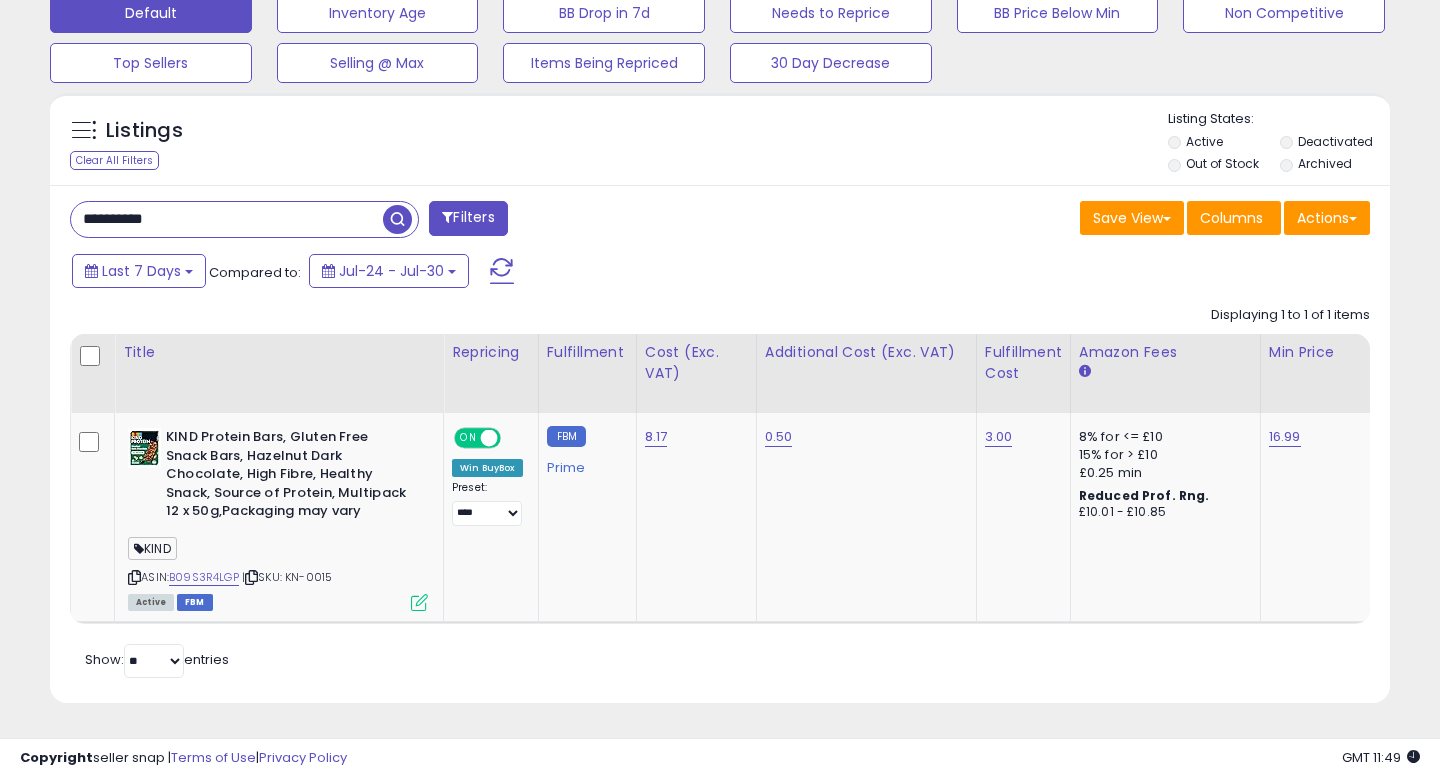 click on "**********" at bounding box center [227, 219] 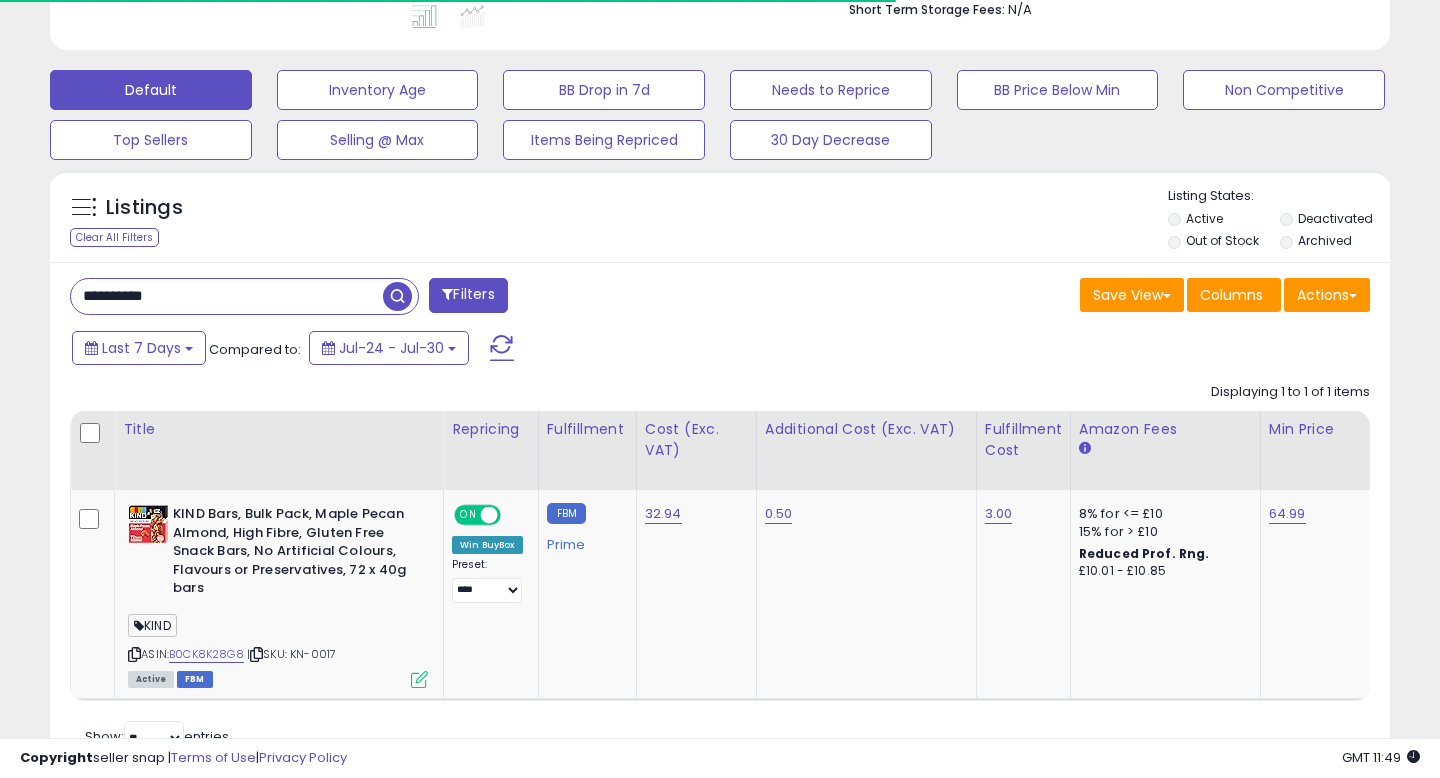 scroll, scrollTop: 637, scrollLeft: 0, axis: vertical 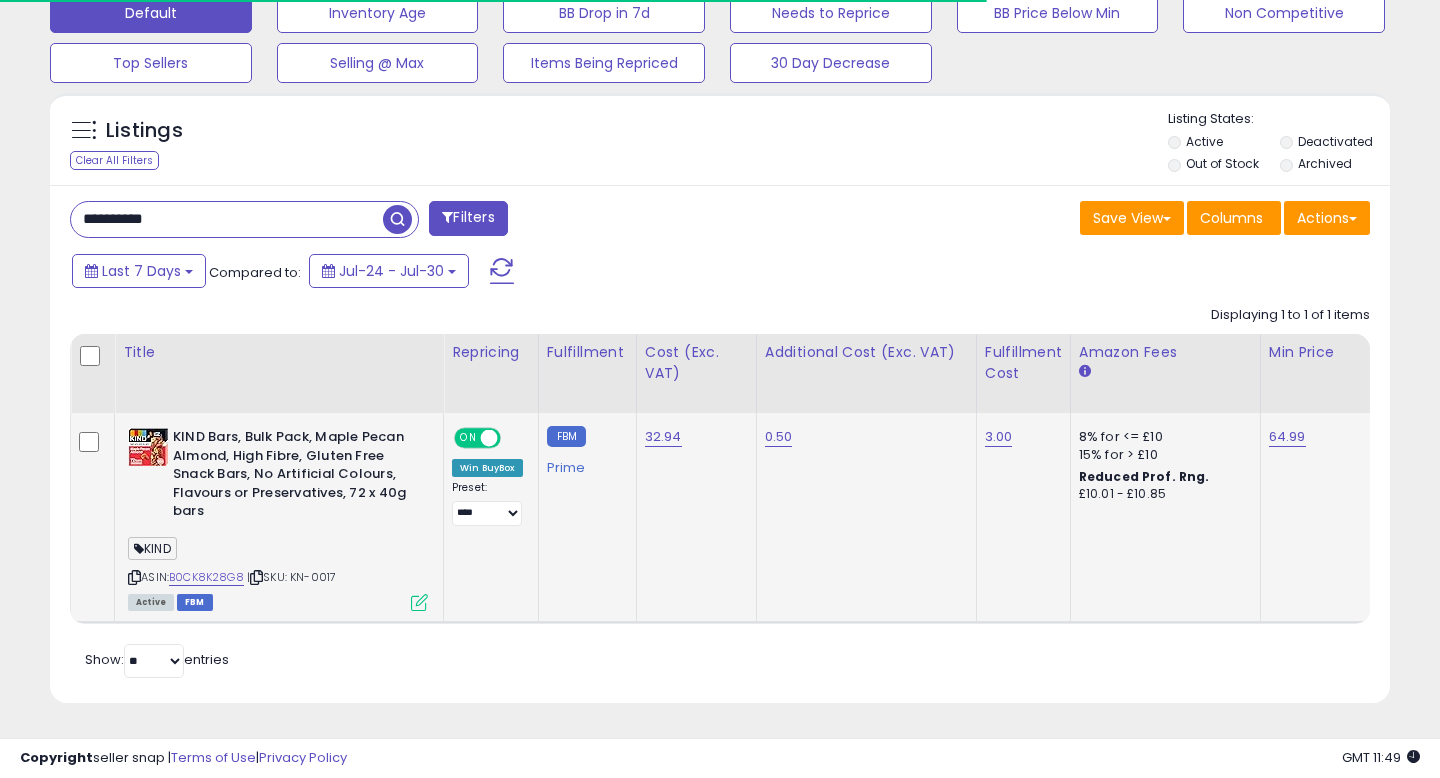 click at bounding box center (419, 602) 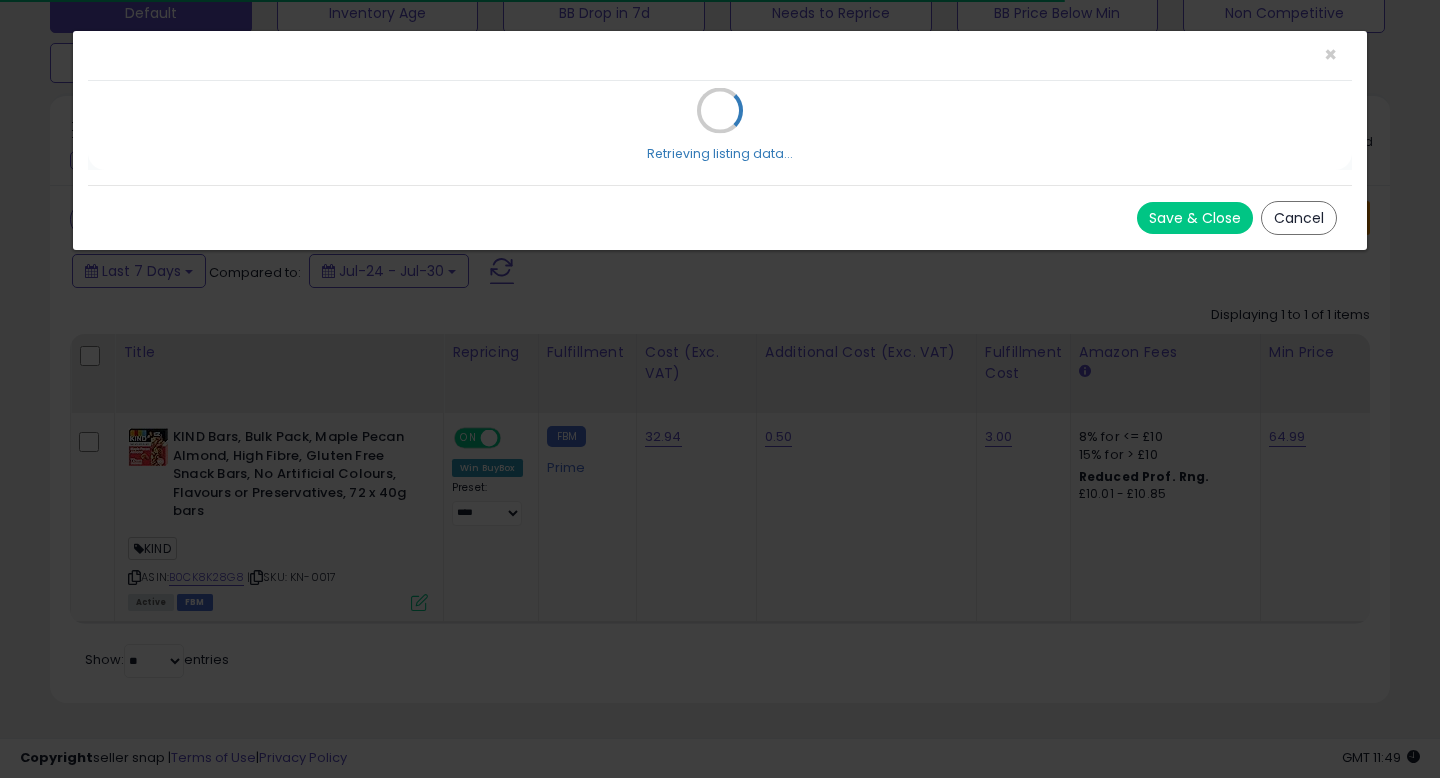 scroll, scrollTop: 0, scrollLeft: 0, axis: both 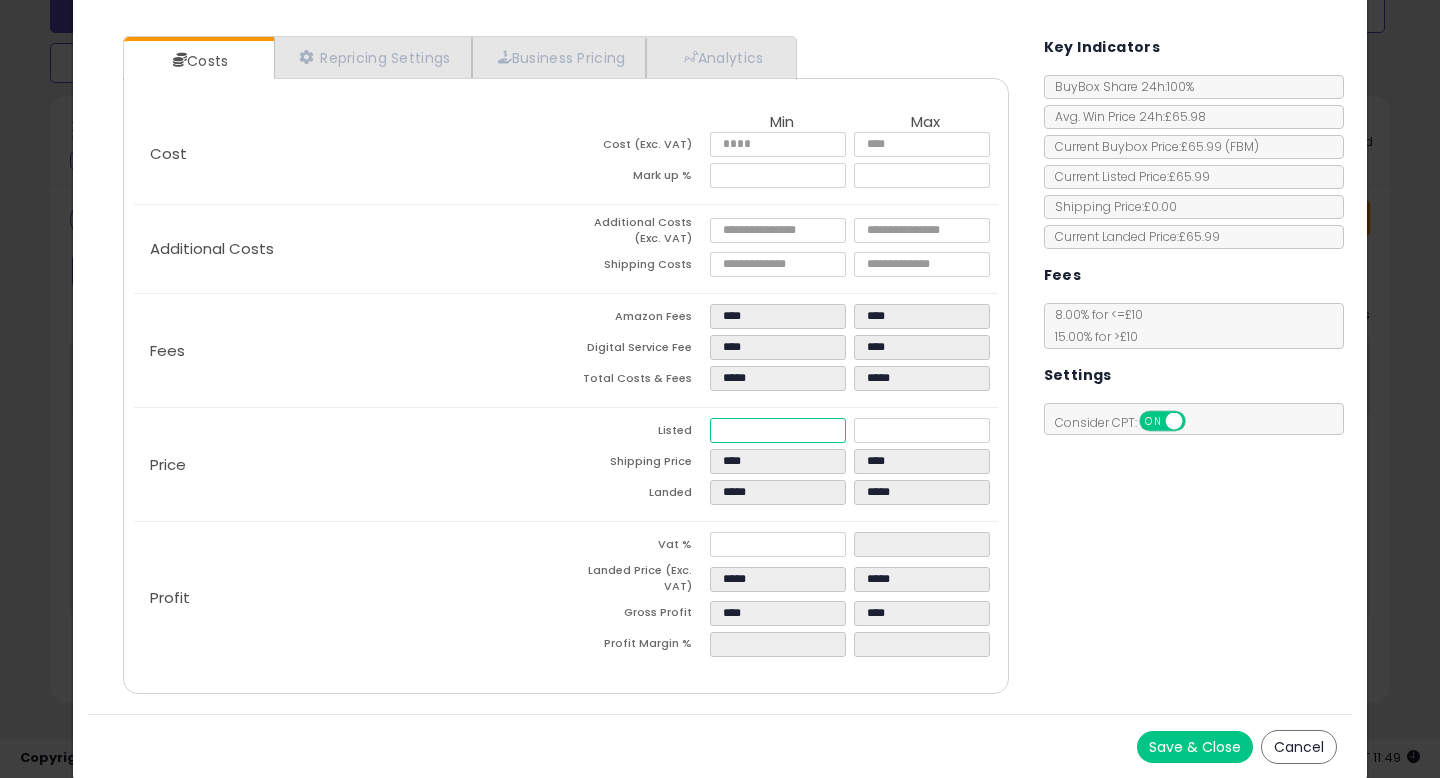 drag, startPoint x: 760, startPoint y: 427, endPoint x: 682, endPoint y: 427, distance: 78 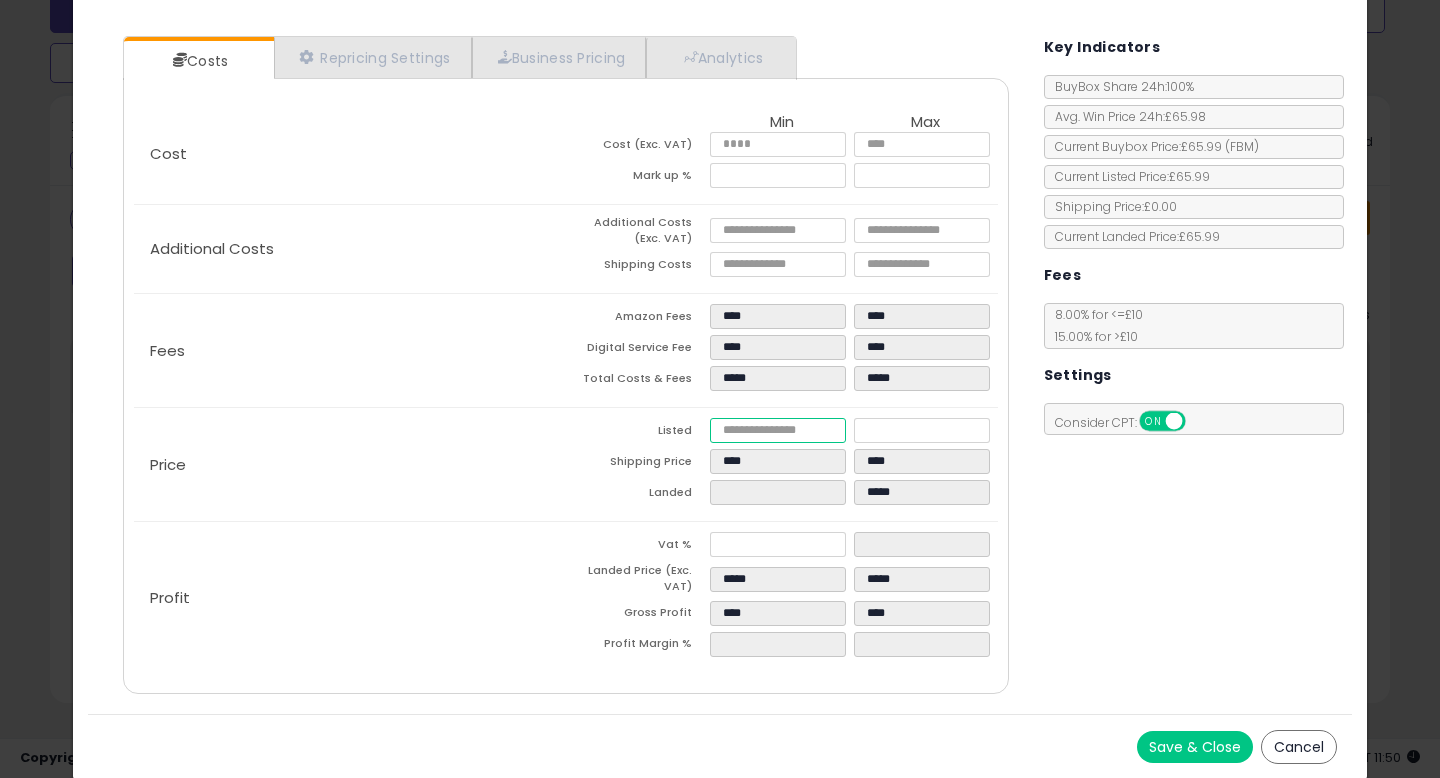 type on "****" 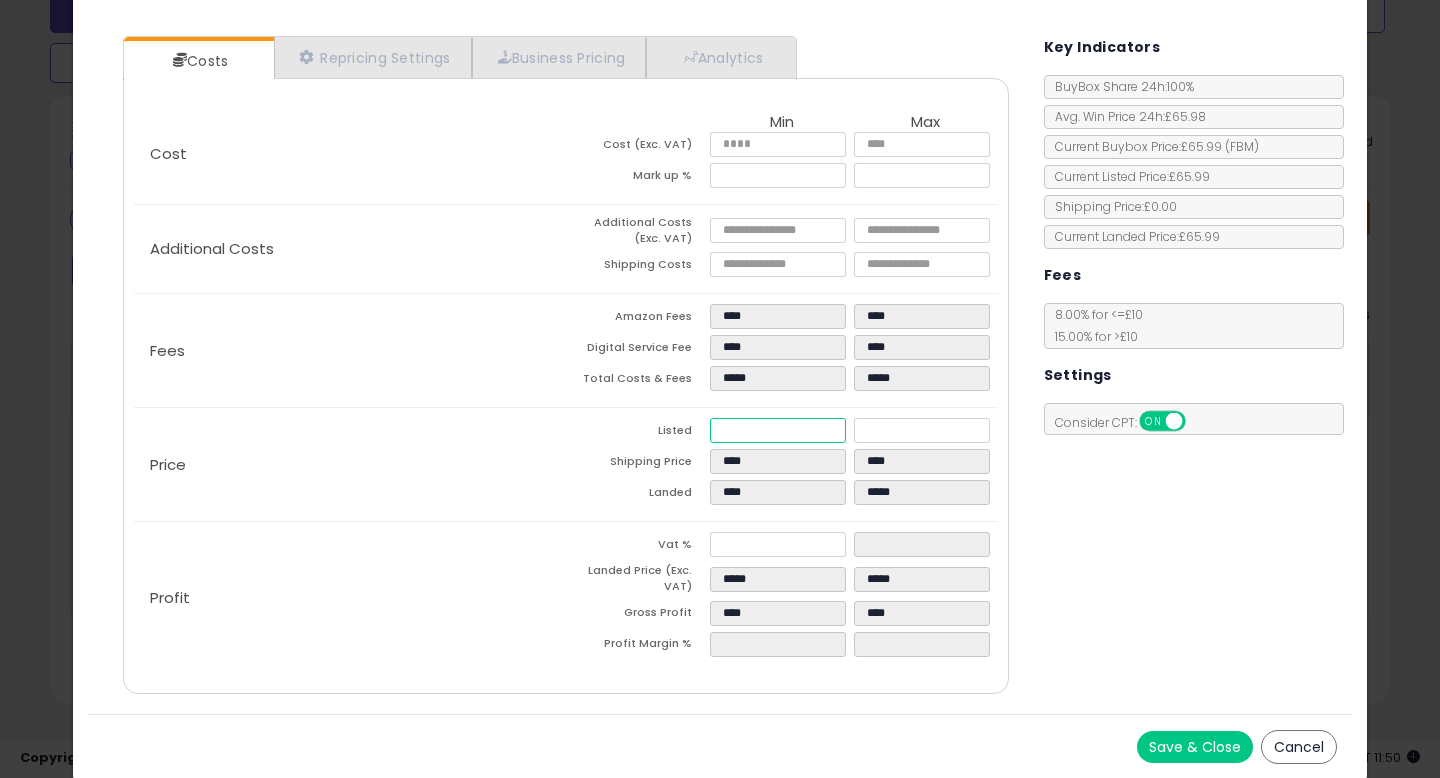 type on "****" 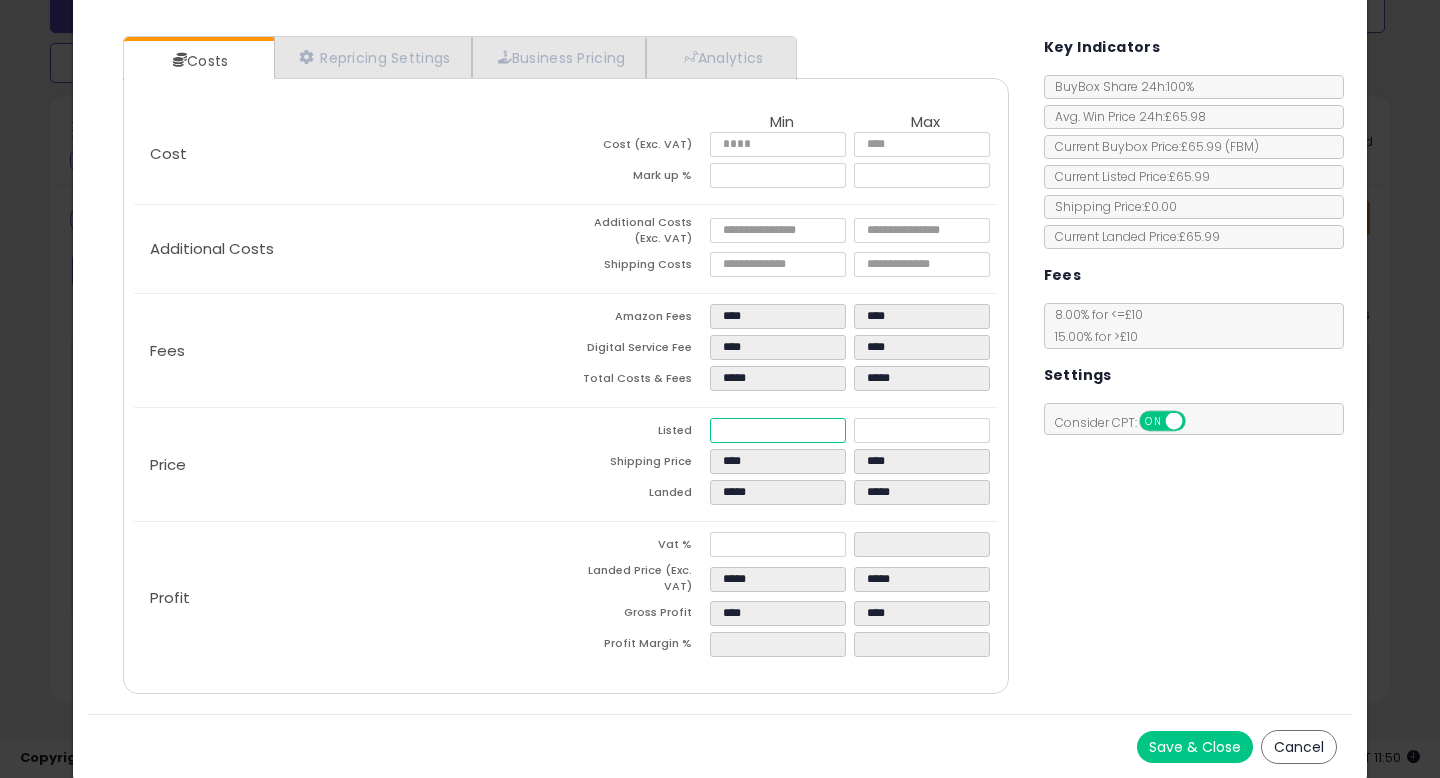 type on "****" 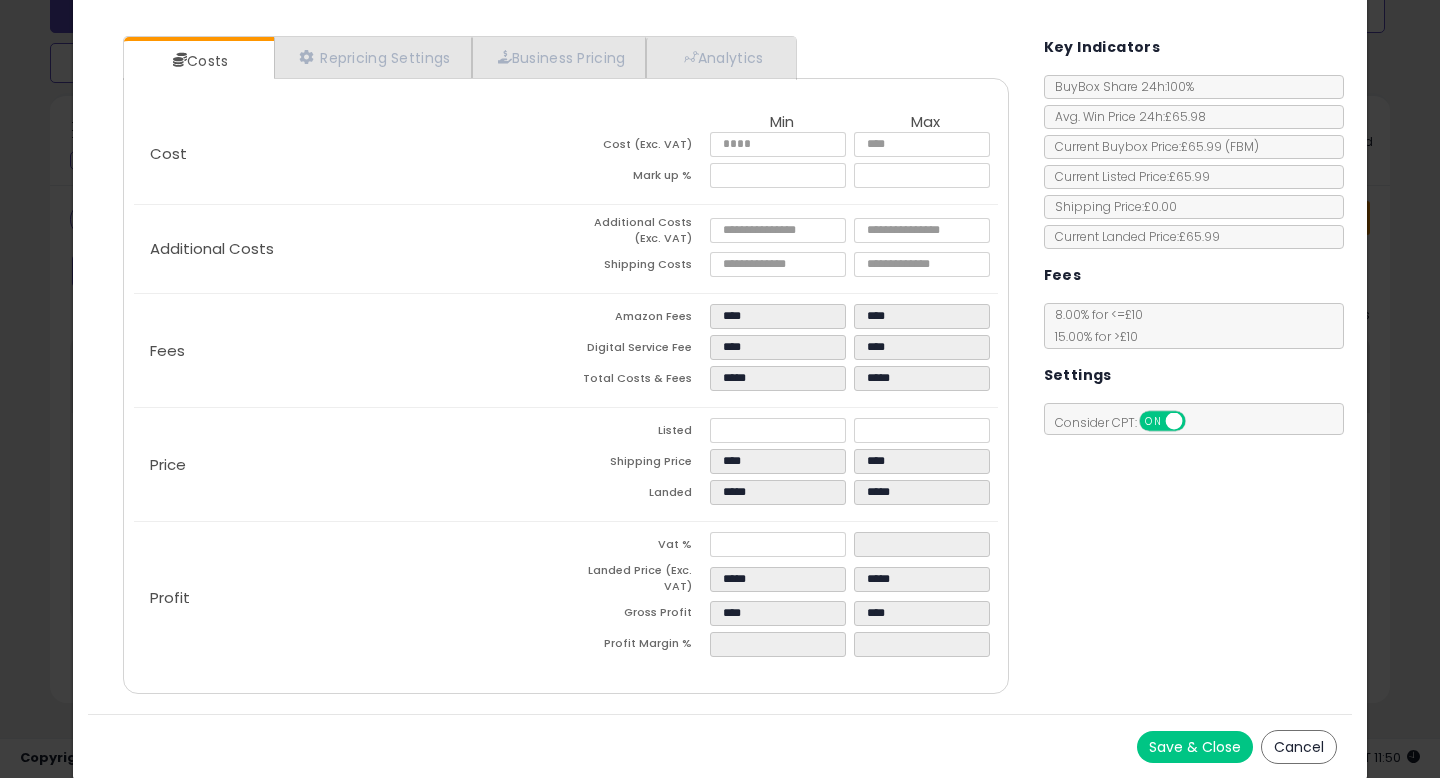 type on "*****" 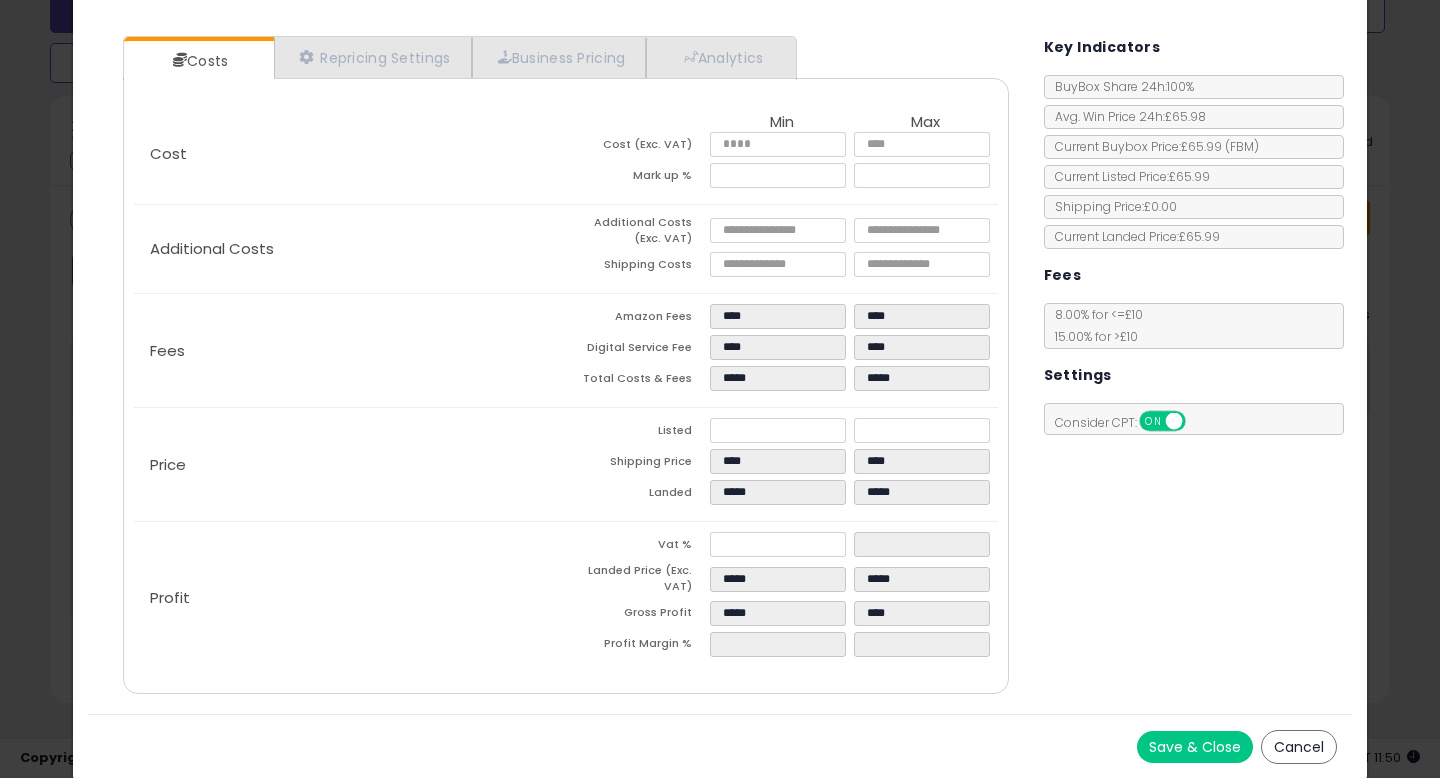 click on "Price
Listed
*****
*****
Shipping Price
****
****
Landed
*****
*****" 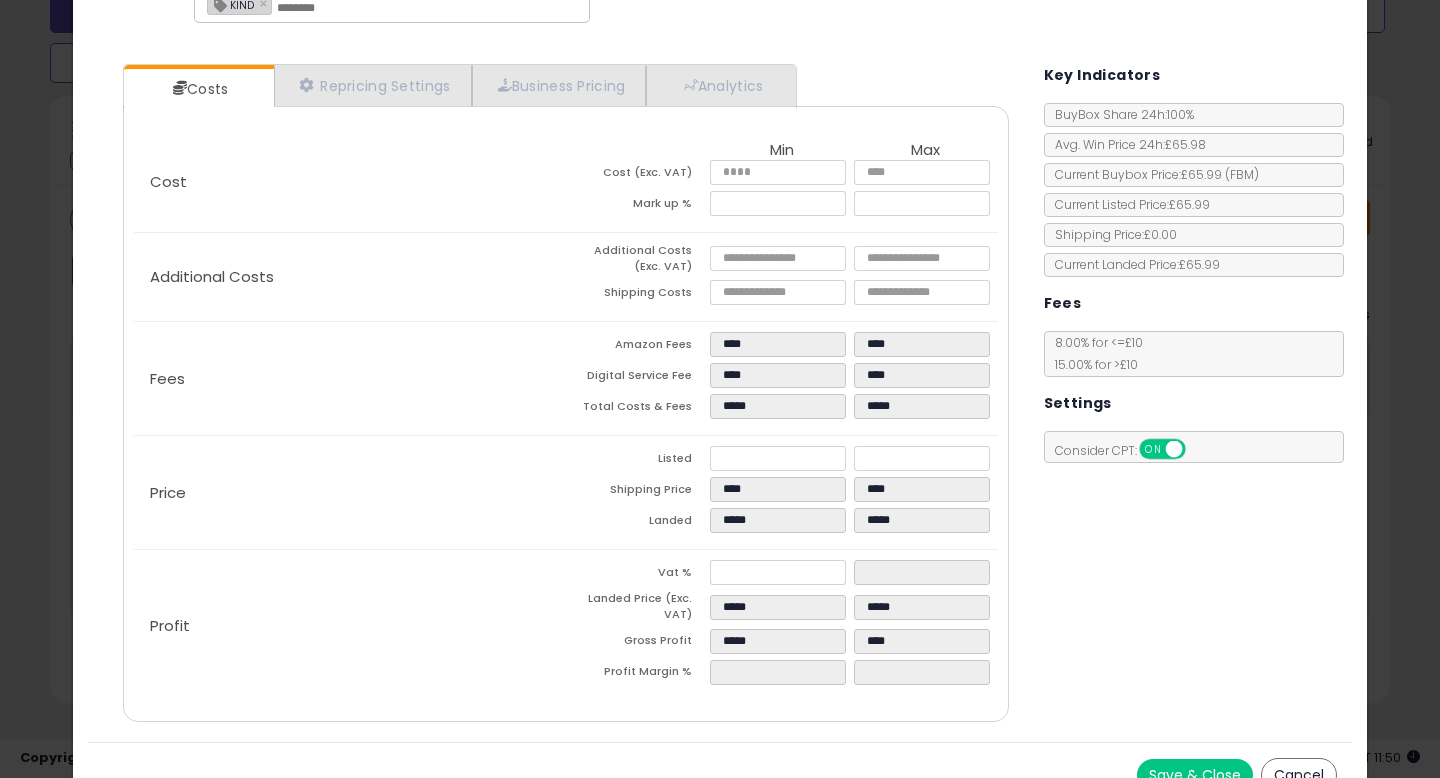 scroll, scrollTop: 126, scrollLeft: 0, axis: vertical 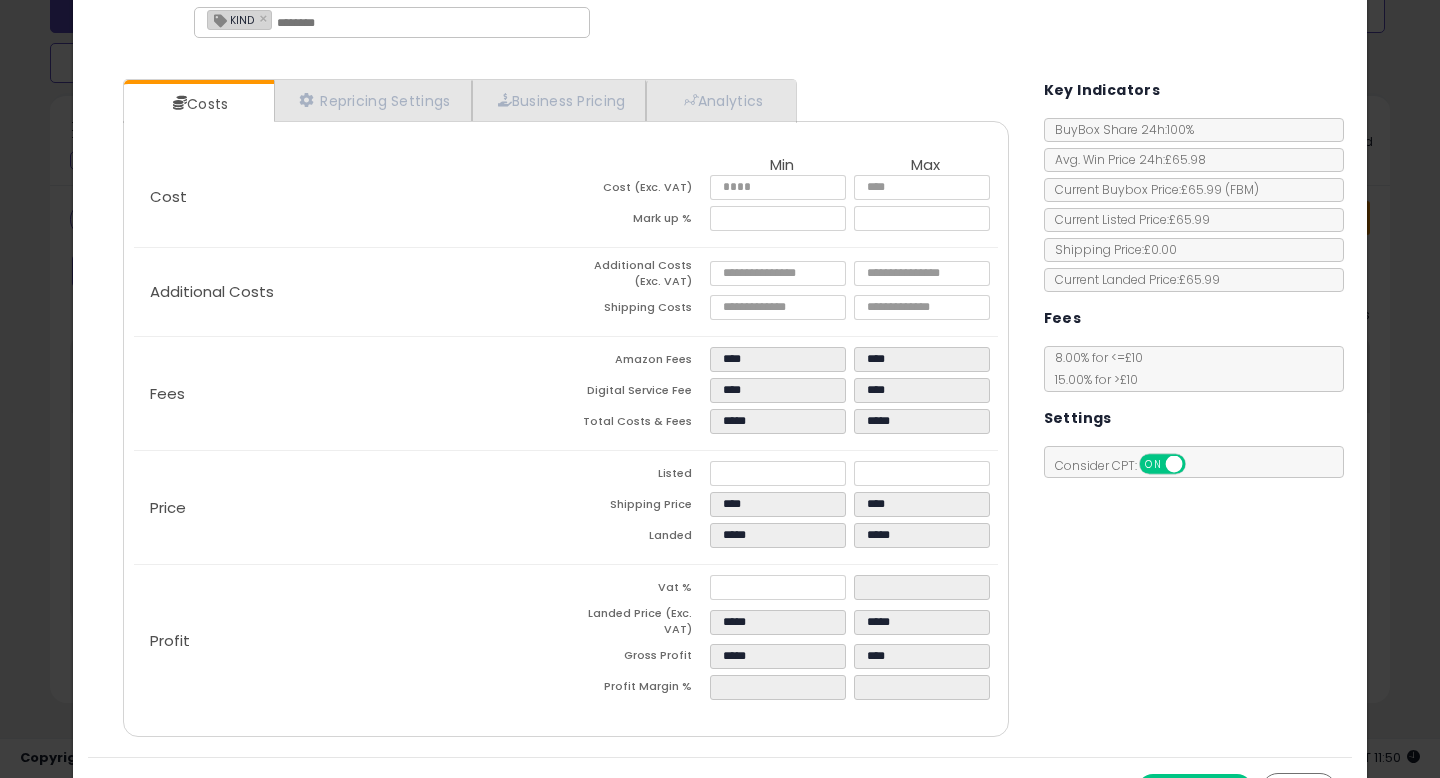 click on "Save & Close
Cancel" at bounding box center (720, 789) 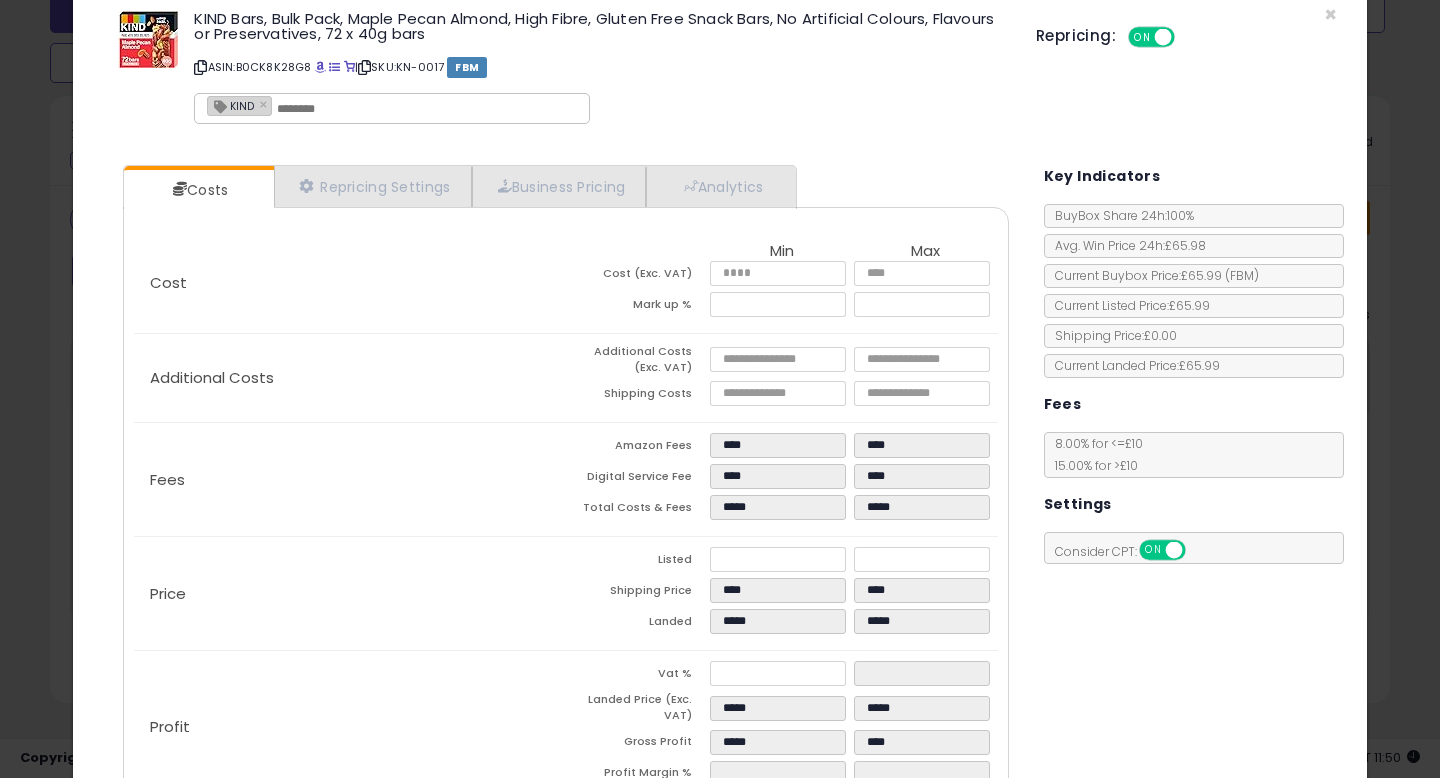 scroll, scrollTop: 25, scrollLeft: 0, axis: vertical 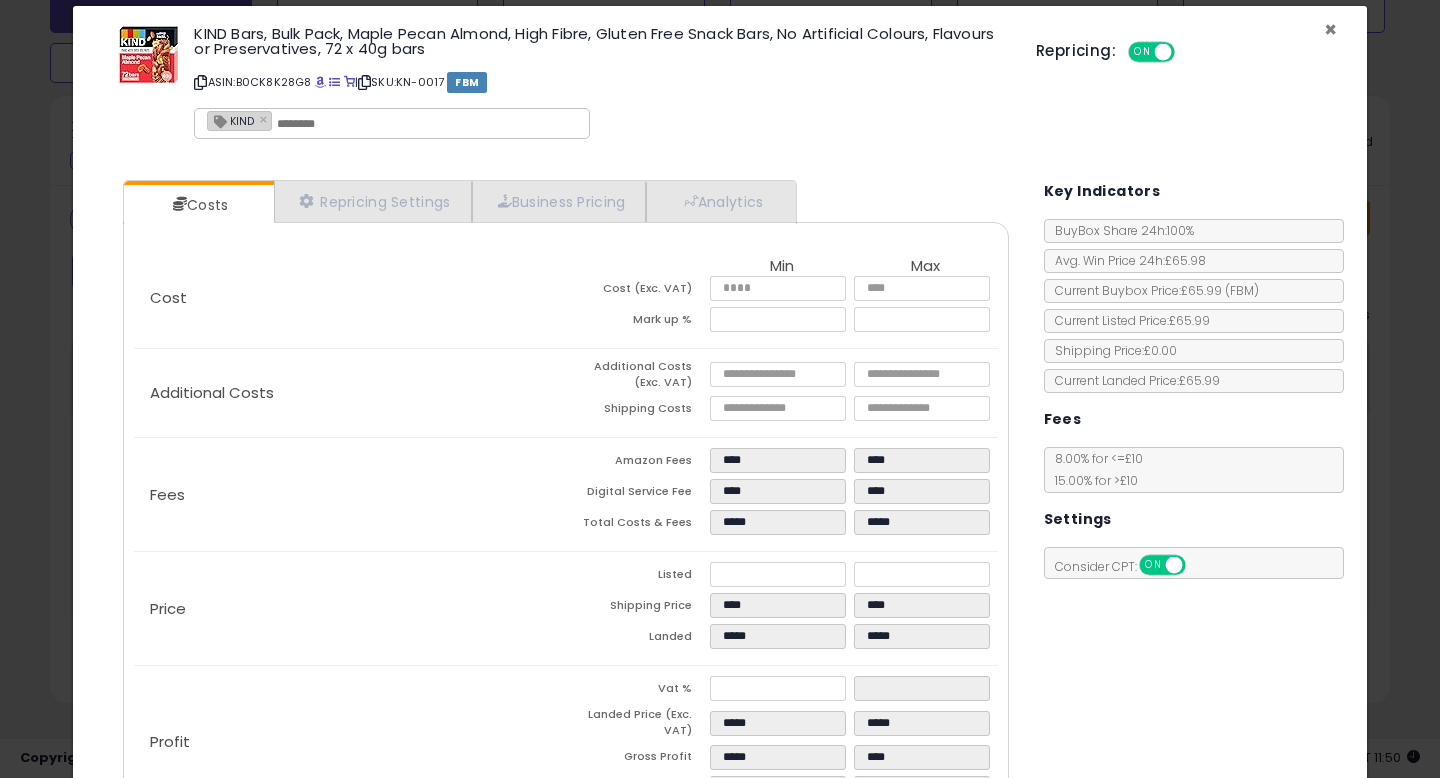click on "×" at bounding box center [1330, 29] 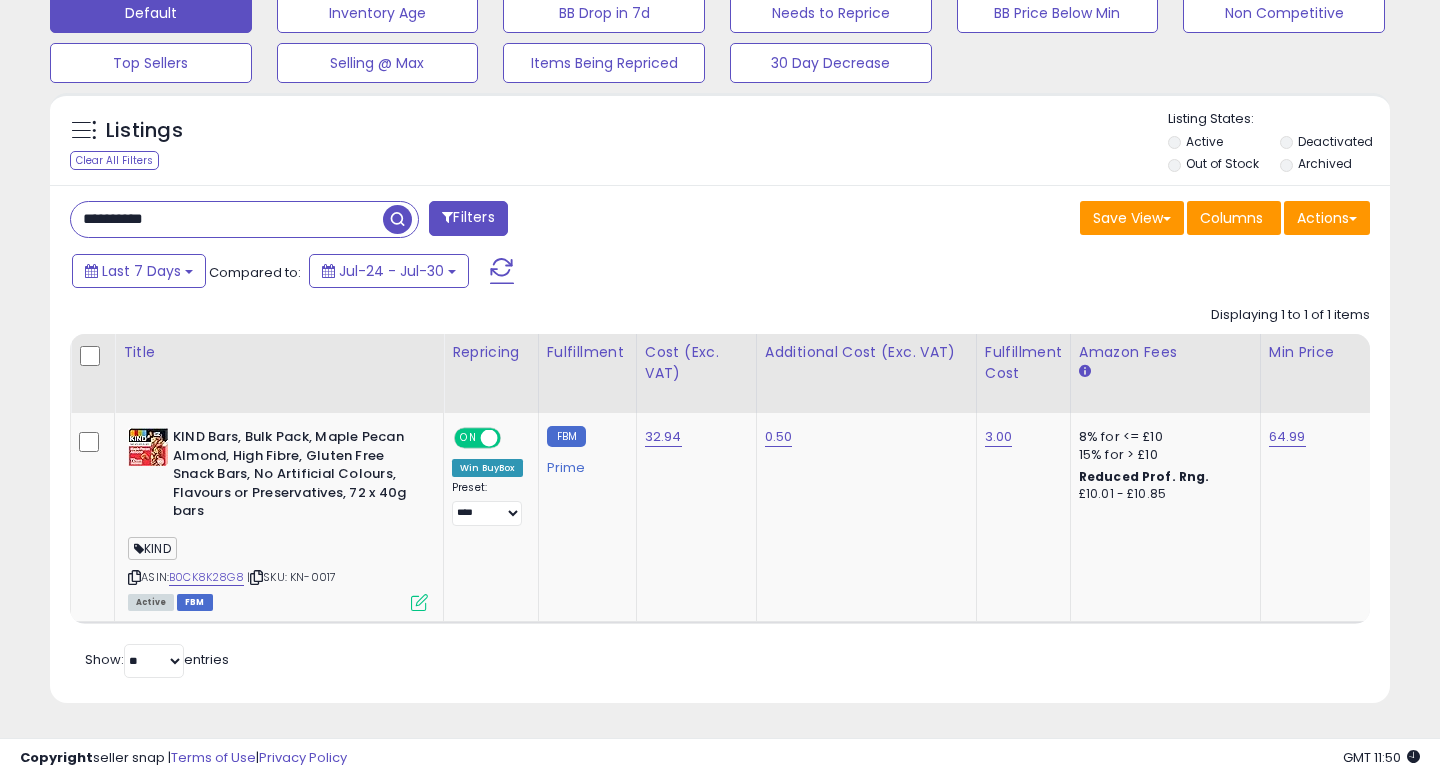 click on "**********" at bounding box center [720, 444] 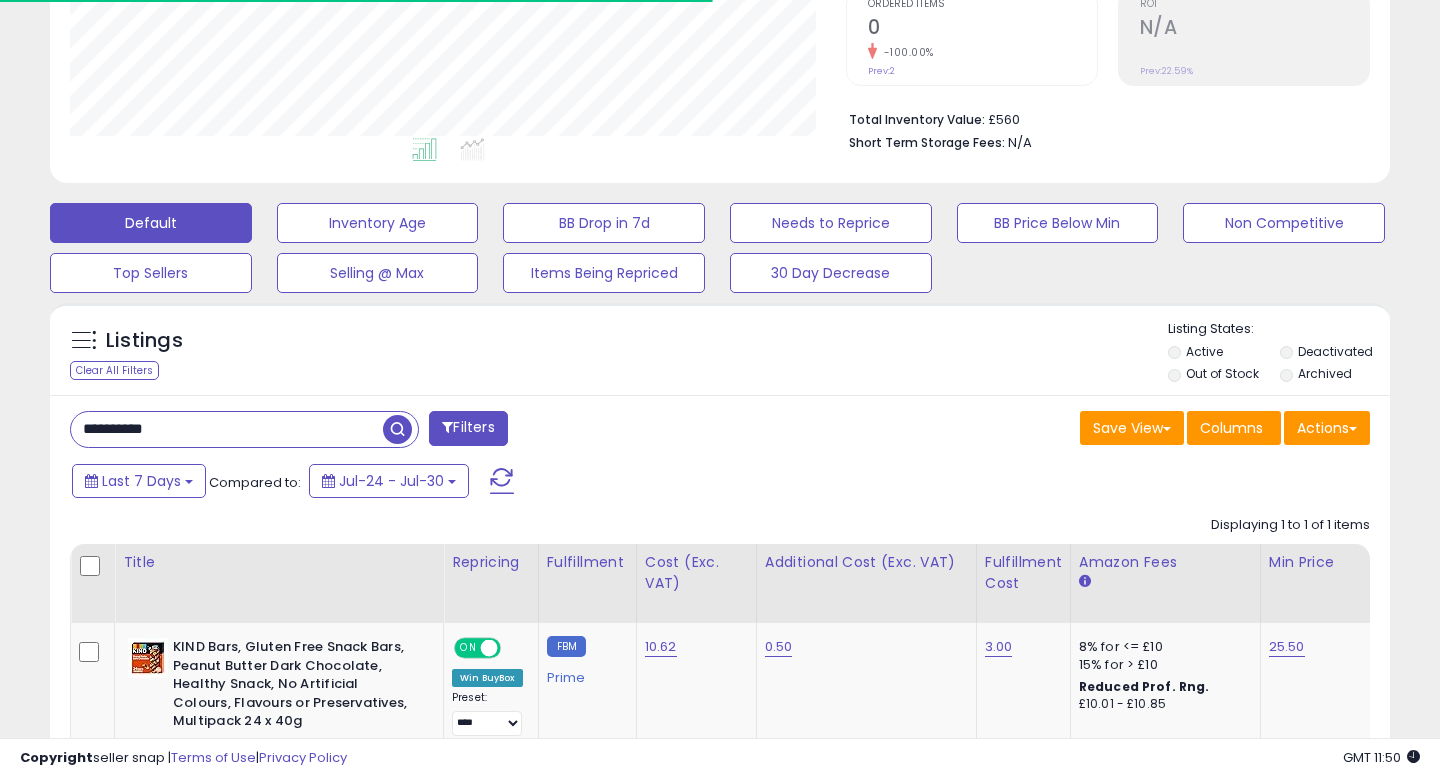 scroll, scrollTop: 605, scrollLeft: 0, axis: vertical 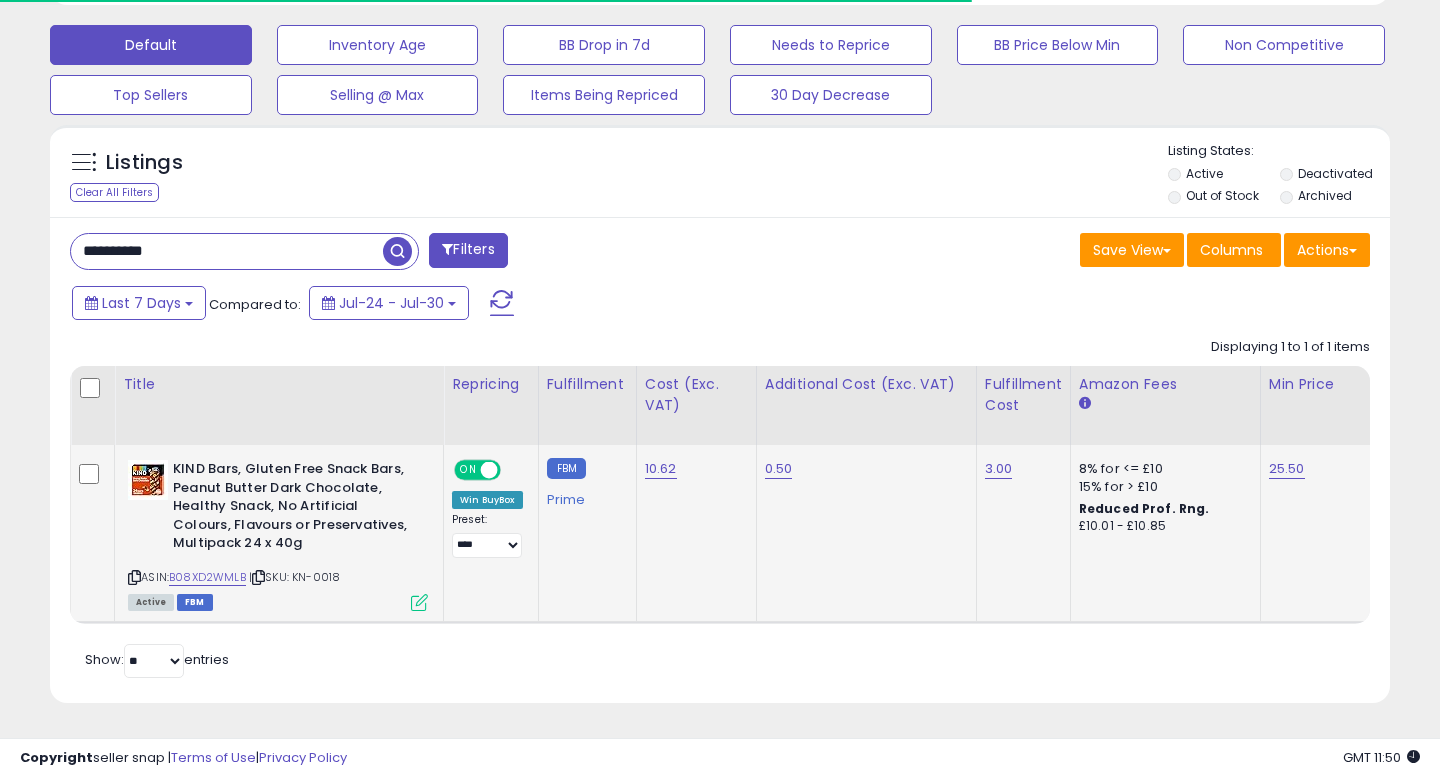 click at bounding box center [419, 602] 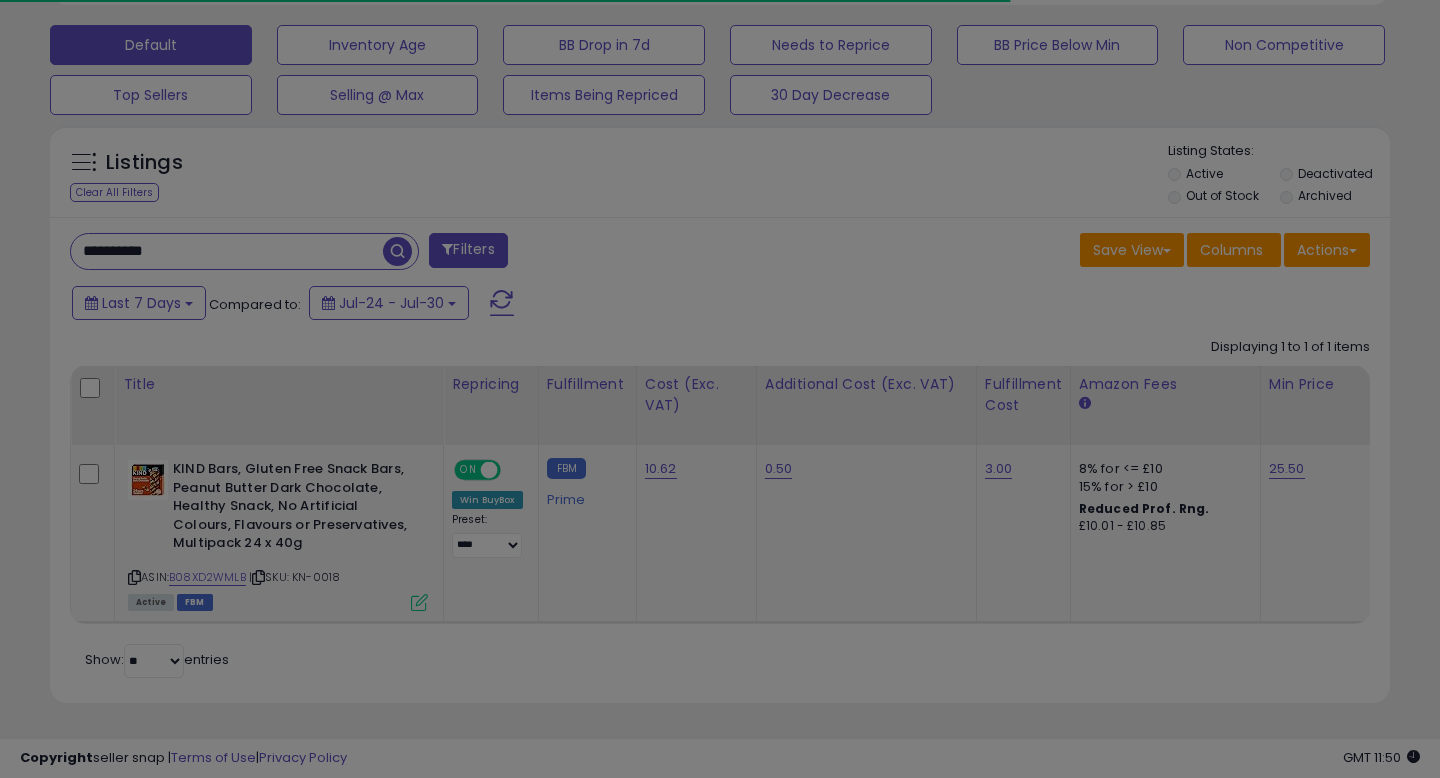 scroll, scrollTop: 0, scrollLeft: 0, axis: both 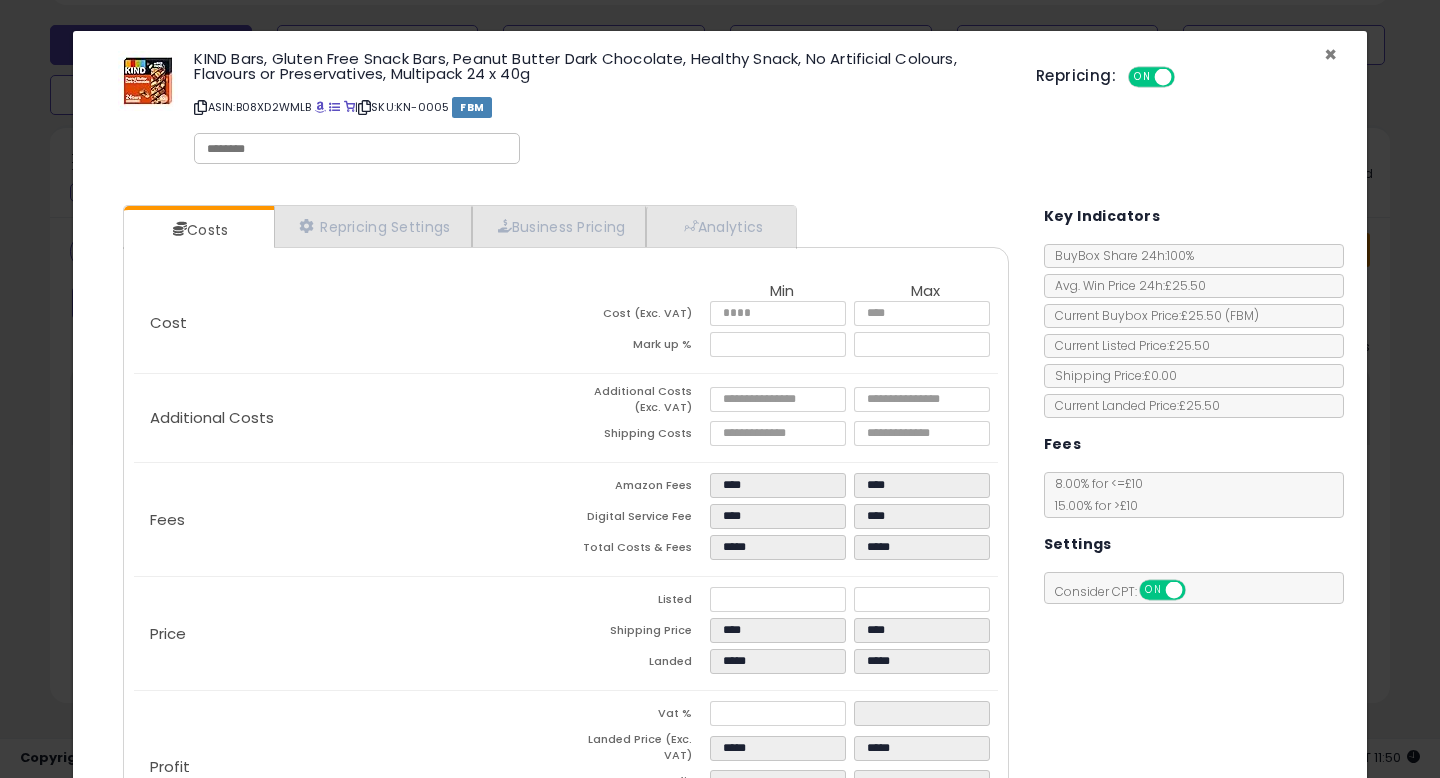 click on "×" at bounding box center (1330, 54) 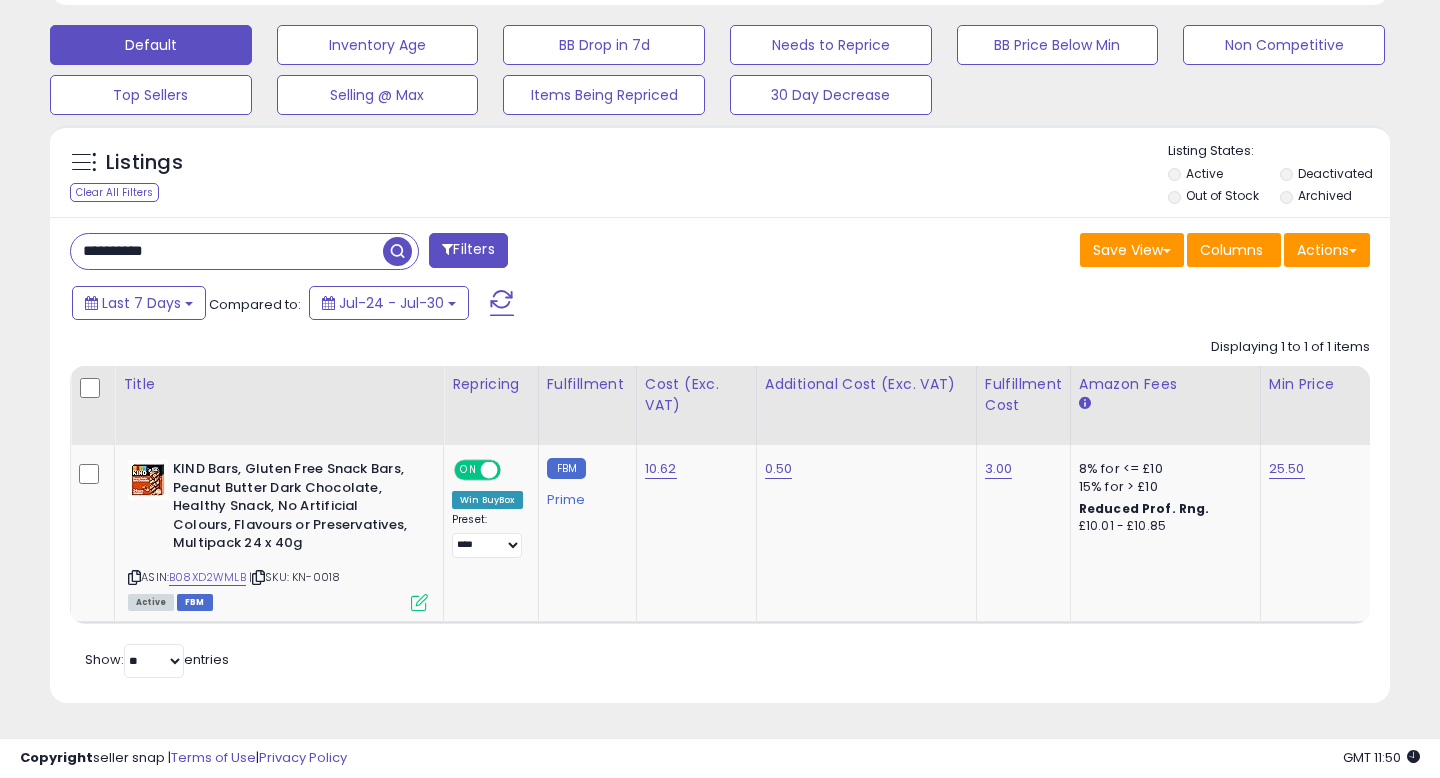 click on "**********" at bounding box center [227, 251] 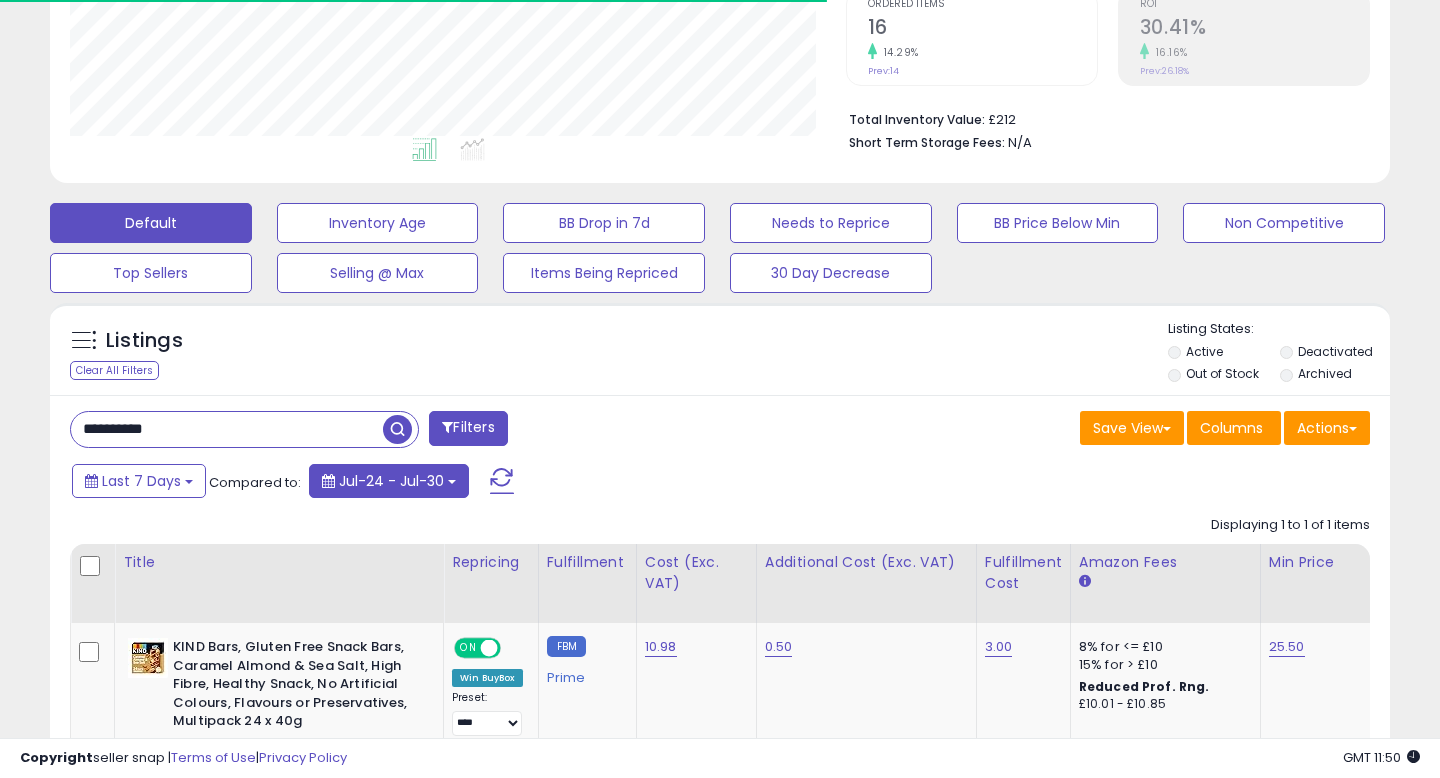 scroll, scrollTop: 605, scrollLeft: 0, axis: vertical 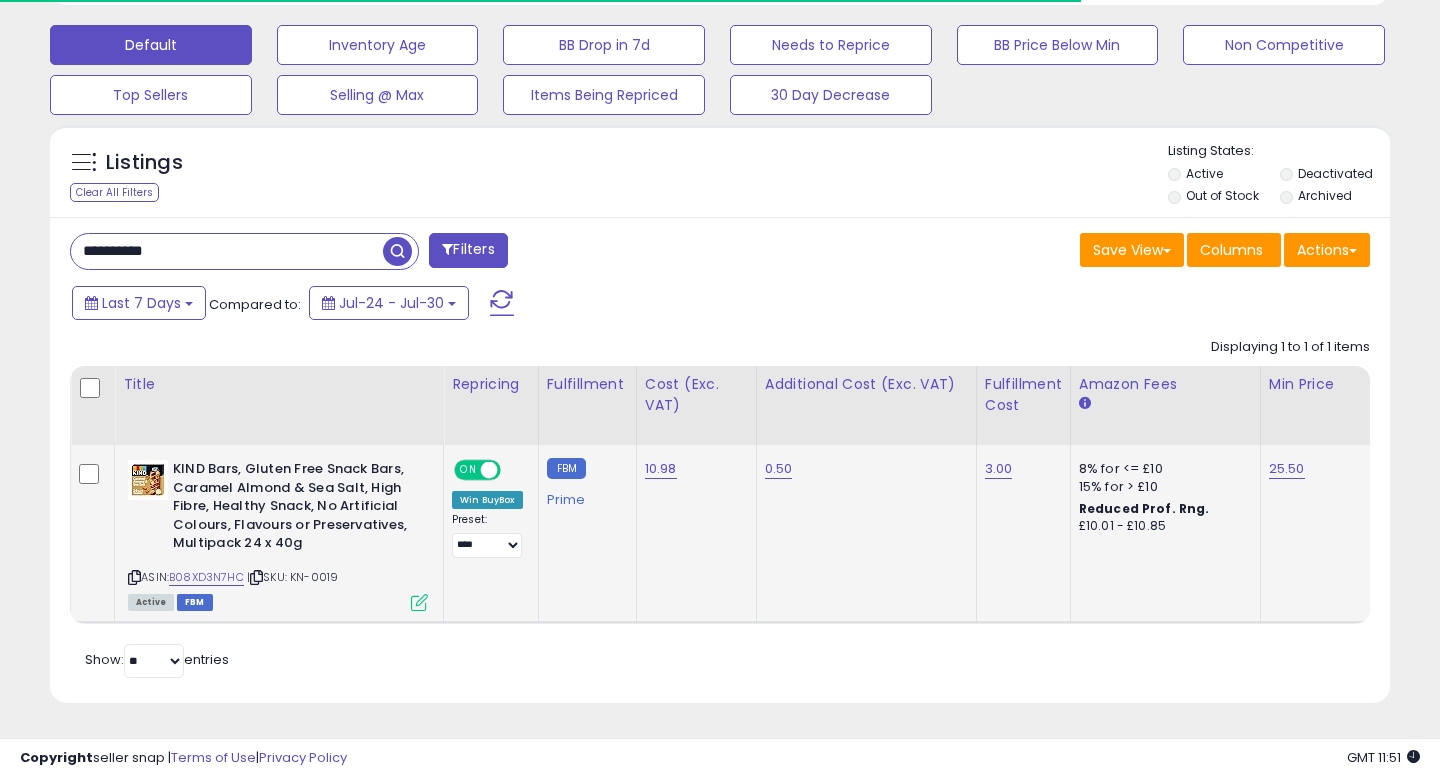 click at bounding box center (419, 602) 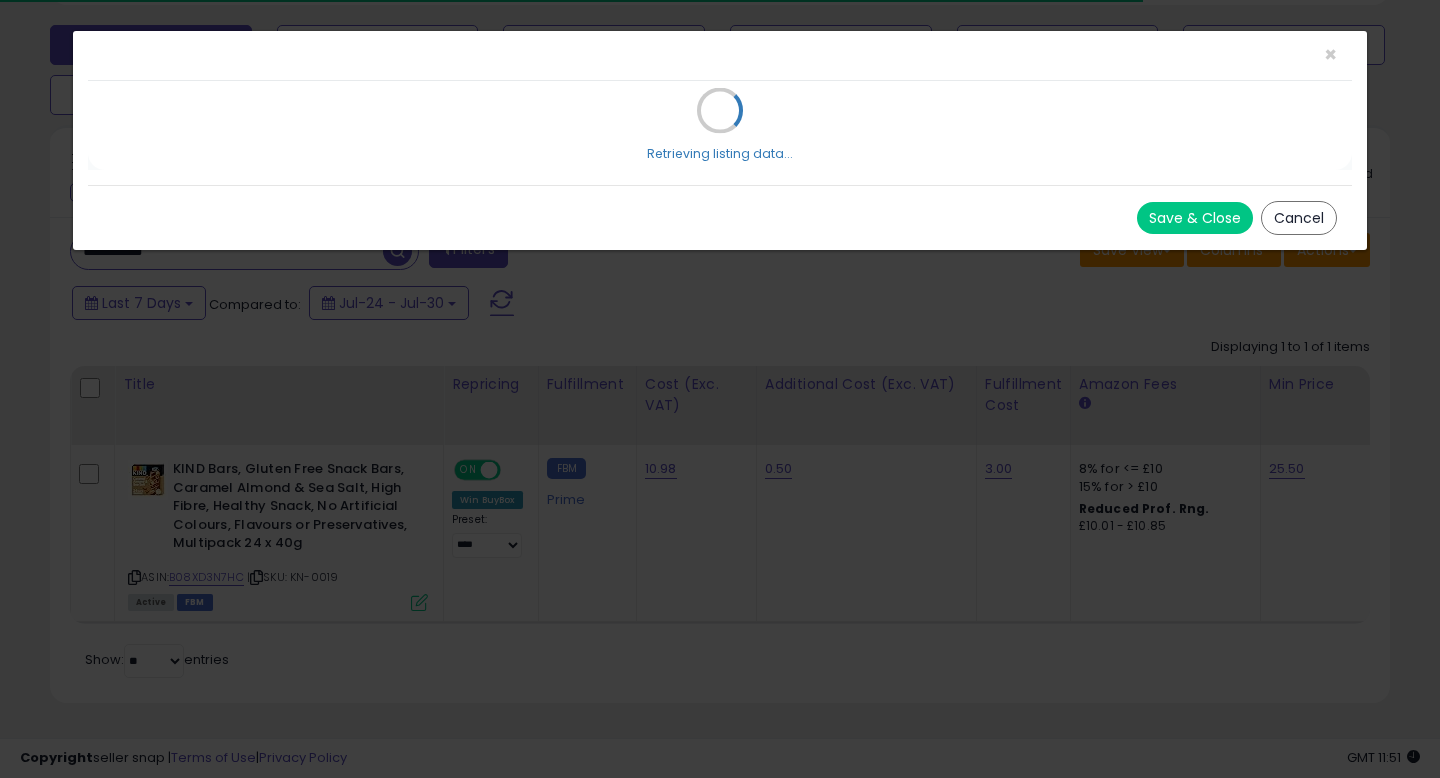 scroll, scrollTop: 999590, scrollLeft: 999224, axis: both 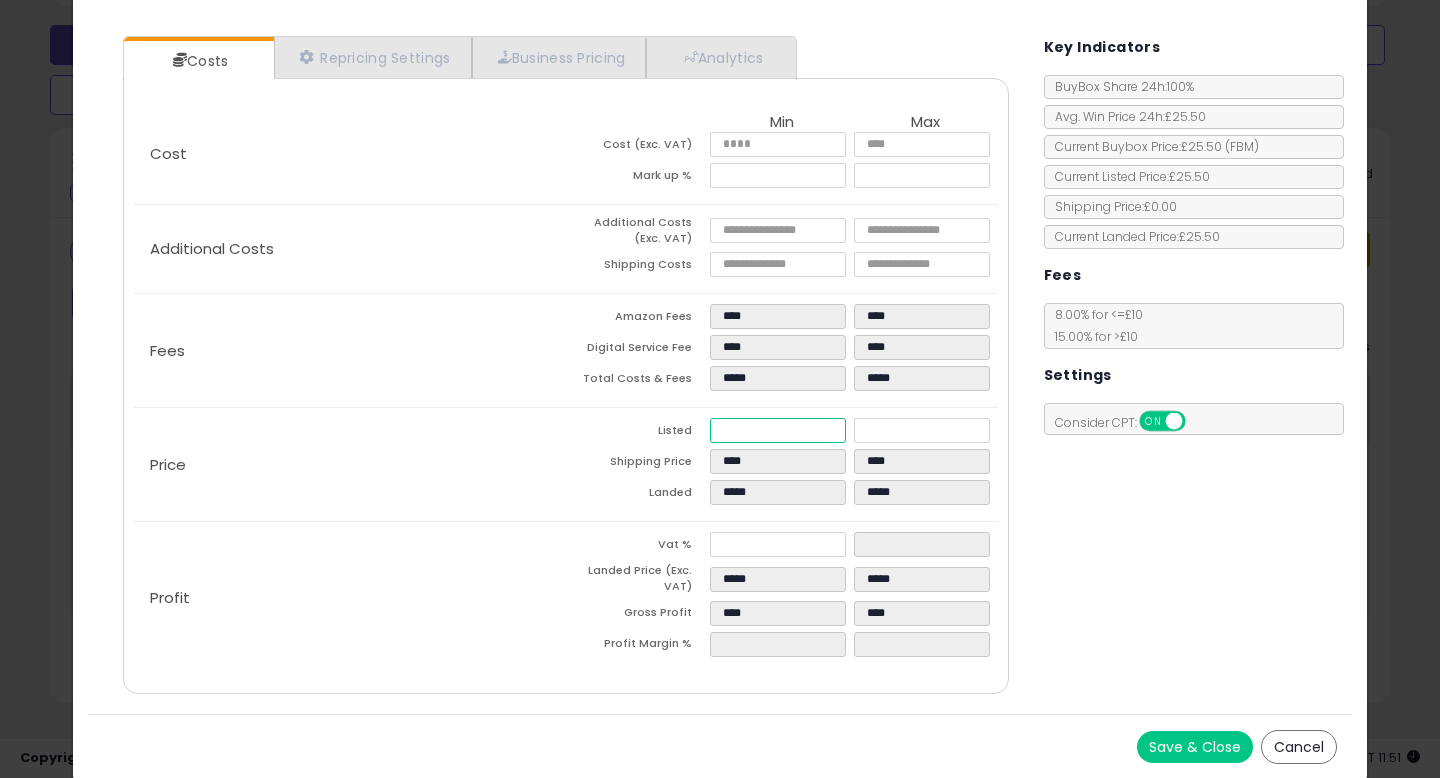 drag, startPoint x: 764, startPoint y: 422, endPoint x: 689, endPoint y: 421, distance: 75.00667 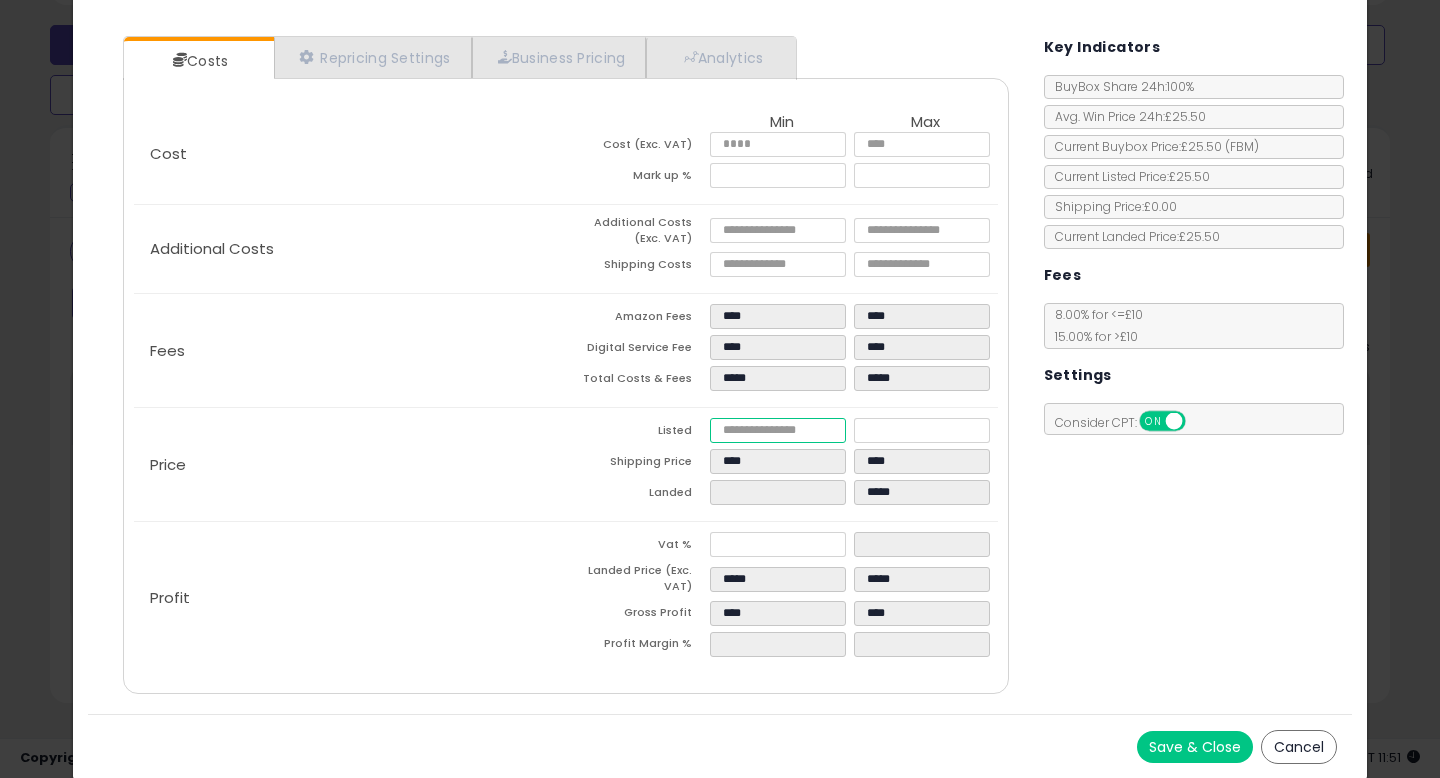 type on "****" 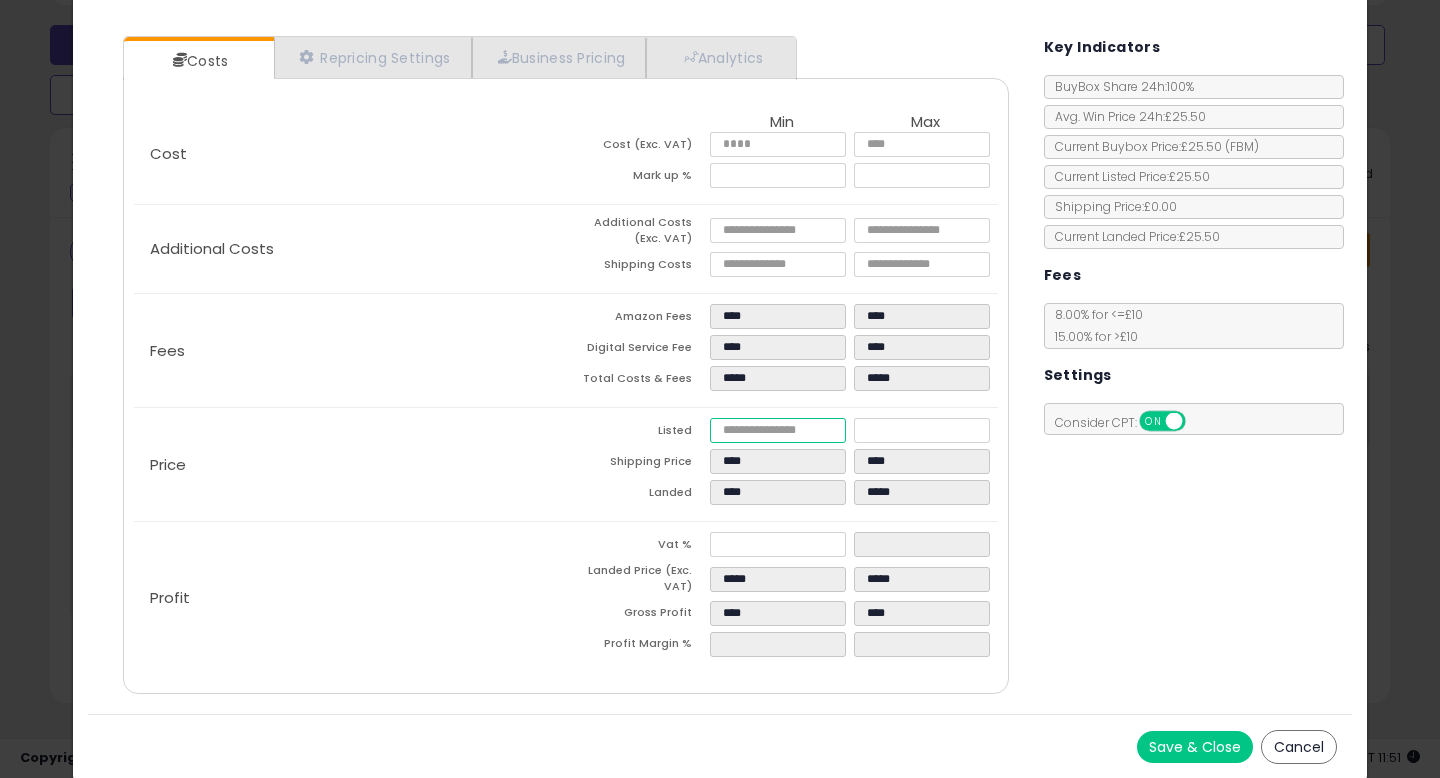 type on "****" 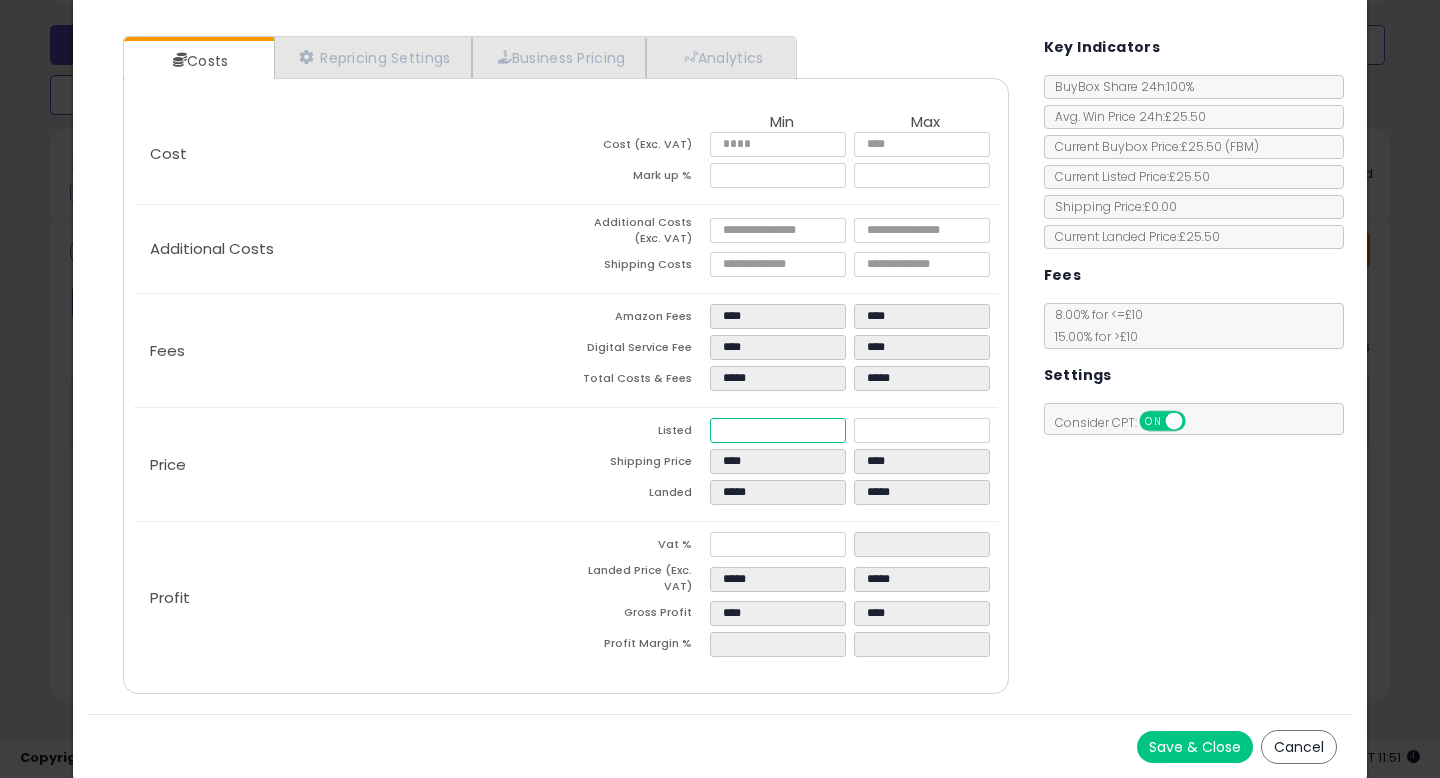 type on "****" 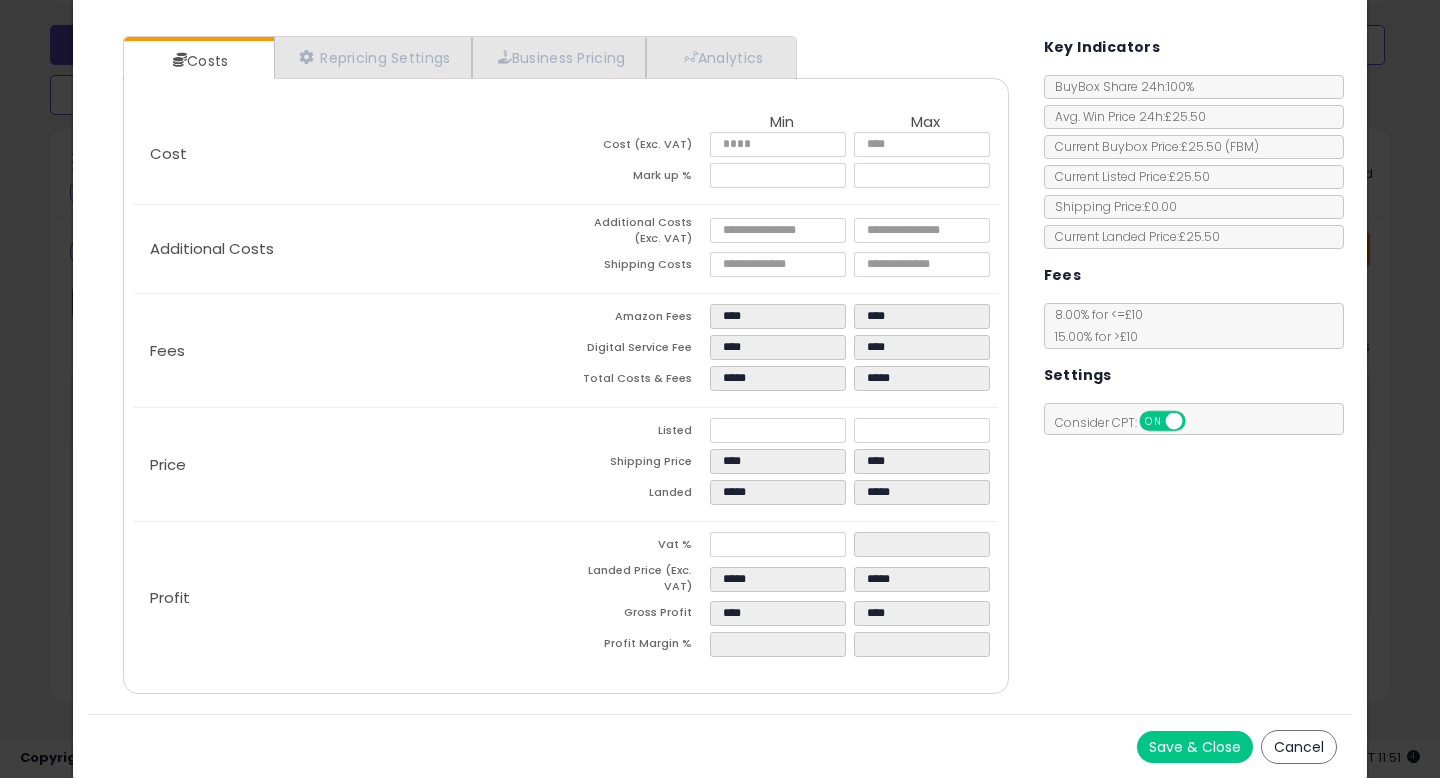 type on "******" 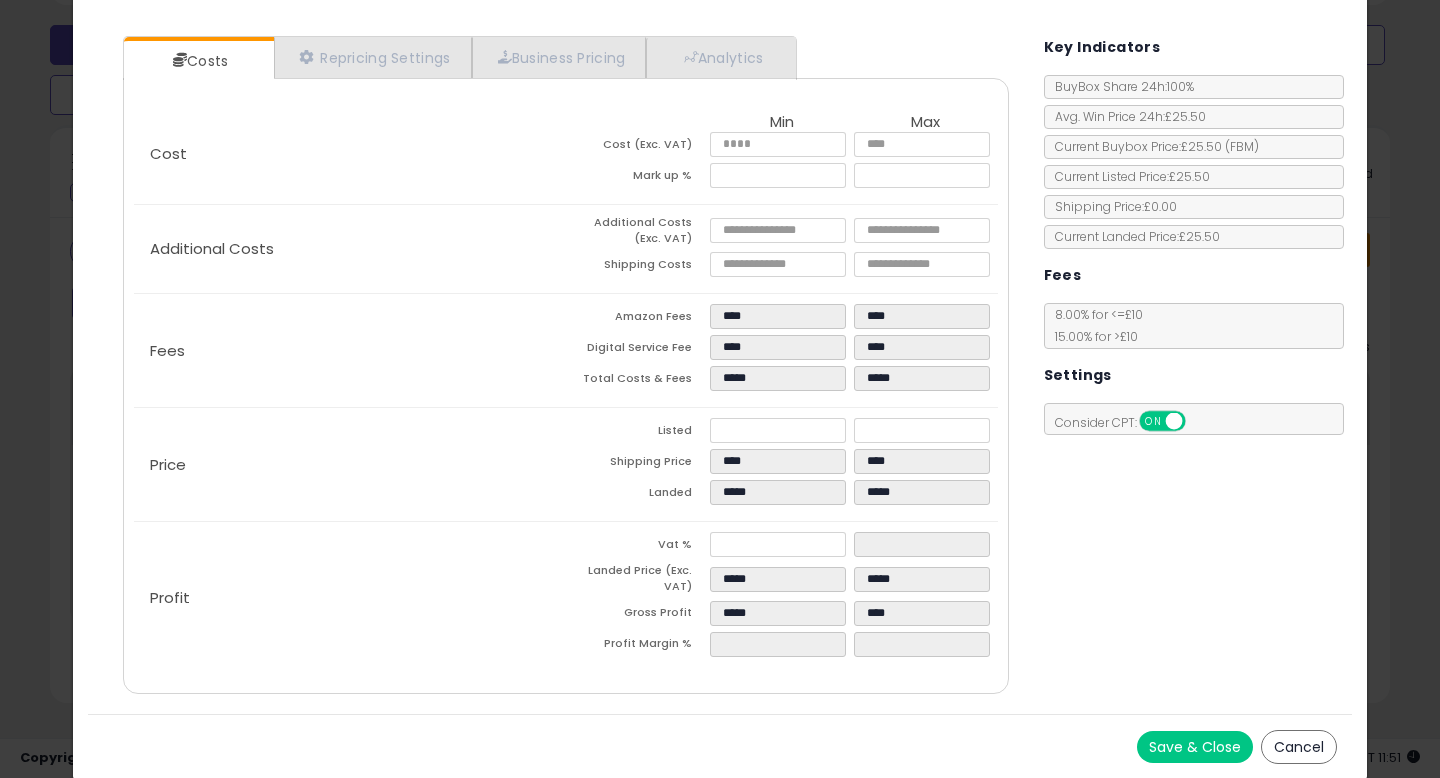click on "Price" at bounding box center (350, 465) 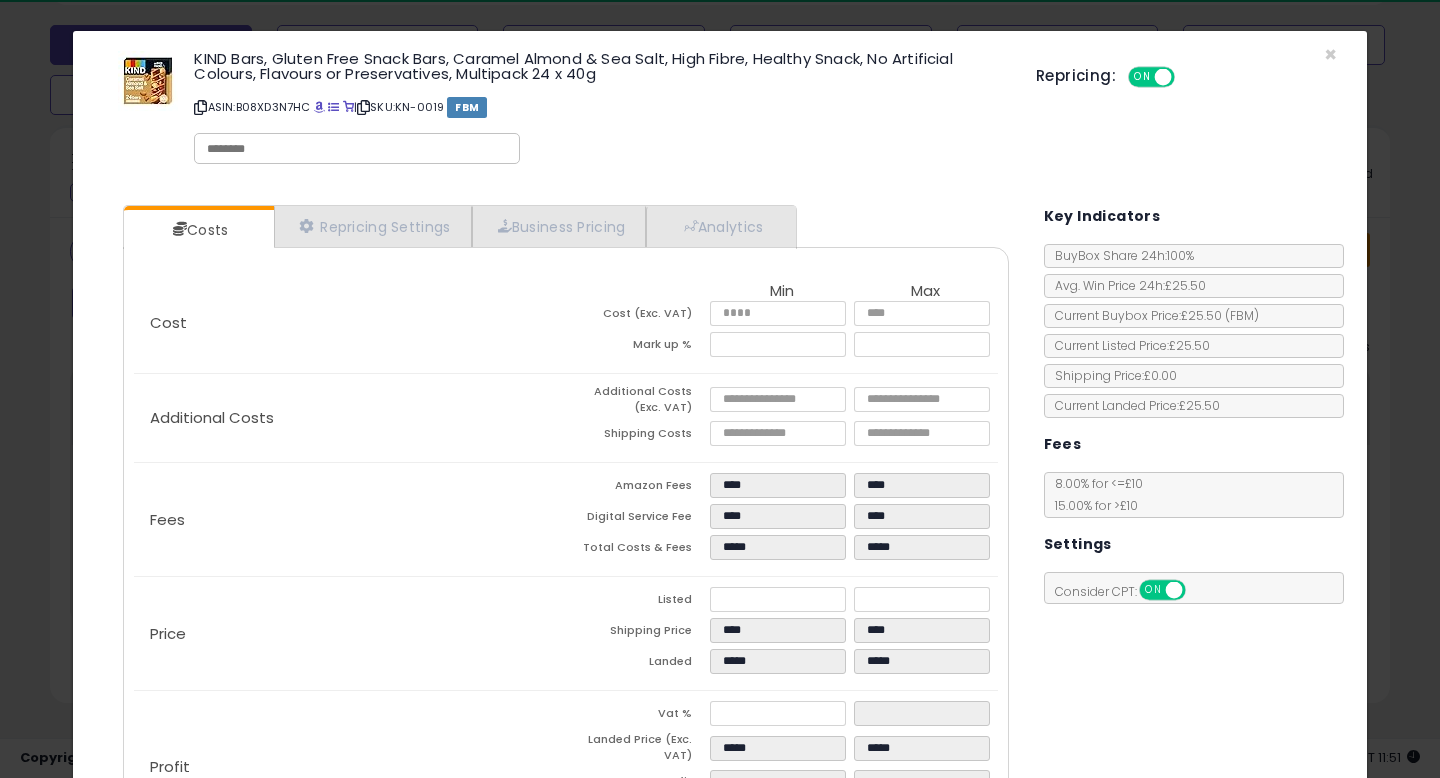 click on "KIND Bars, Gluten Free Snack Bars, Caramel Almond & Sea Salt, High Fibre, Healthy Snack, No Artificial Colours, Flavours or Preservatives, Multipack 24 x 40g
ASIN:  [ASIN]
|
SKU:  KN-0019
FBM
Repricing:
ON   OFF" at bounding box center [720, 110] 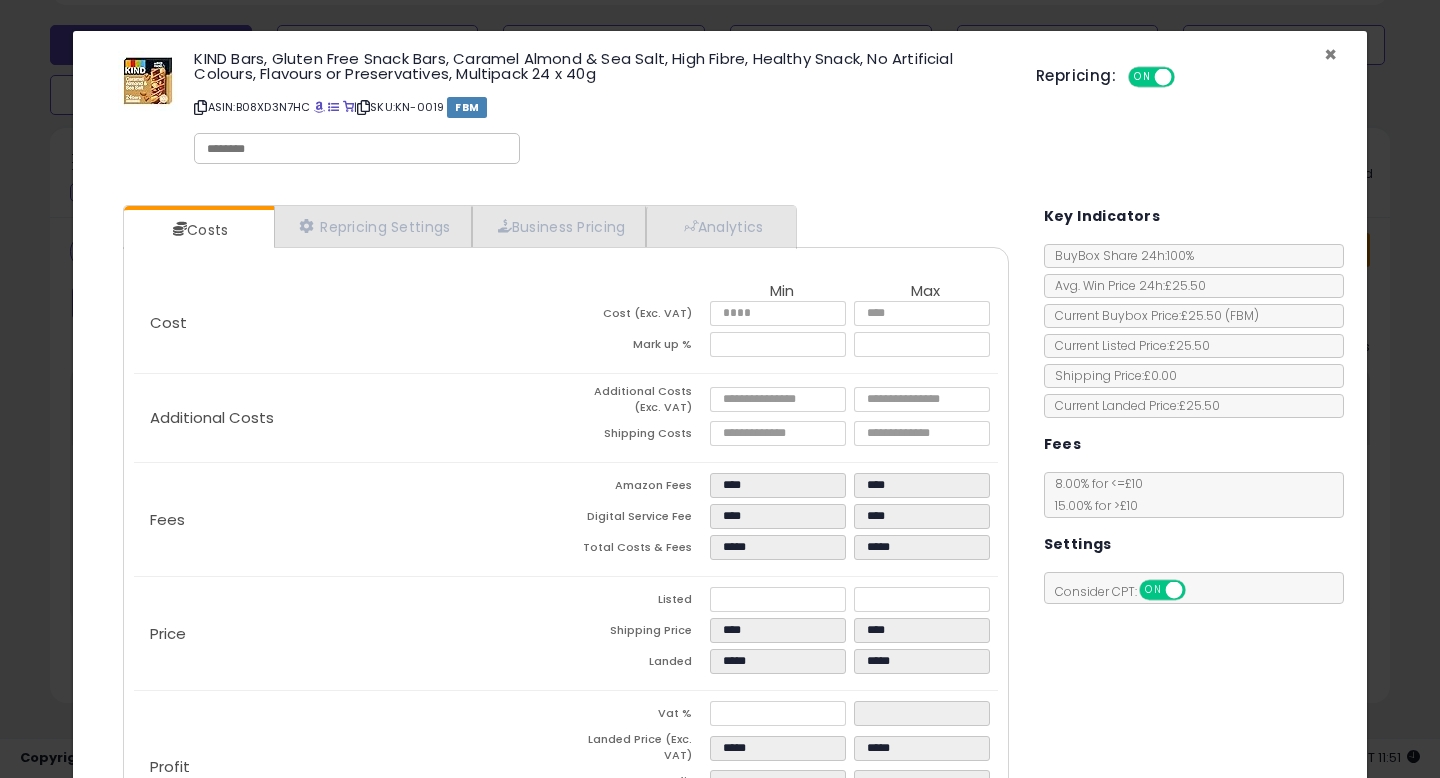 click on "×" at bounding box center [1330, 54] 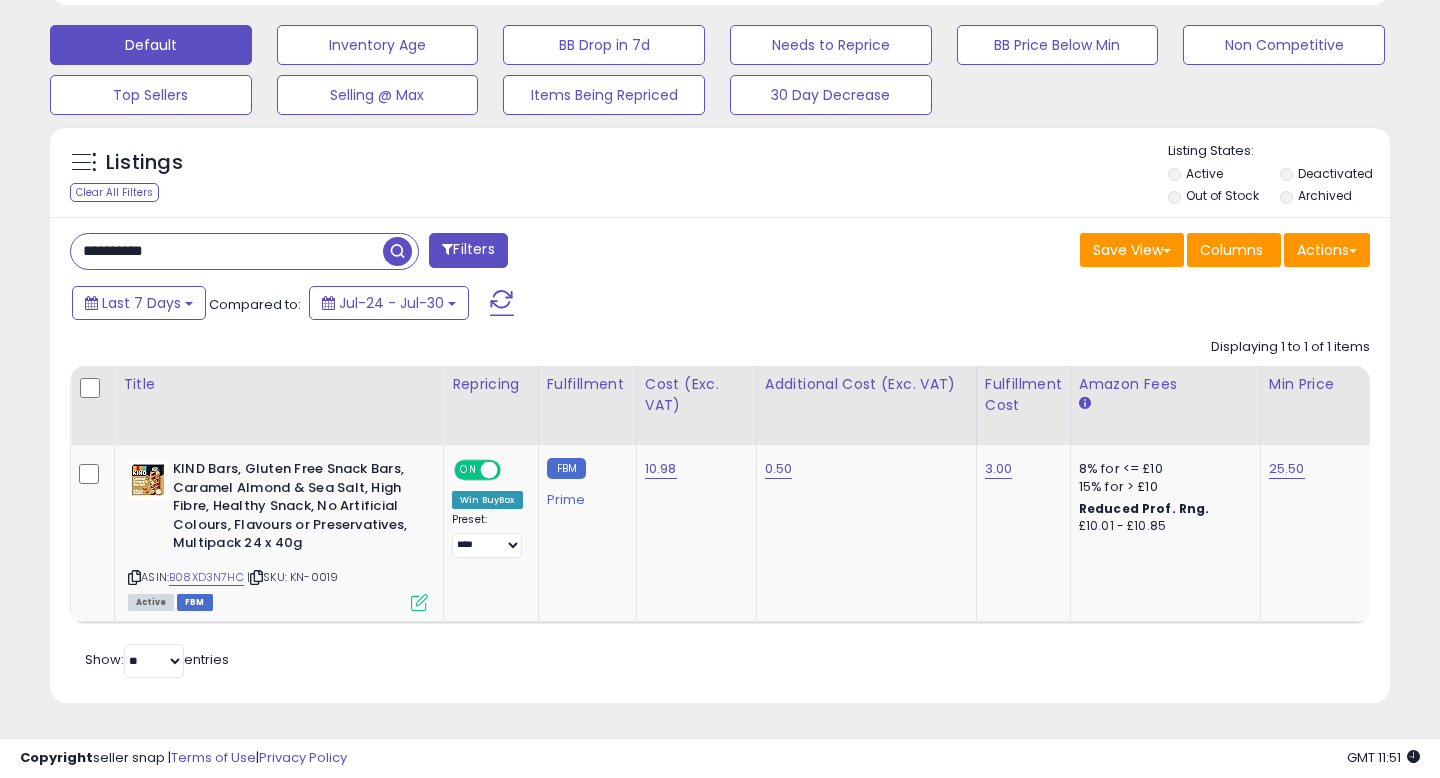click on "**********" at bounding box center (227, 251) 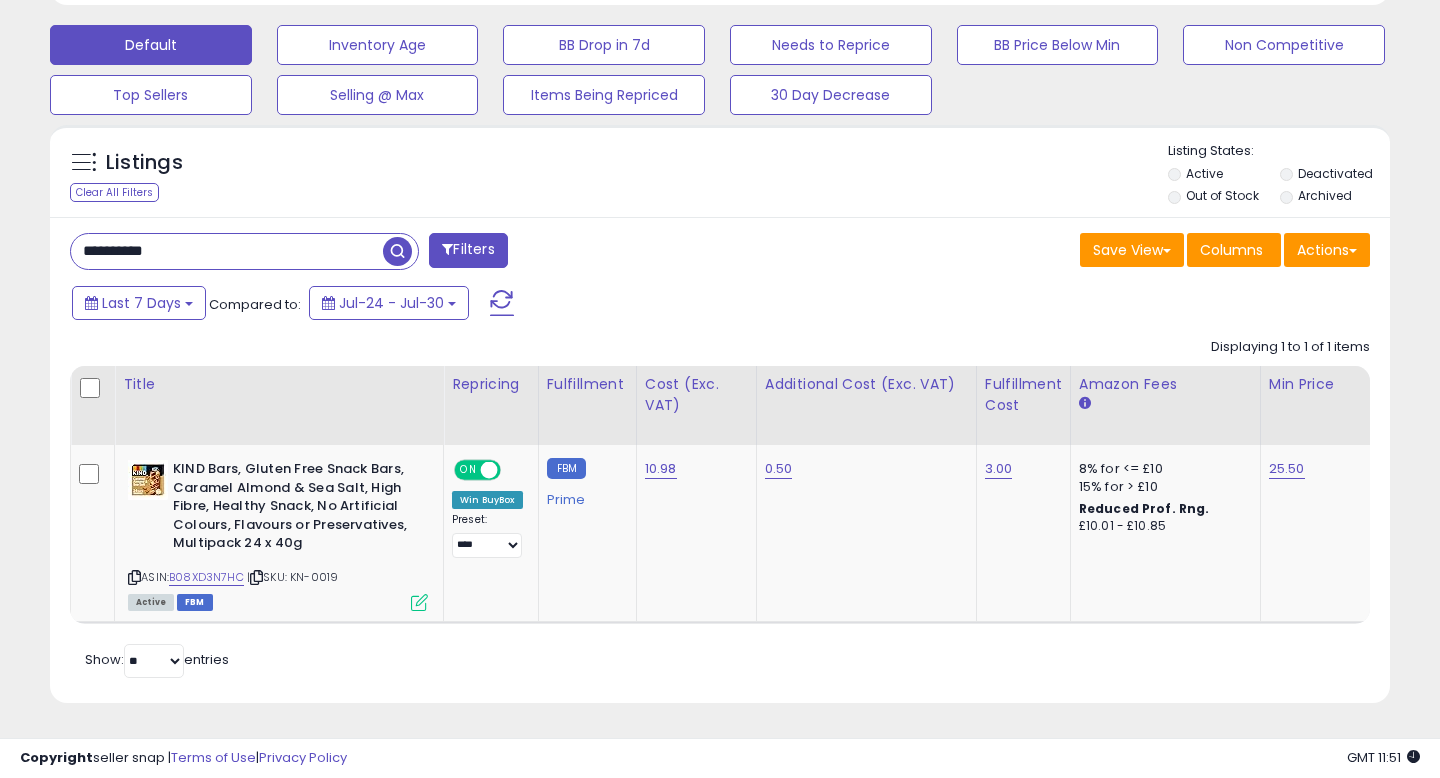 click on "**********" at bounding box center (227, 251) 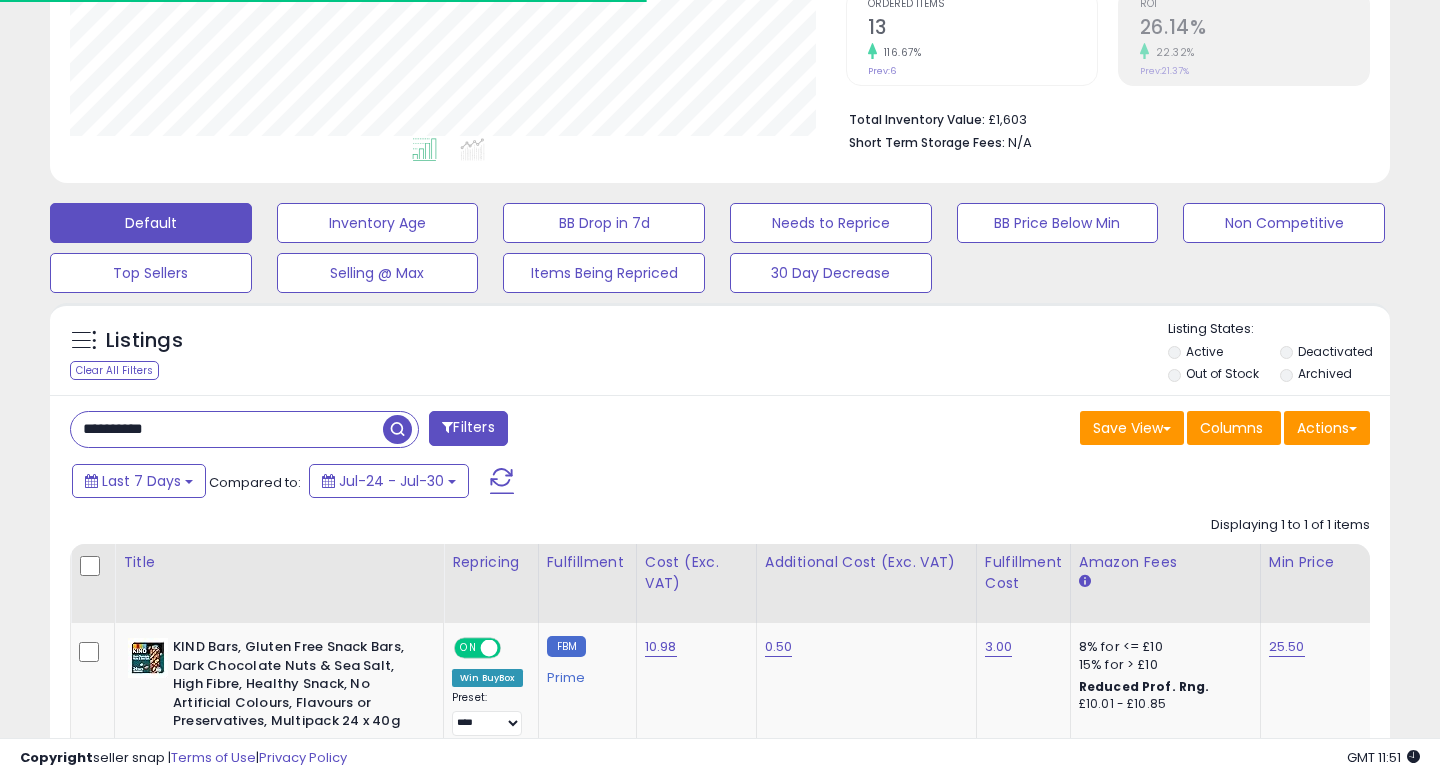 scroll, scrollTop: 605, scrollLeft: 0, axis: vertical 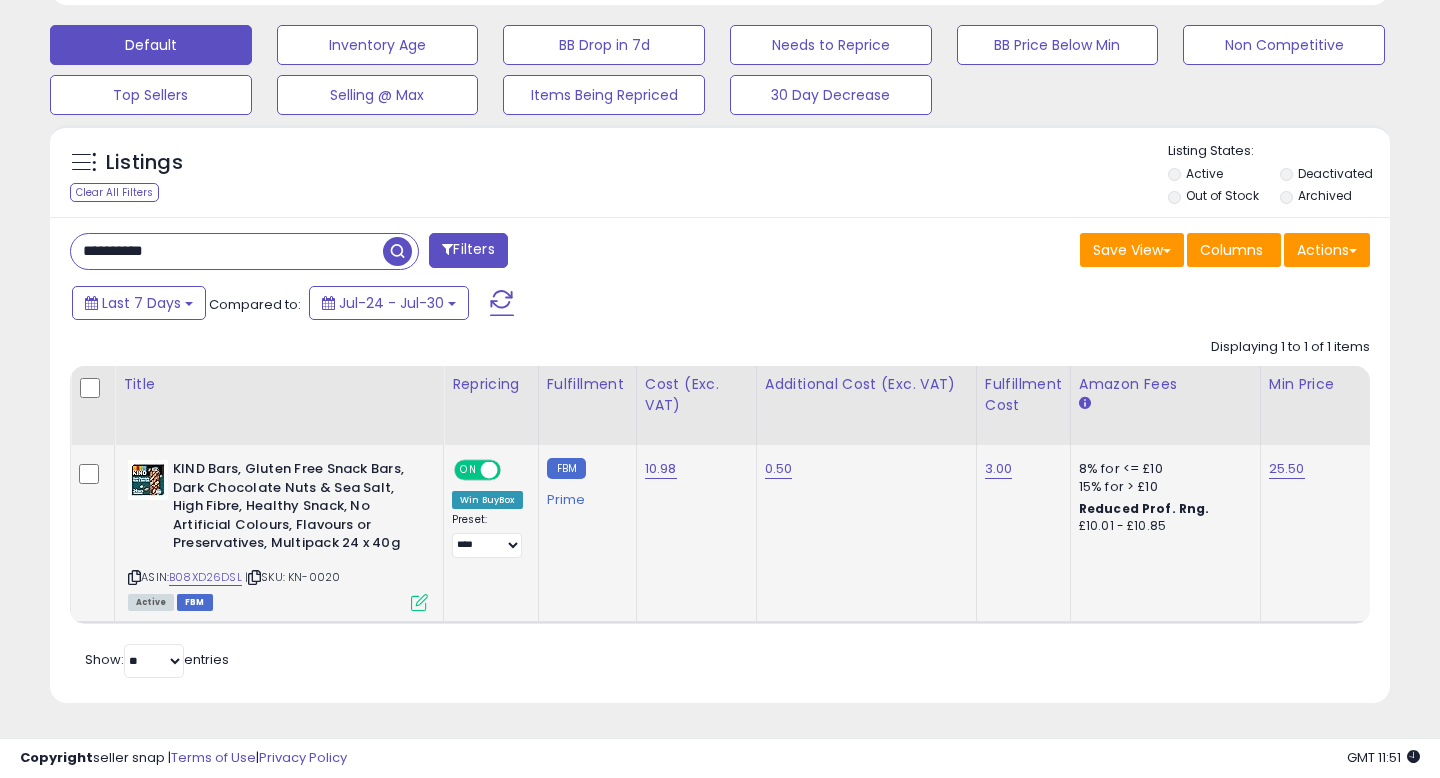 click at bounding box center (419, 602) 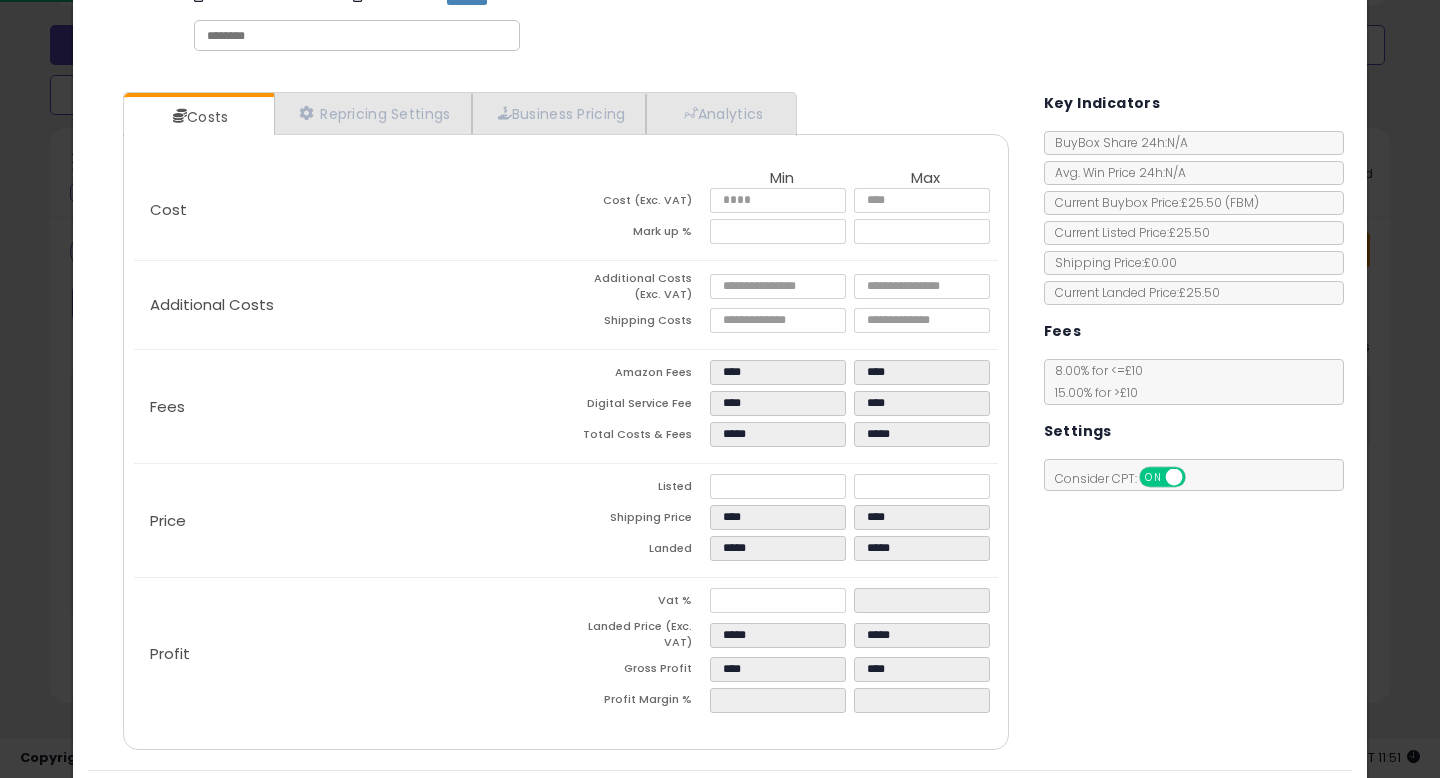 scroll, scrollTop: 114, scrollLeft: 0, axis: vertical 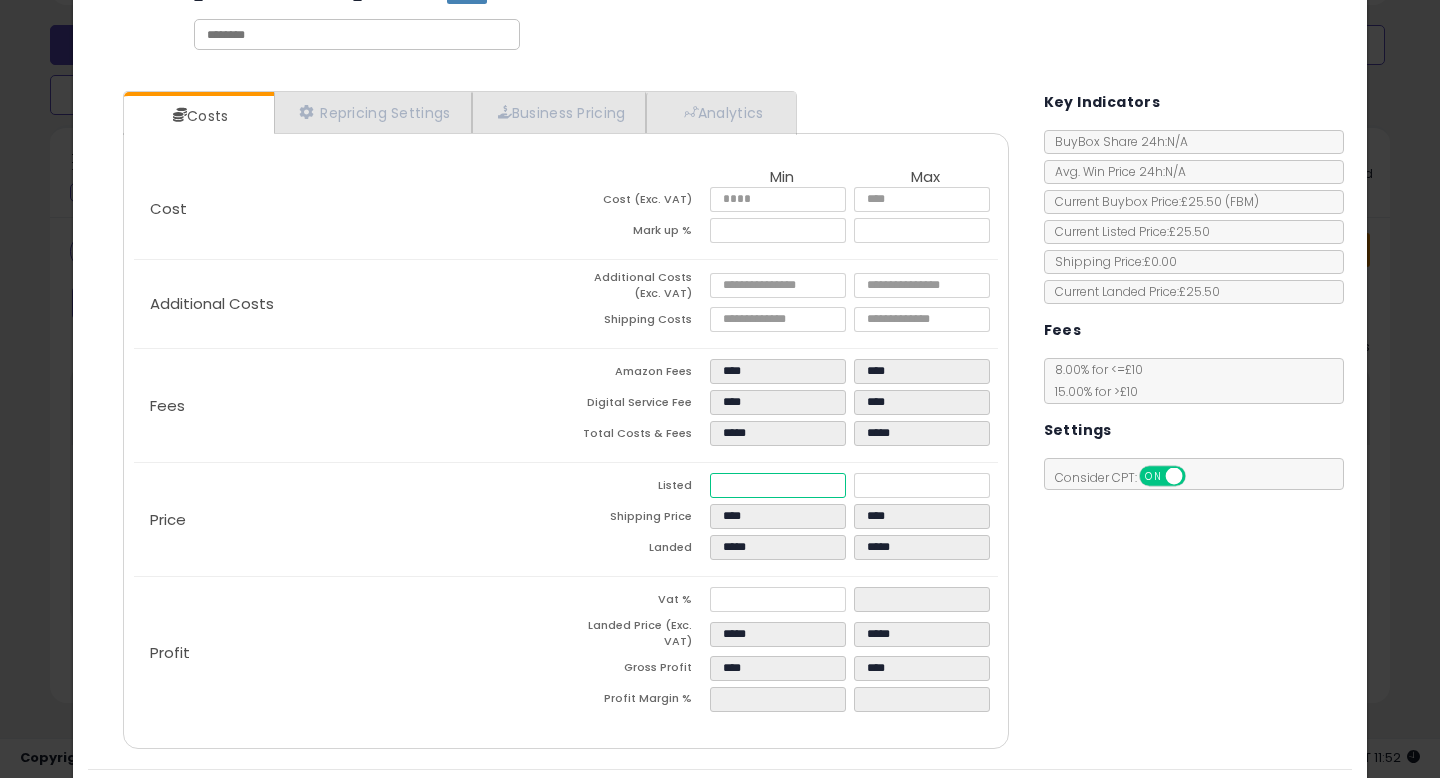 drag, startPoint x: 753, startPoint y: 487, endPoint x: 657, endPoint y: 487, distance: 96 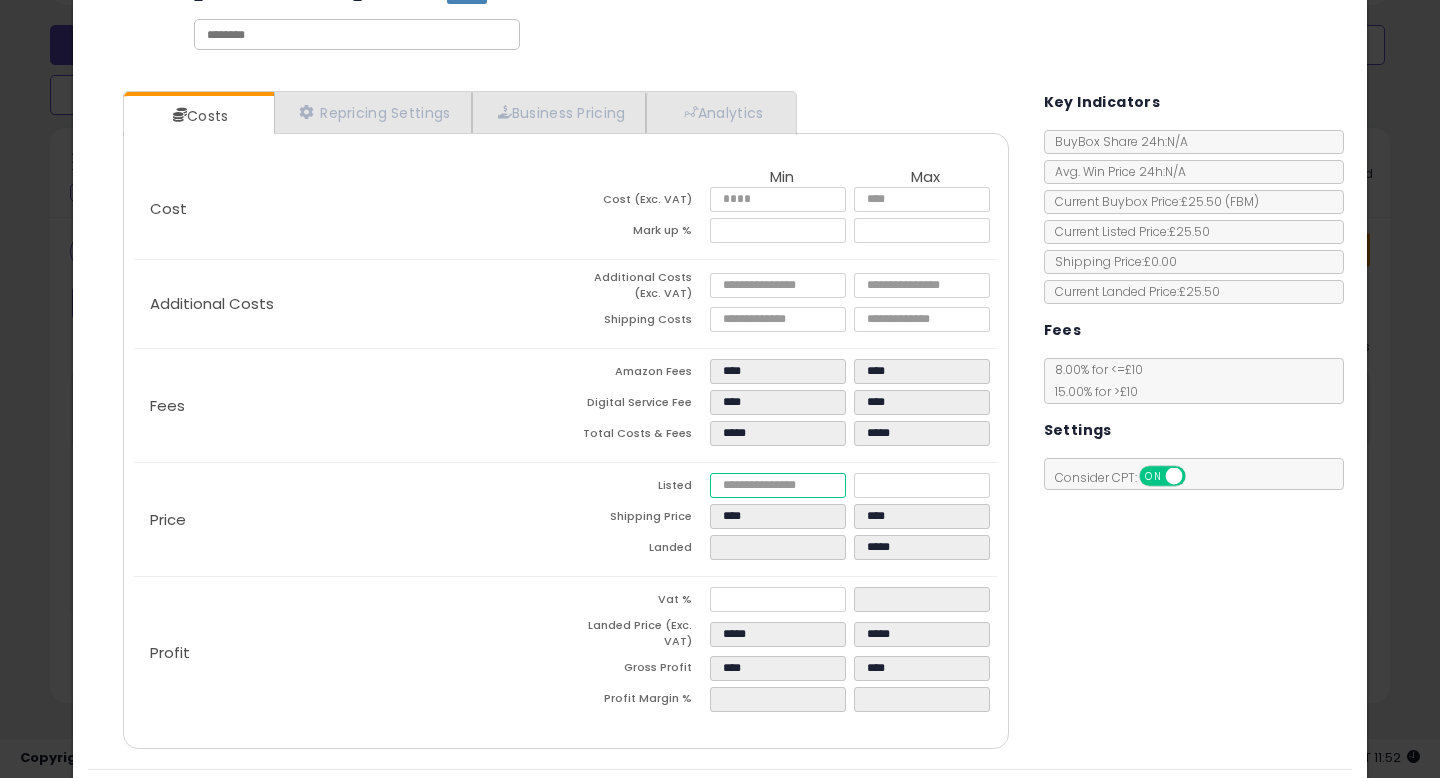 type on "****" 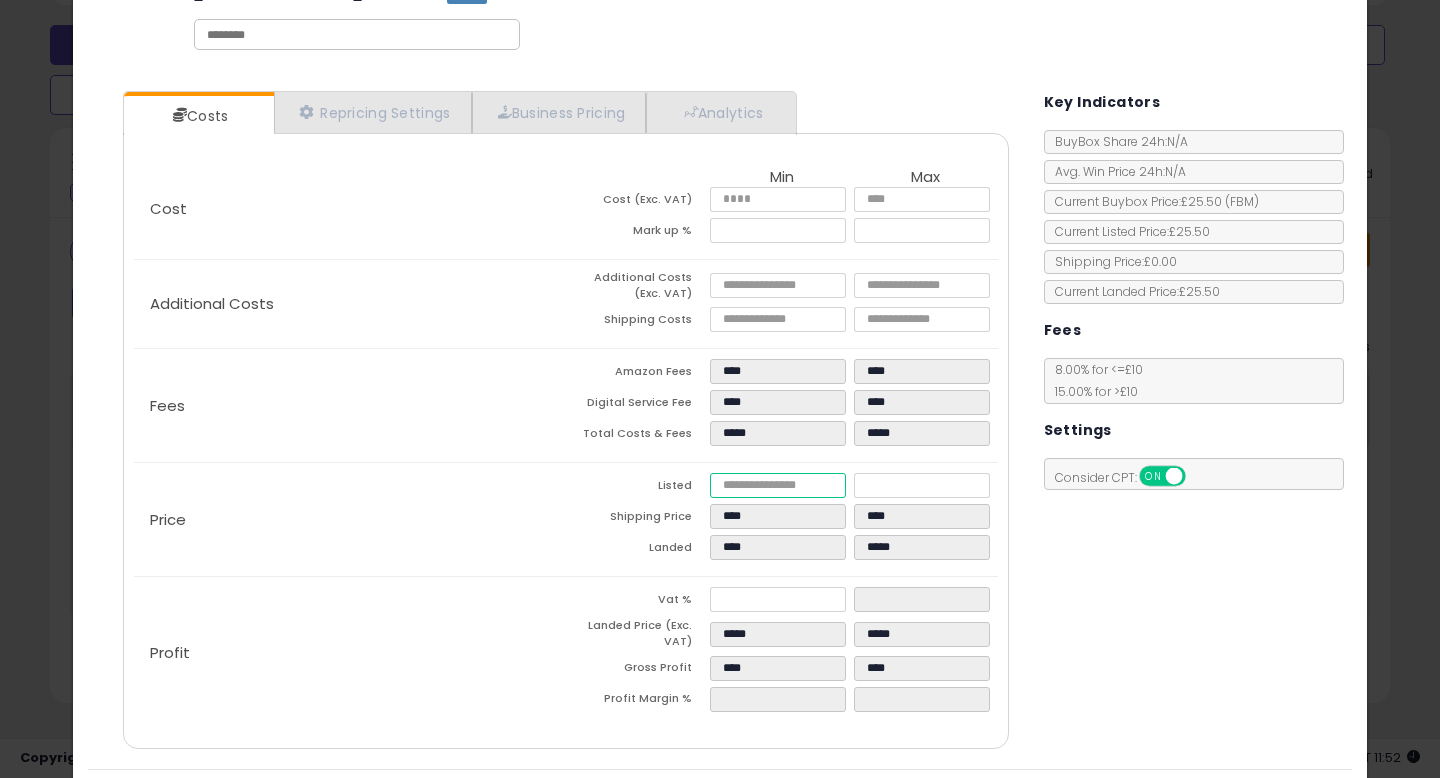 type on "****" 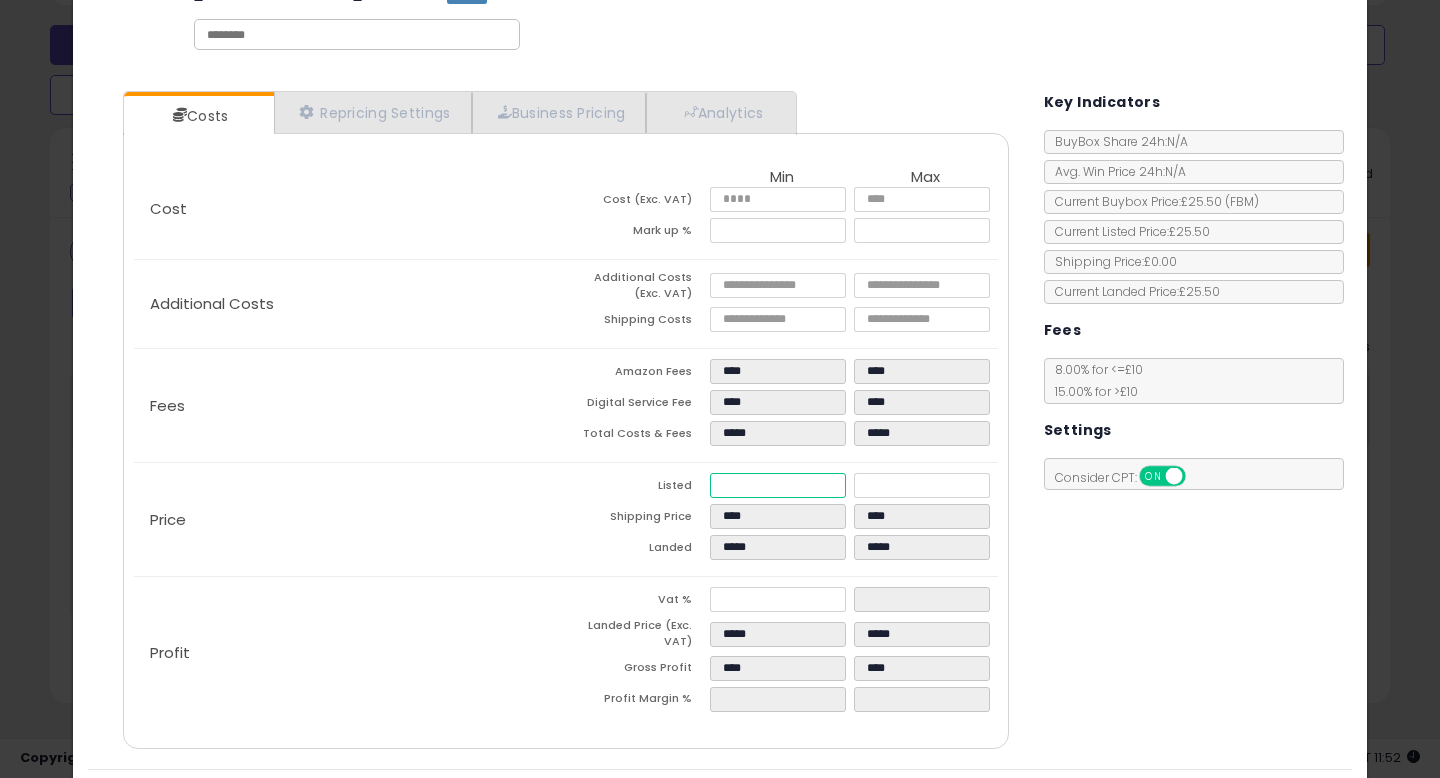 type on "****" 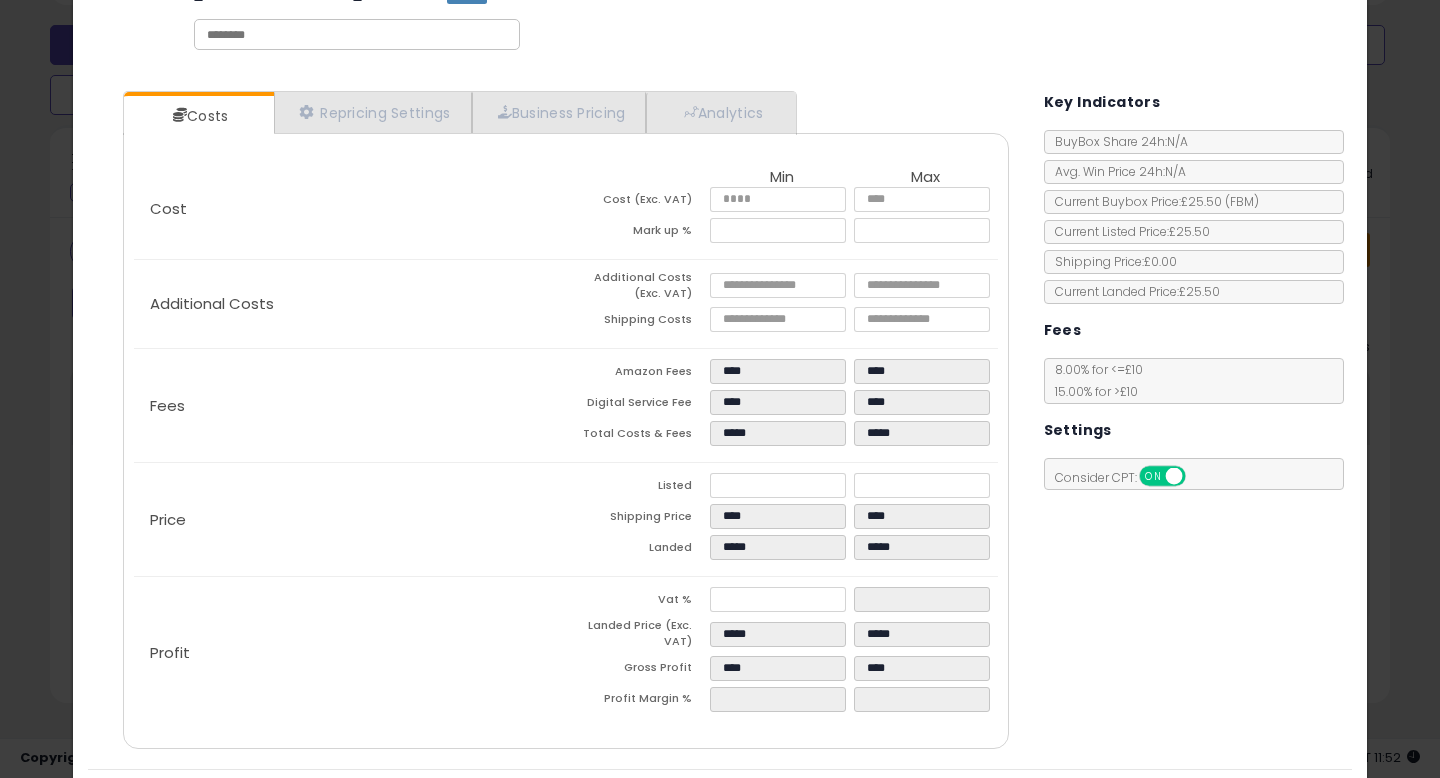 type on "******" 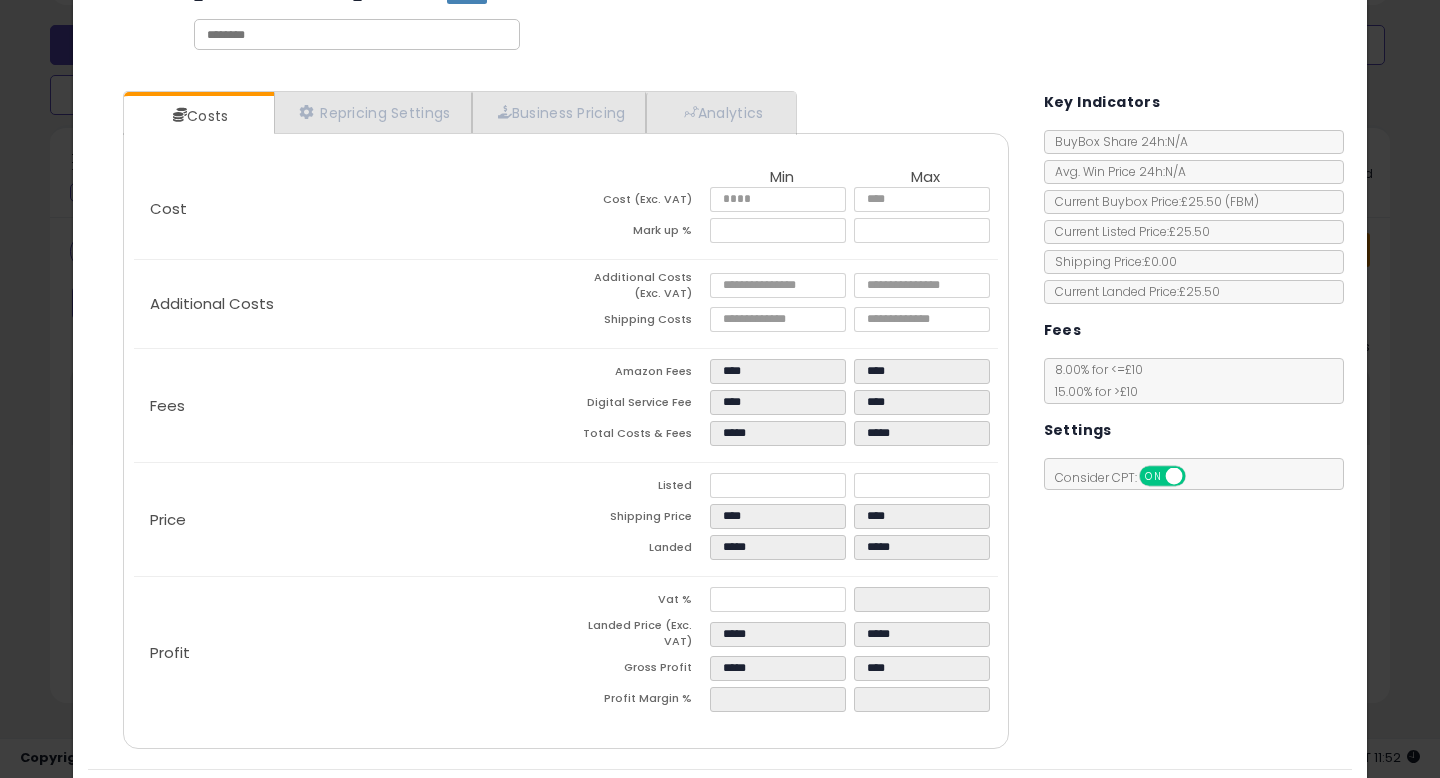click on "Price
Listed
*****
*****
Shipping Price
****
****
Landed
*****
*****" 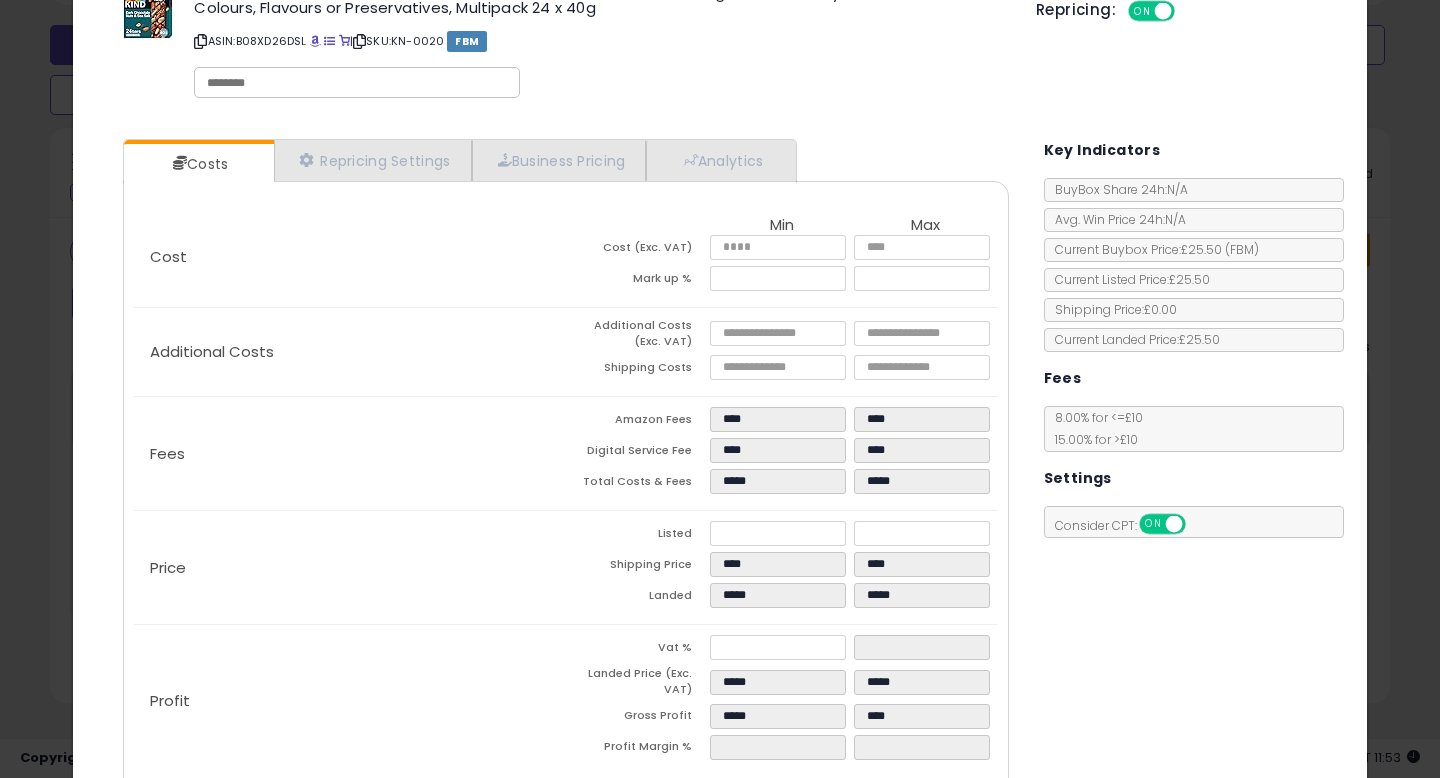 scroll, scrollTop: 0, scrollLeft: 0, axis: both 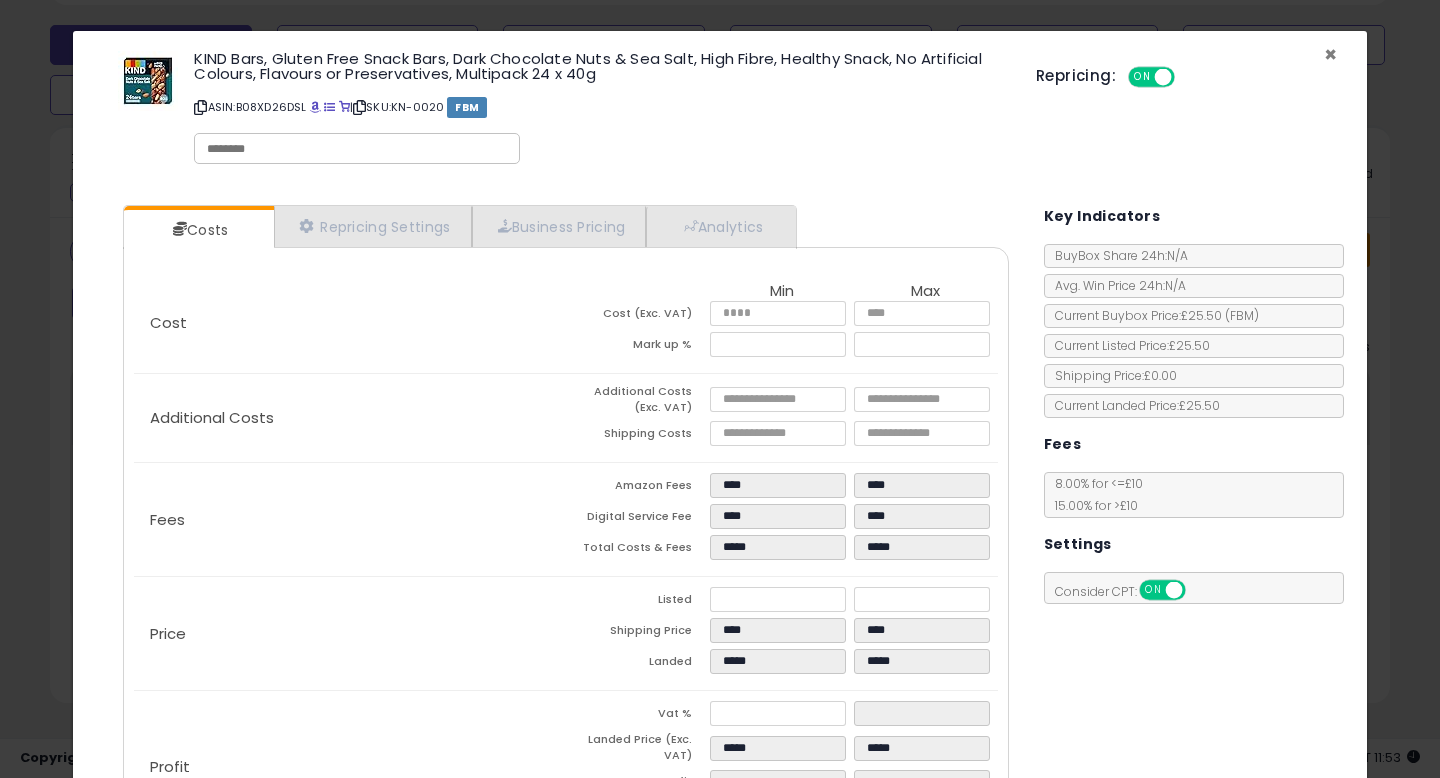click on "×" at bounding box center [1330, 54] 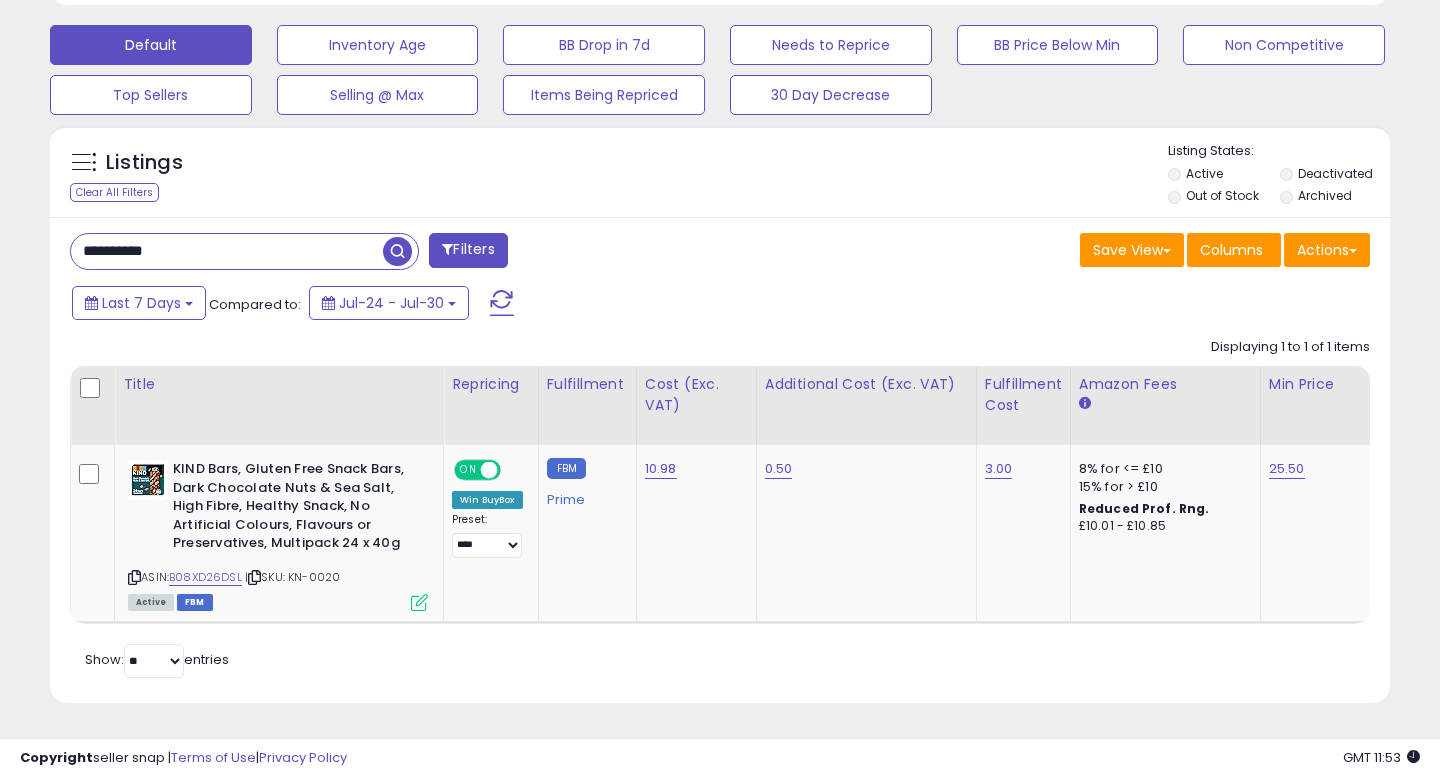 click on "**********" at bounding box center (227, 251) 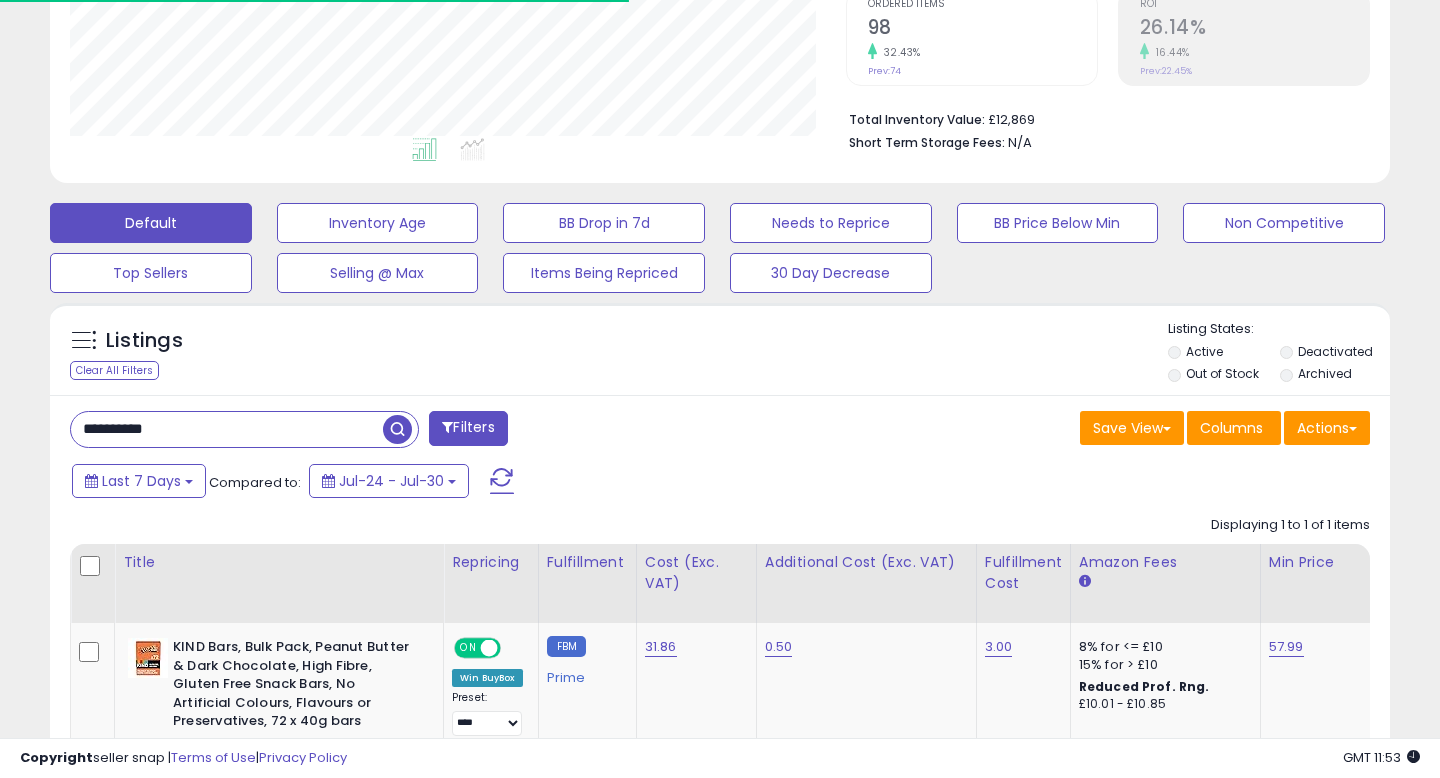 scroll, scrollTop: 605, scrollLeft: 0, axis: vertical 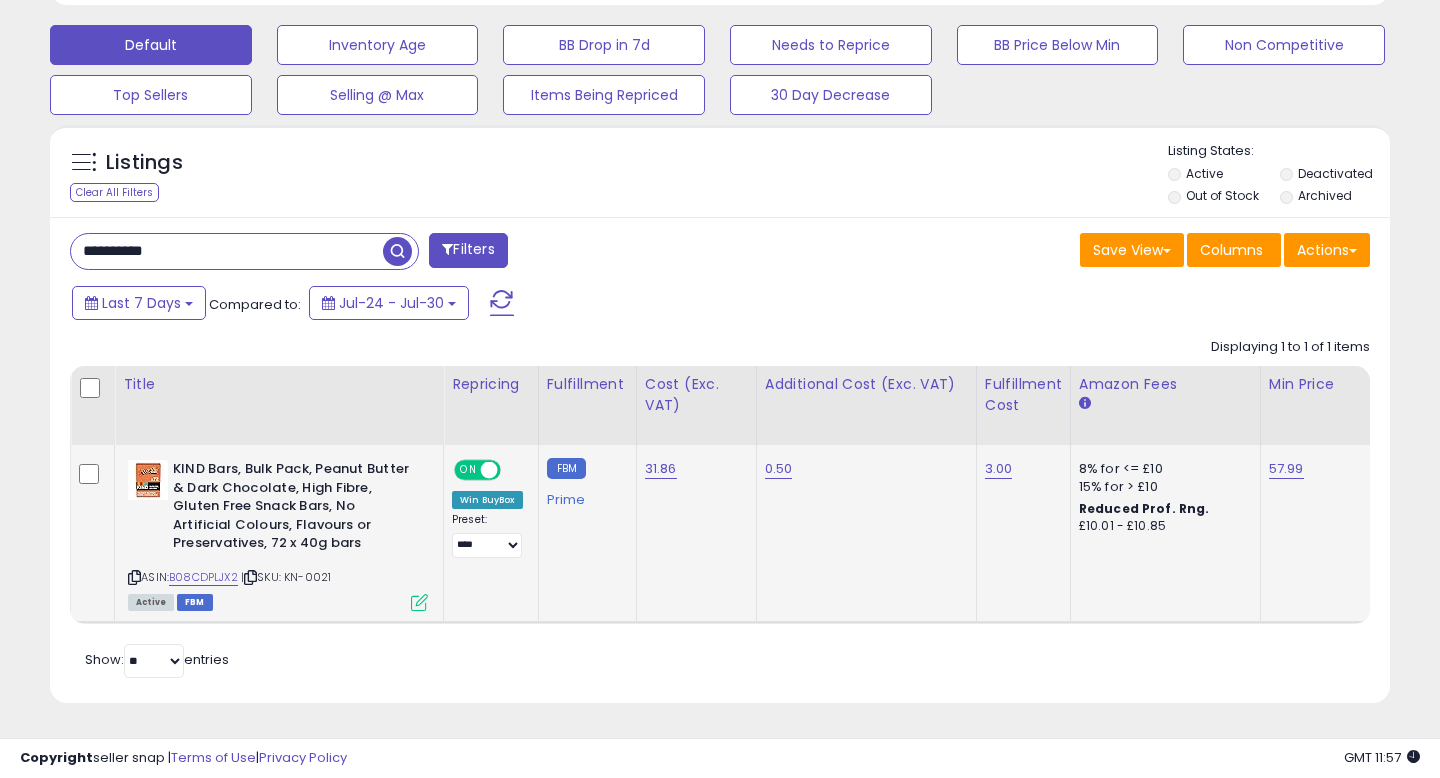 click at bounding box center [134, 577] 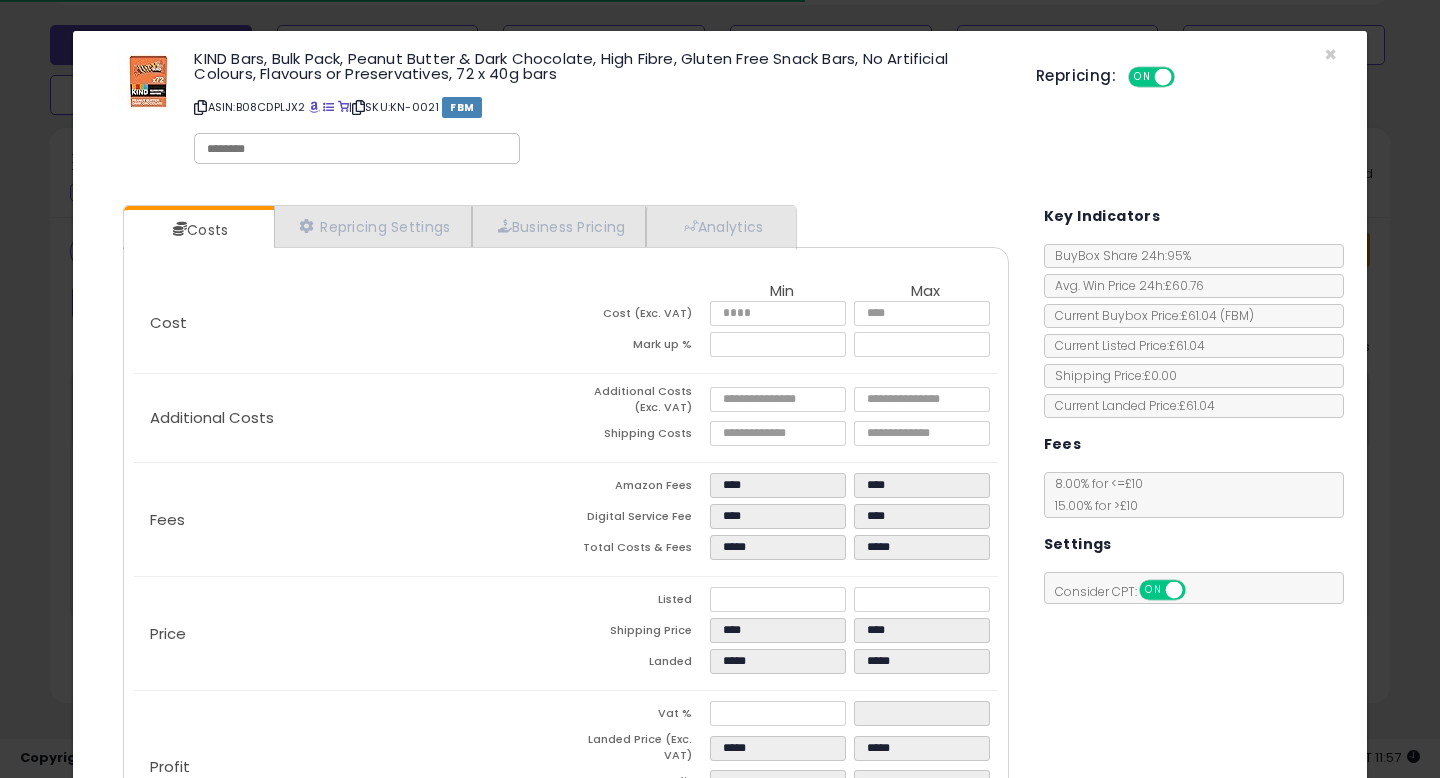 scroll, scrollTop: 85, scrollLeft: 0, axis: vertical 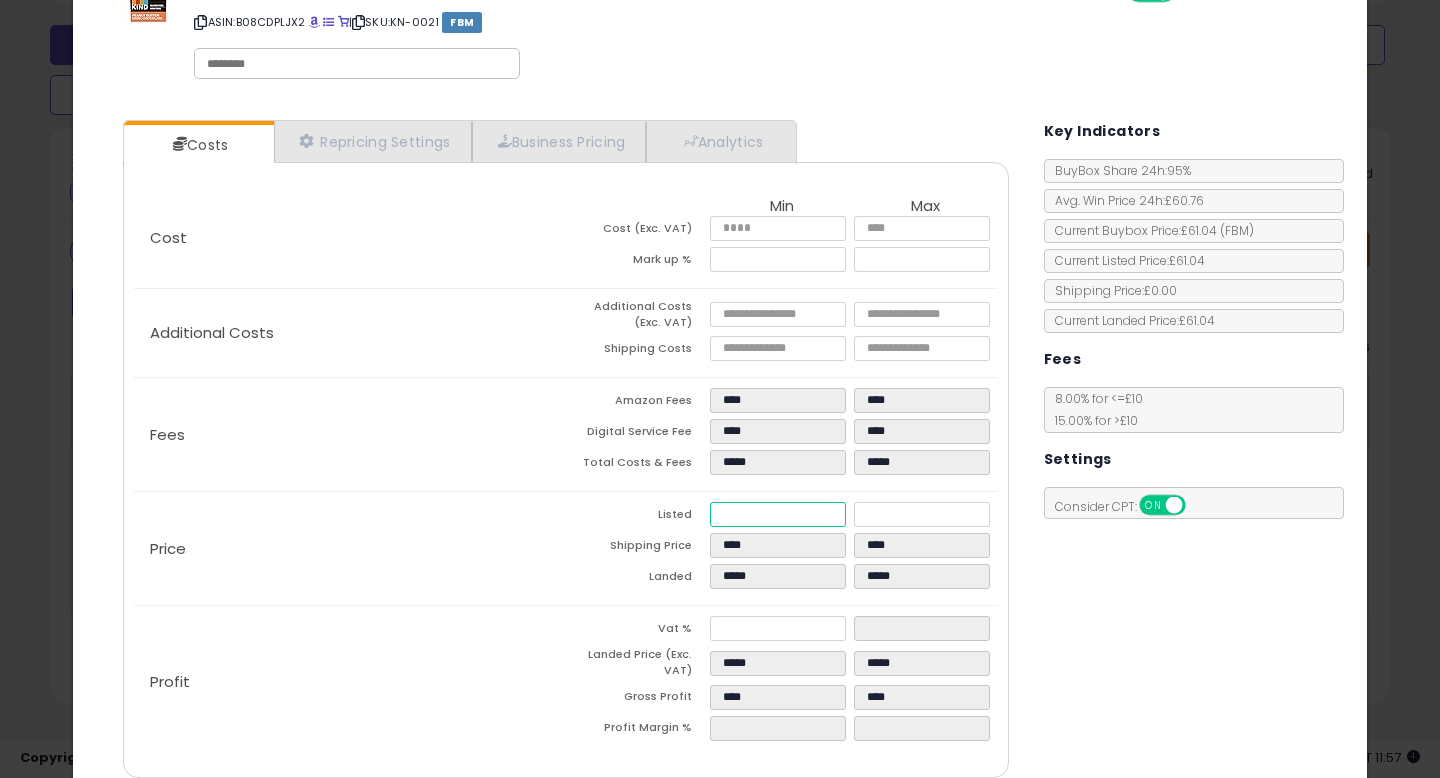 drag, startPoint x: 767, startPoint y: 513, endPoint x: 635, endPoint y: 513, distance: 132 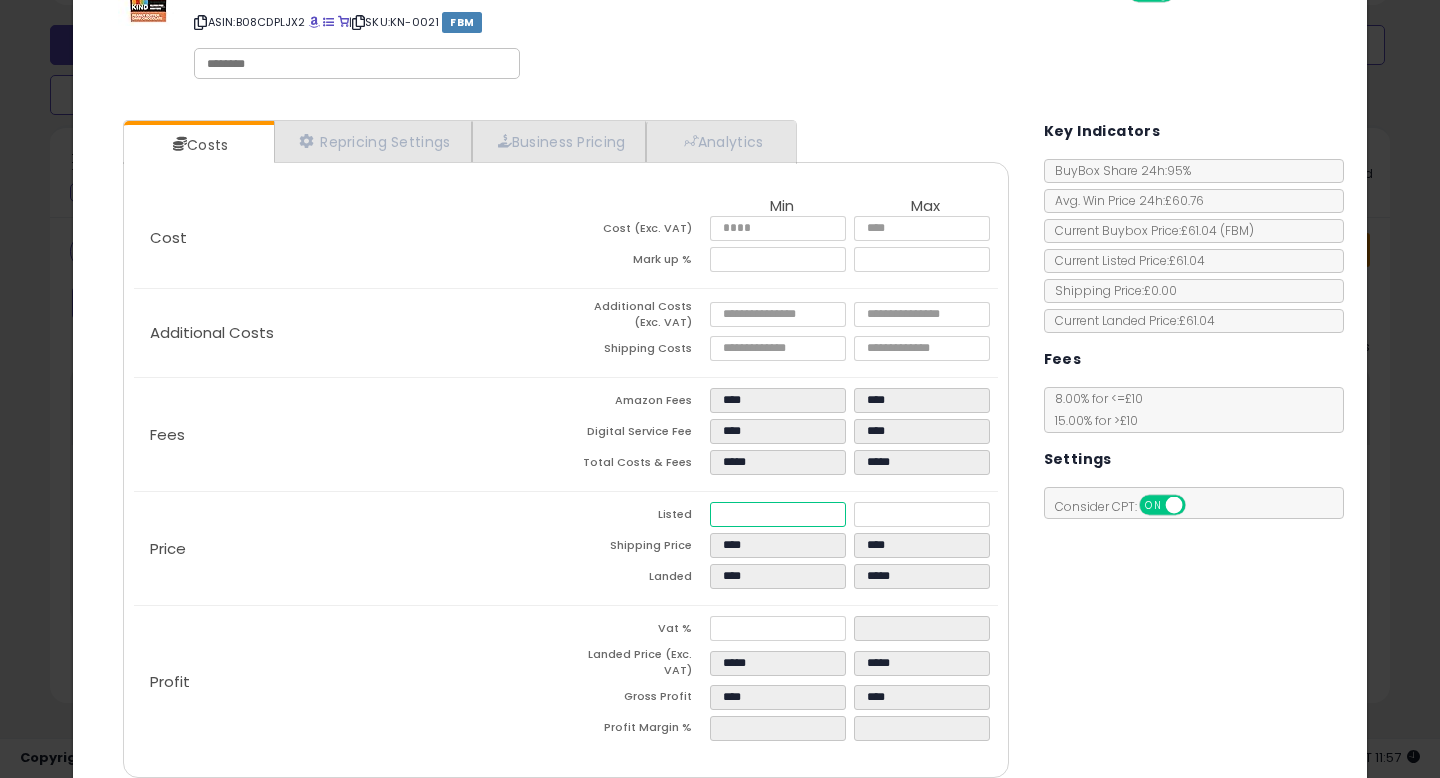 click on "****" at bounding box center [778, 514] 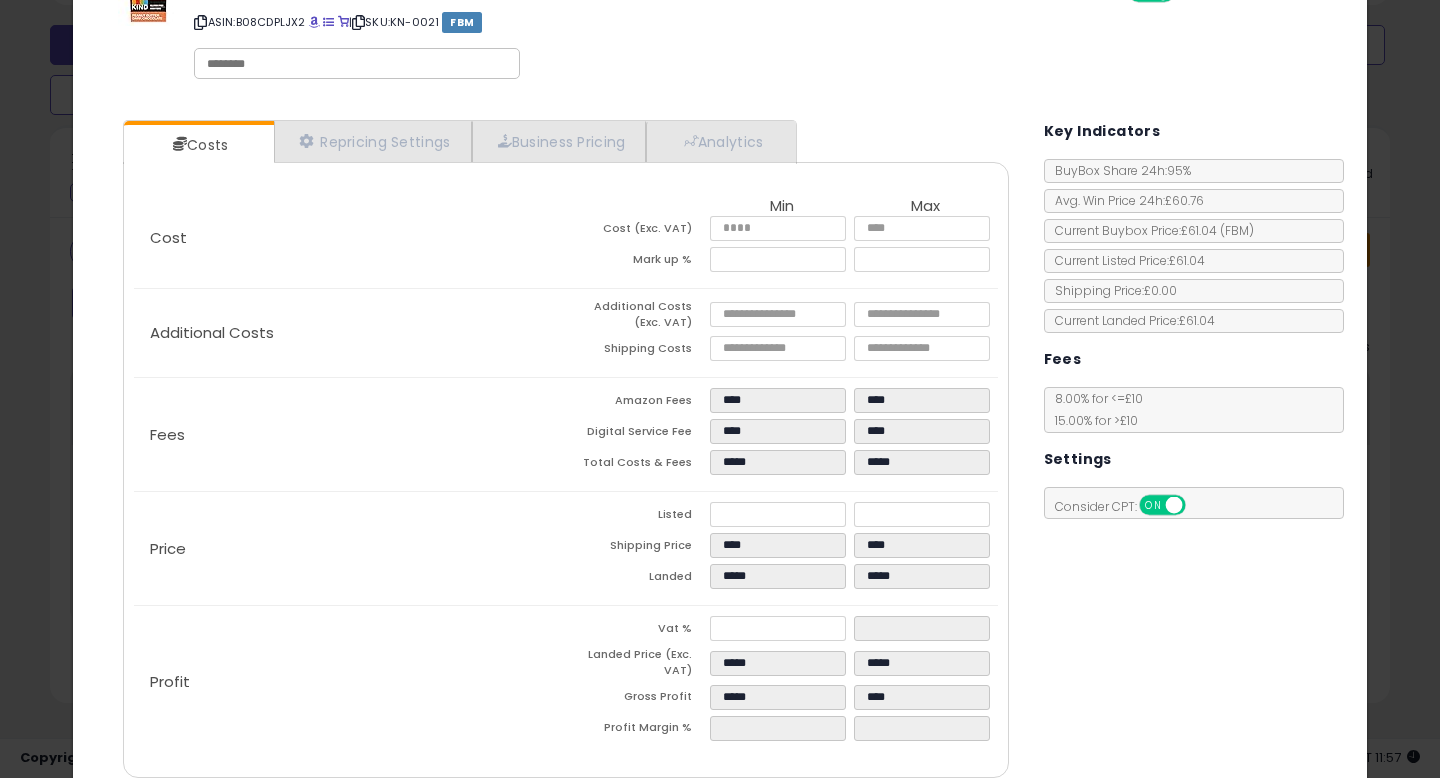 click on "Price
Listed
*****
*****
Shipping Price
****
****
Landed
*****
*****" 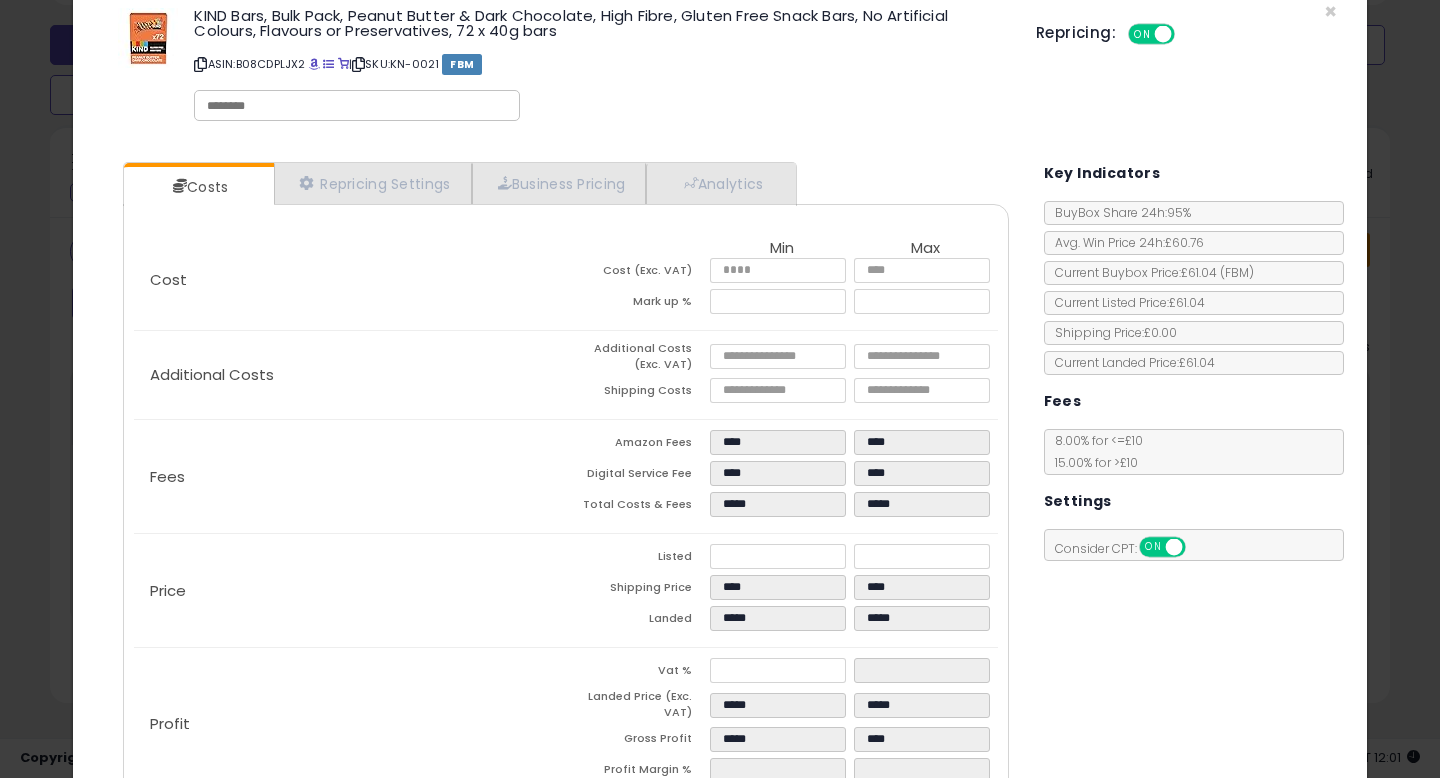 scroll, scrollTop: 0, scrollLeft: 0, axis: both 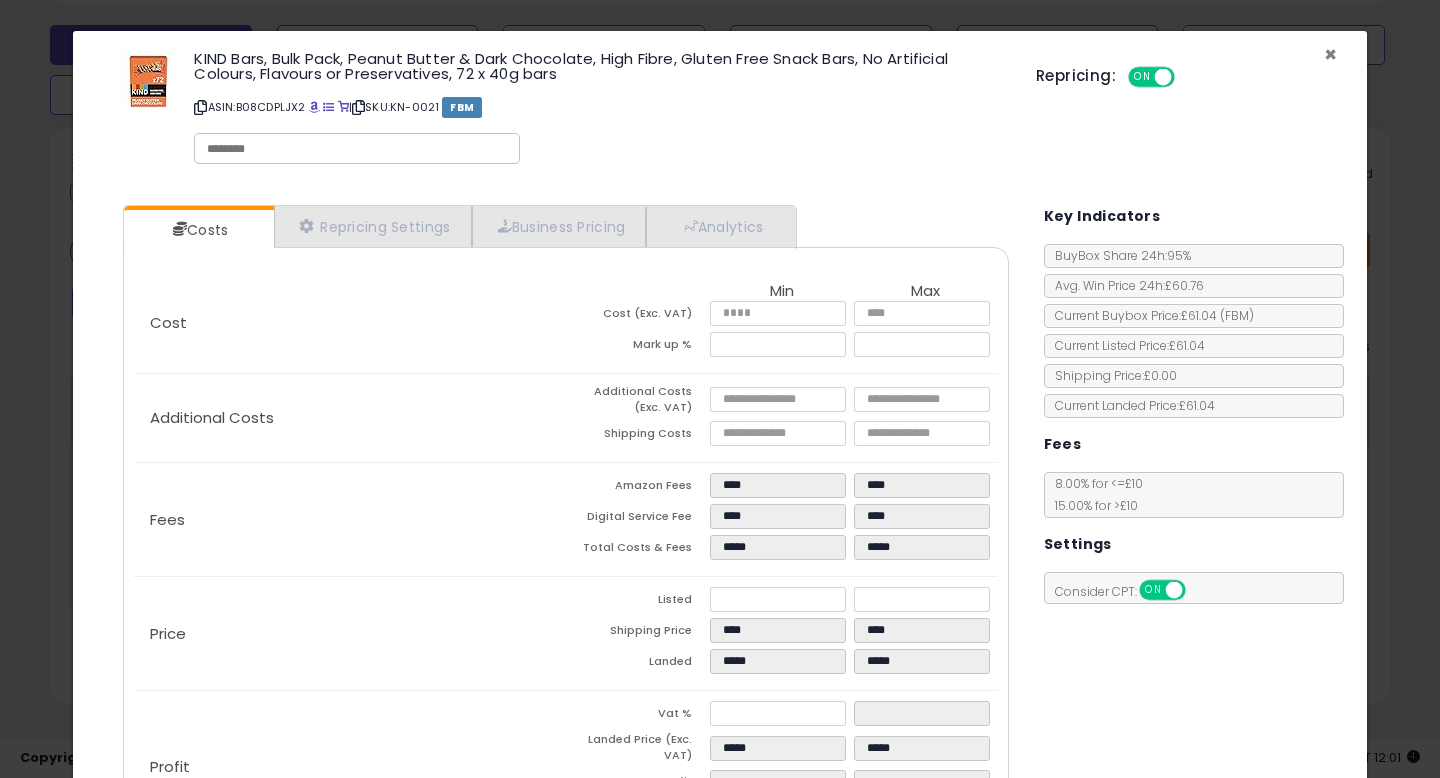 click on "×" at bounding box center [1330, 54] 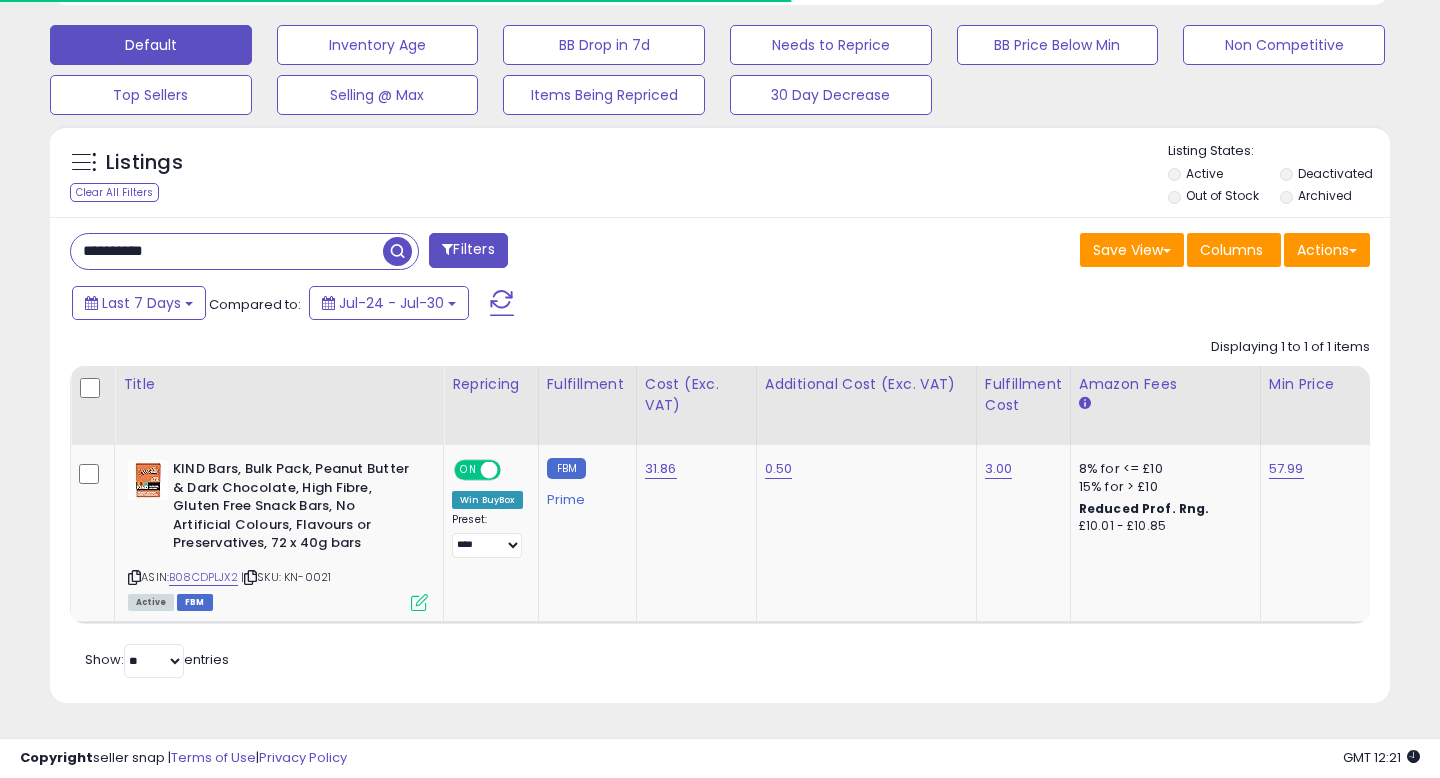 click on "**********" at bounding box center (227, 251) 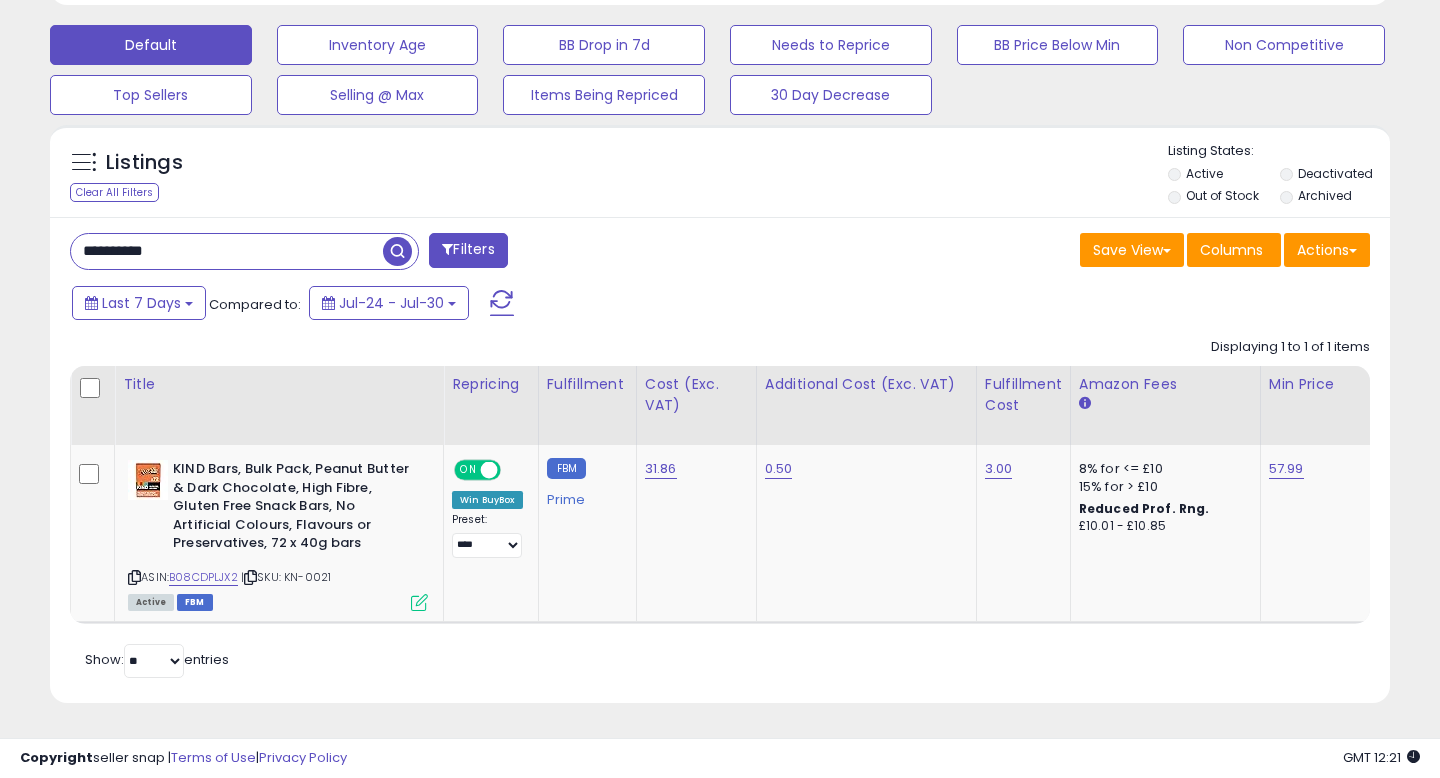 paste 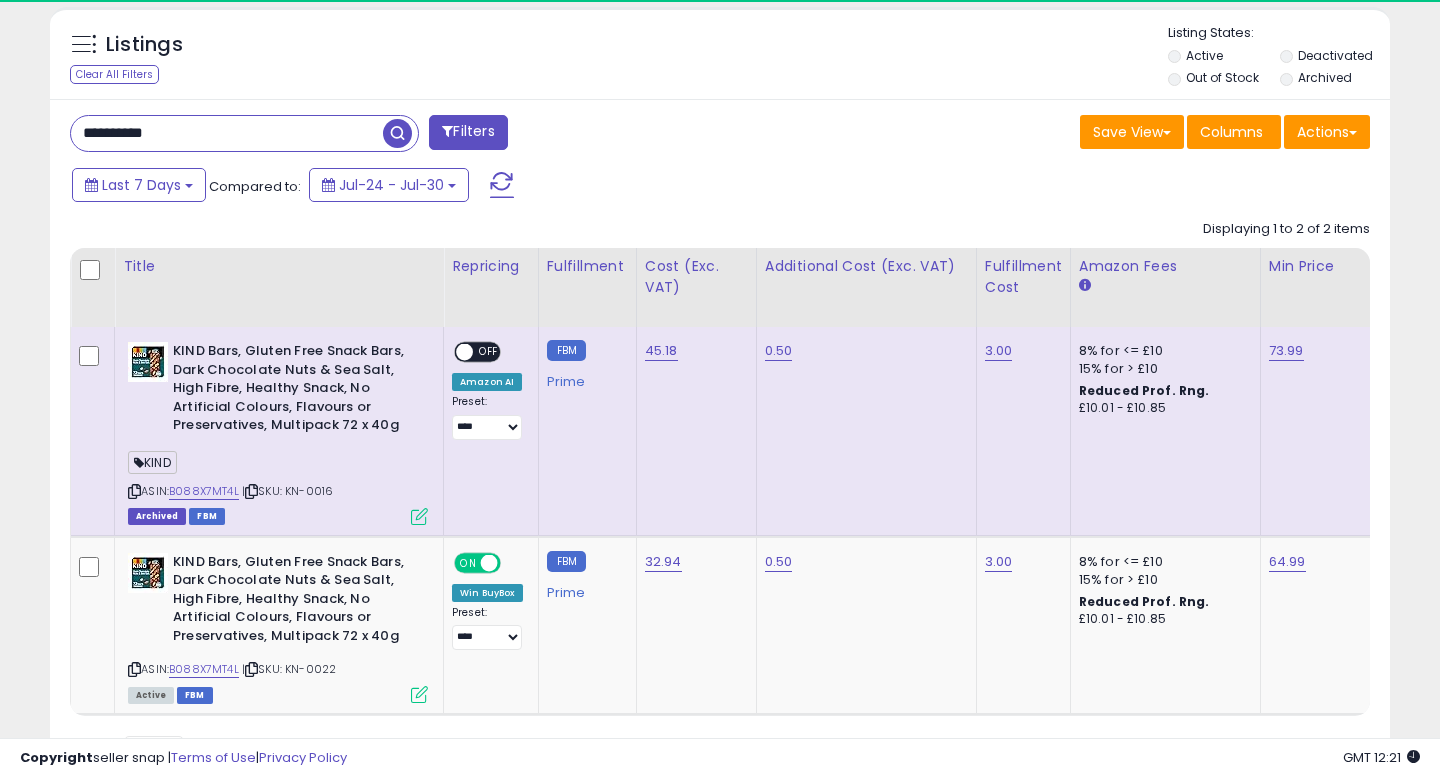 scroll, scrollTop: 815, scrollLeft: 0, axis: vertical 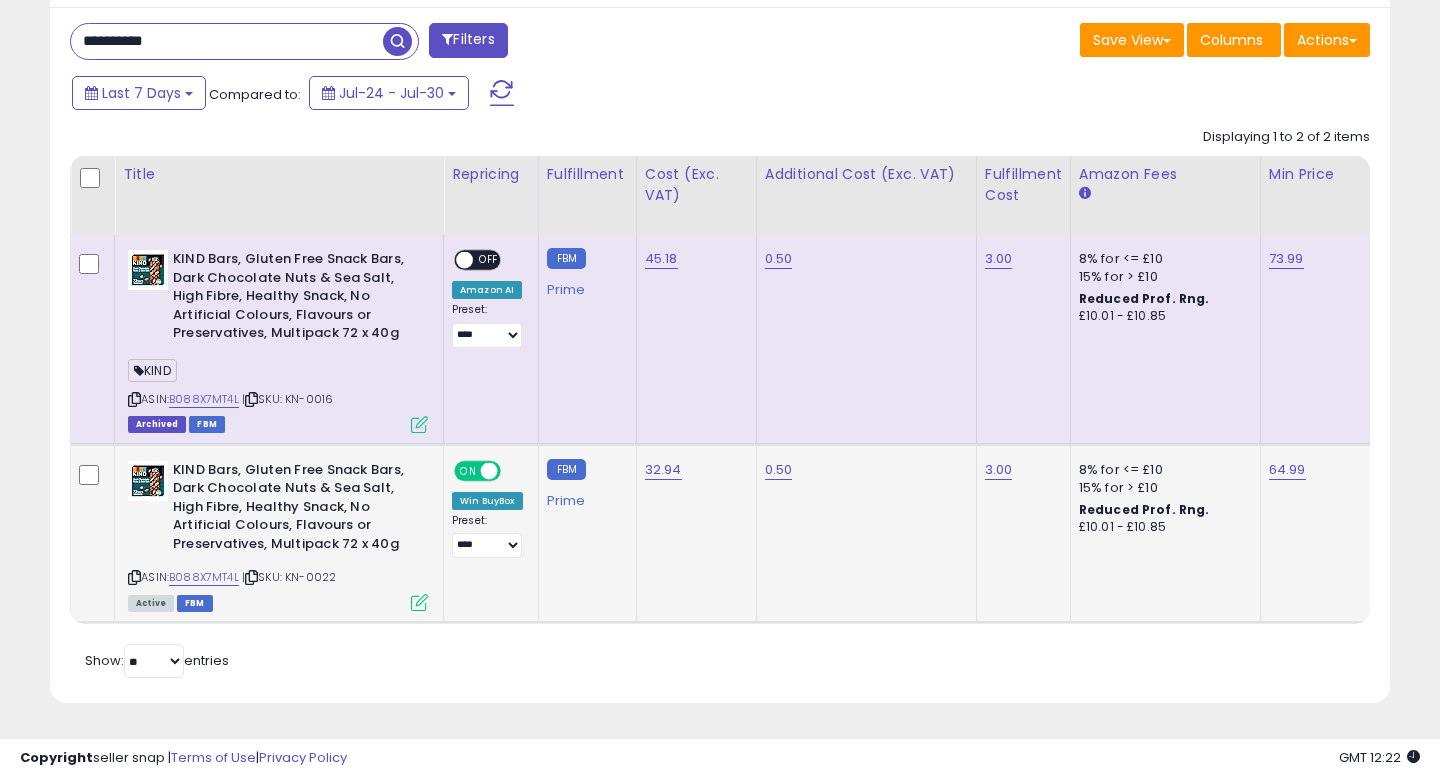 click on "KIND Bars, Gluten Free Snack Bars, Dark Chocolate Nuts & Sea Salt, High Fibre, Healthy Snack, No Artificial Colours, Flavours or Preservatives, Multipack 72 x 40g  ASIN:  [ASIN]    |   SKU: KN-0022 Active FBM" at bounding box center [275, 535] 